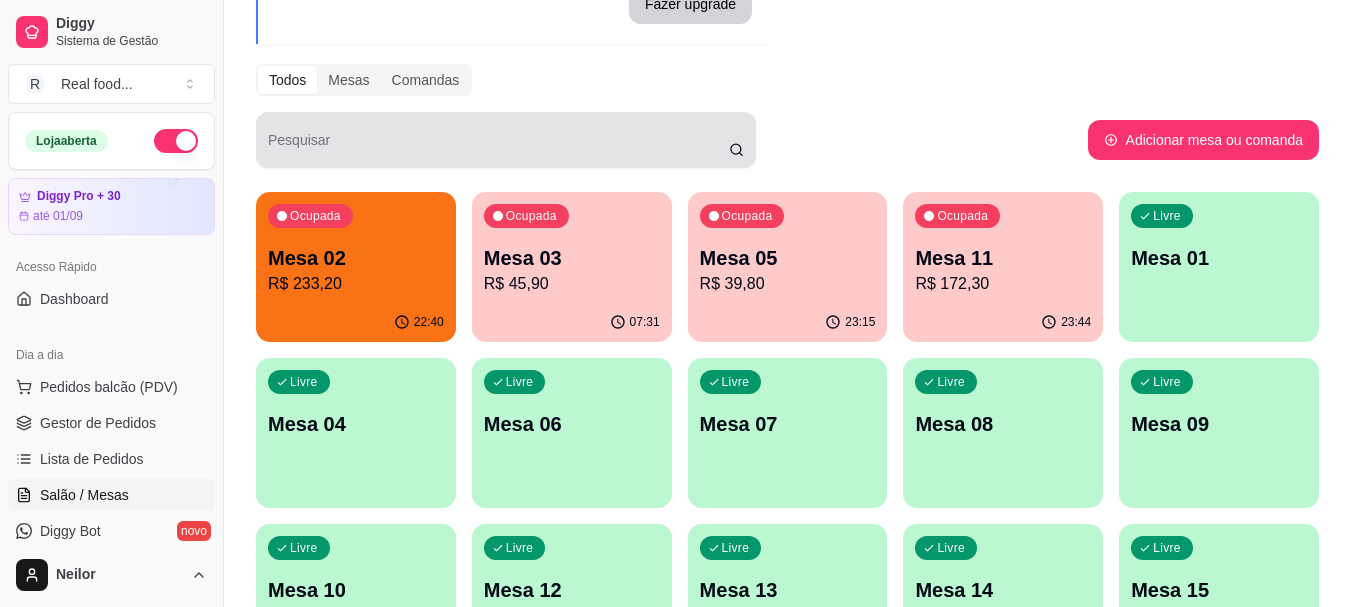 scroll, scrollTop: 200, scrollLeft: 0, axis: vertical 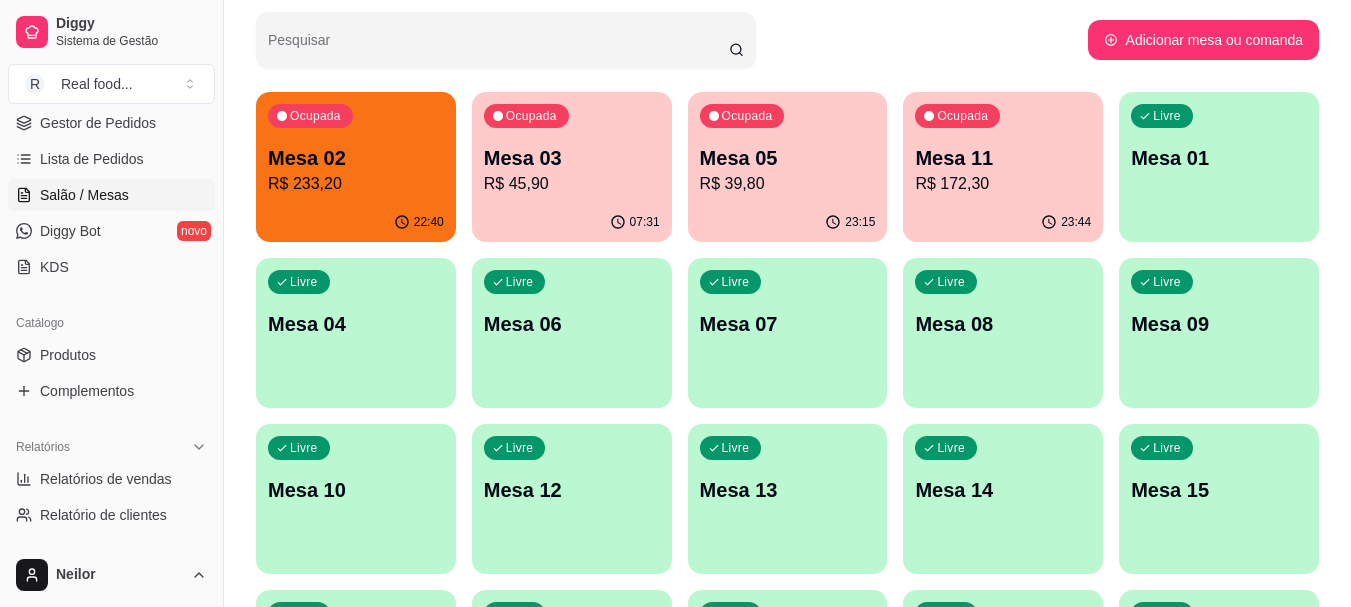 click on "R$ 45,90" at bounding box center (572, 184) 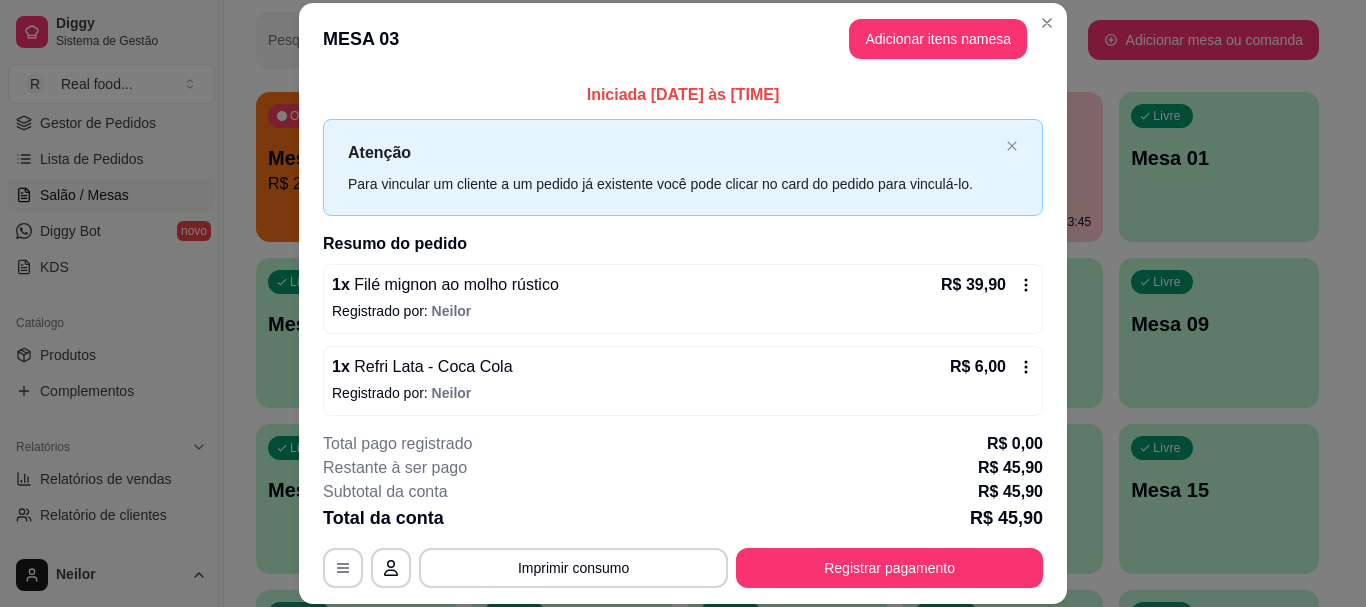 scroll, scrollTop: 100, scrollLeft: 0, axis: vertical 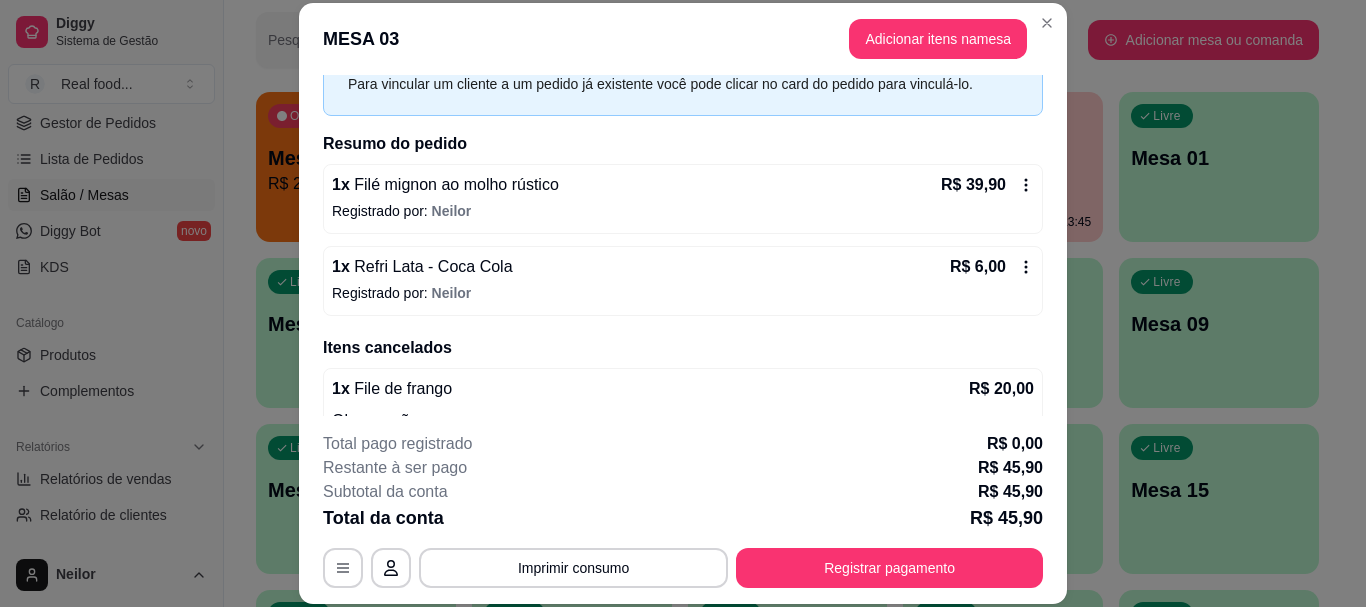 click 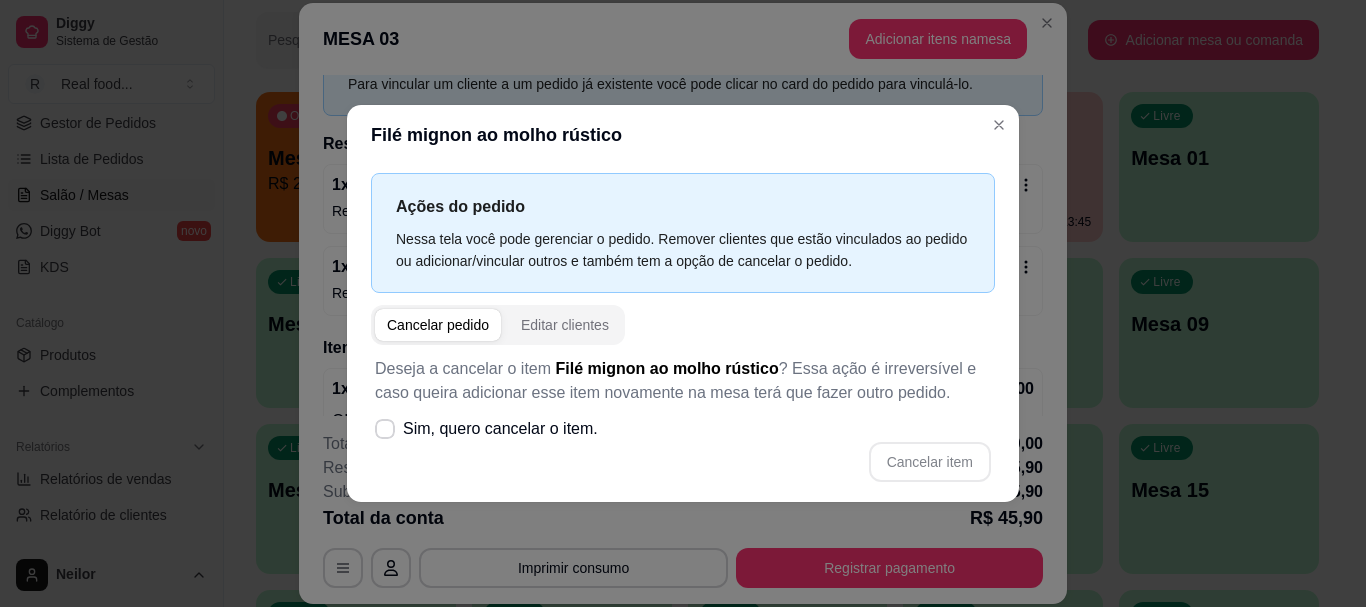 click on "Cancelar pedido" at bounding box center (438, 325) 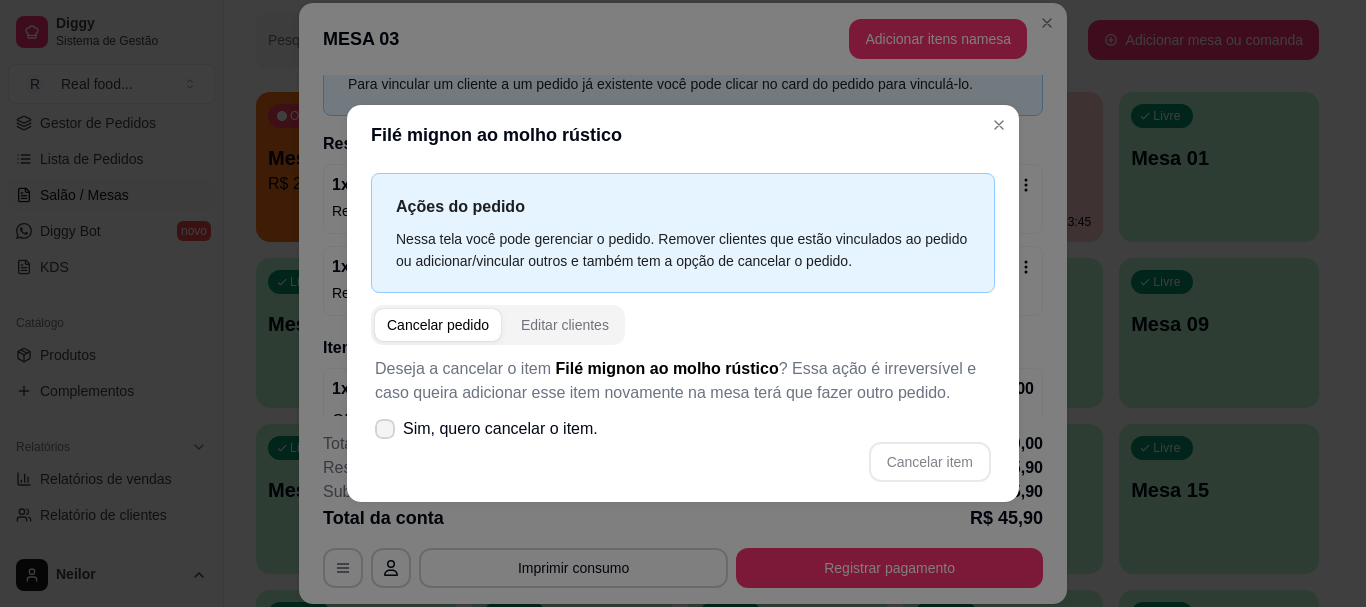 click on "Sim, quero cancelar o item." at bounding box center (486, 429) 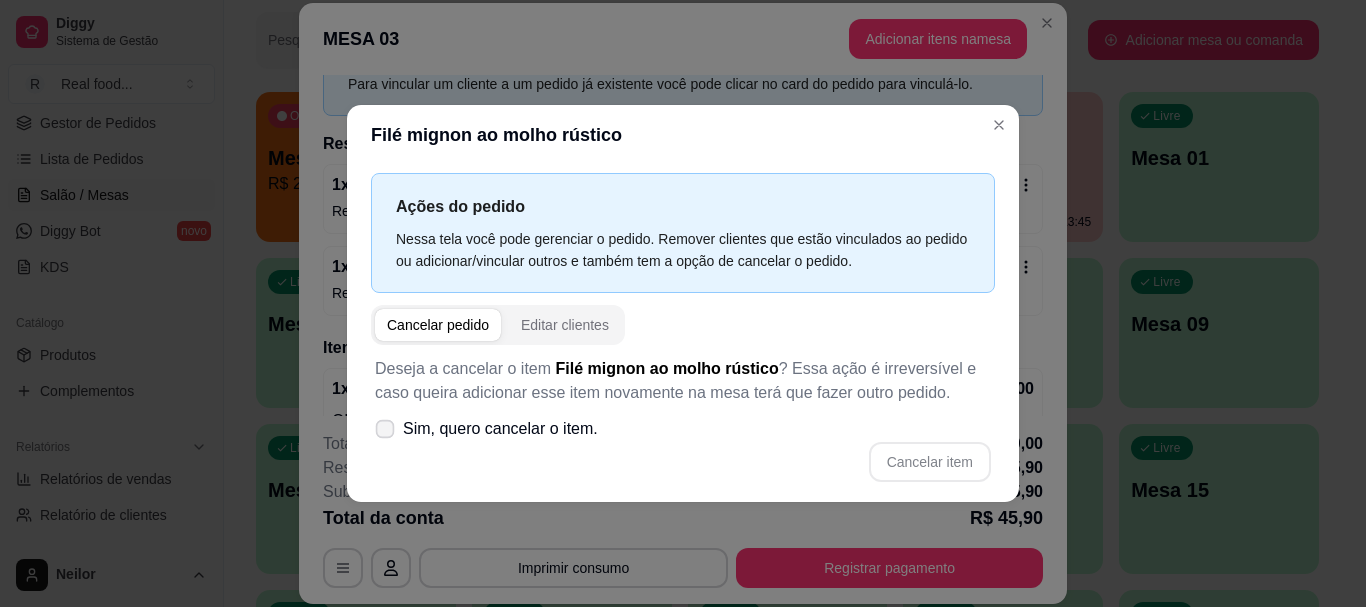 click on "Sim, quero cancelar o item." at bounding box center [486, 429] 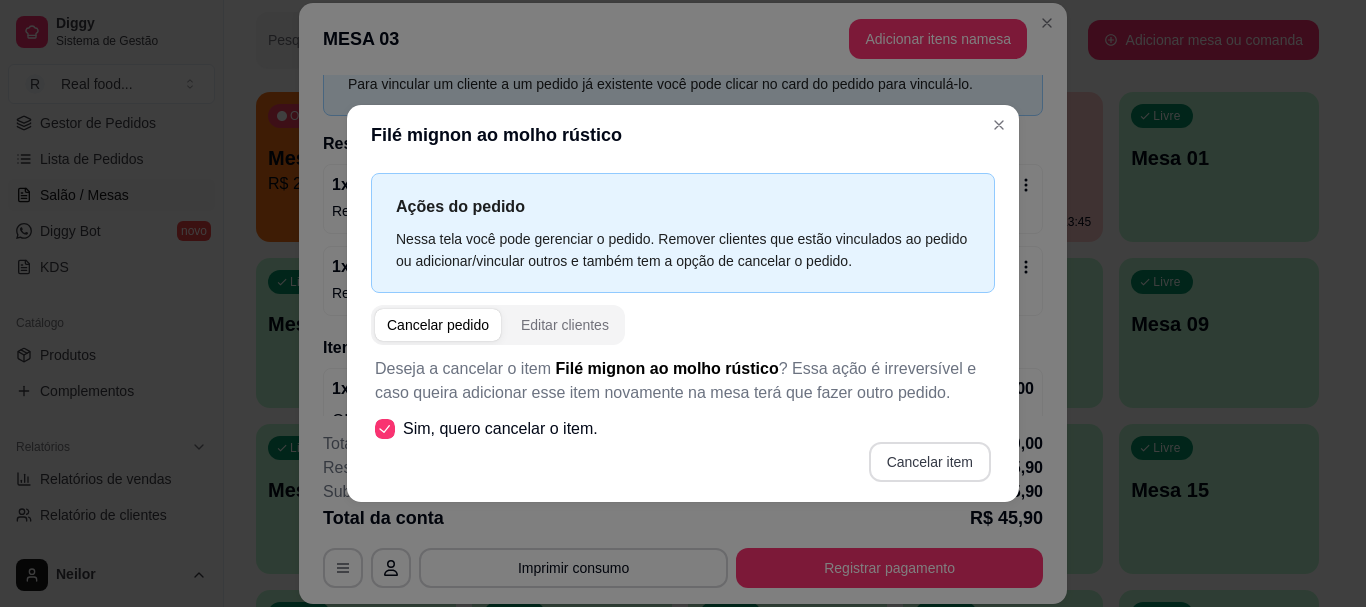 click on "Cancelar item" at bounding box center [930, 462] 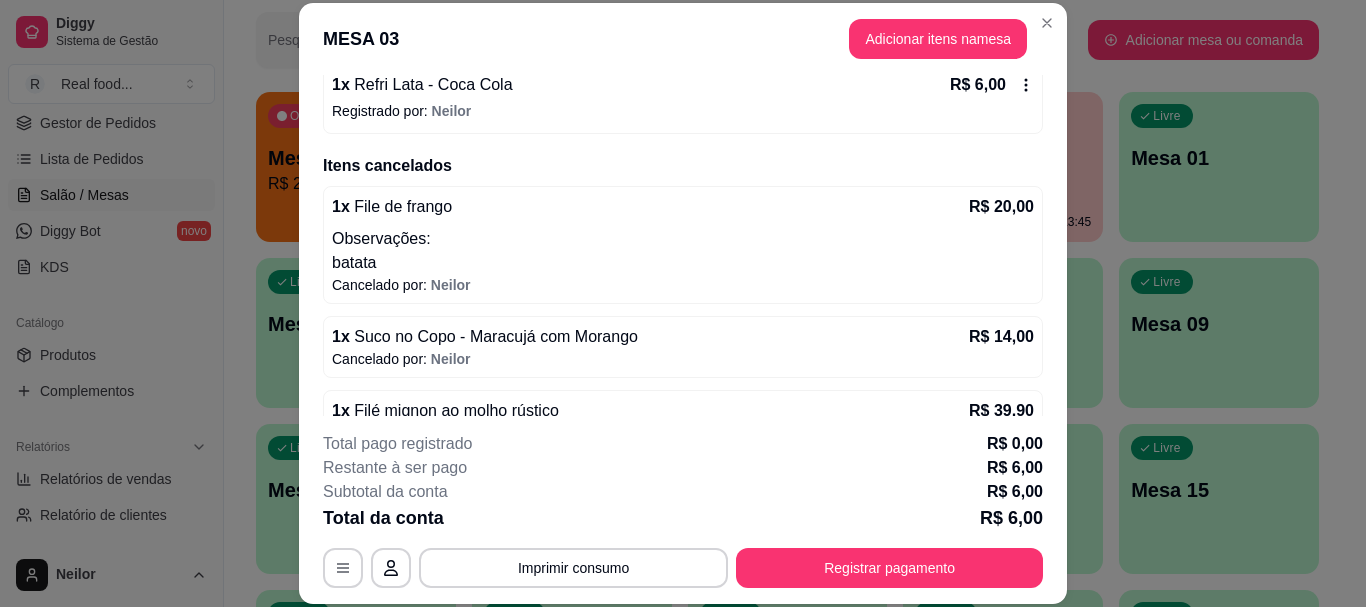 scroll, scrollTop: 0, scrollLeft: 0, axis: both 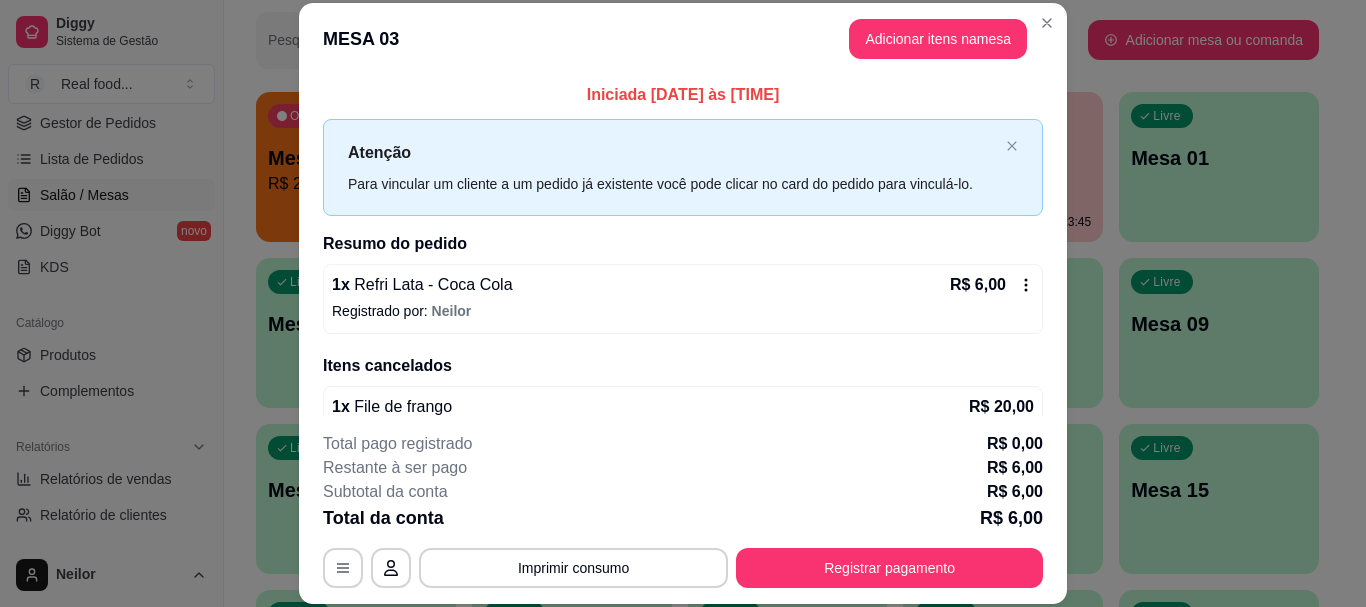 click 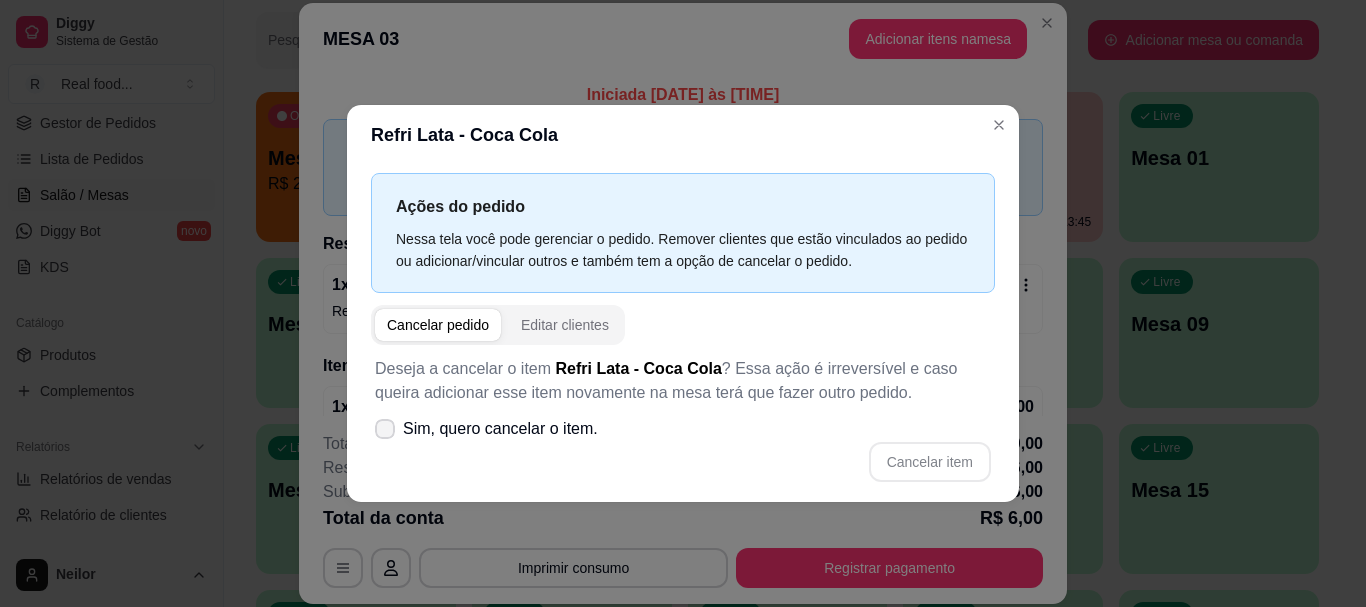 click at bounding box center [385, 429] 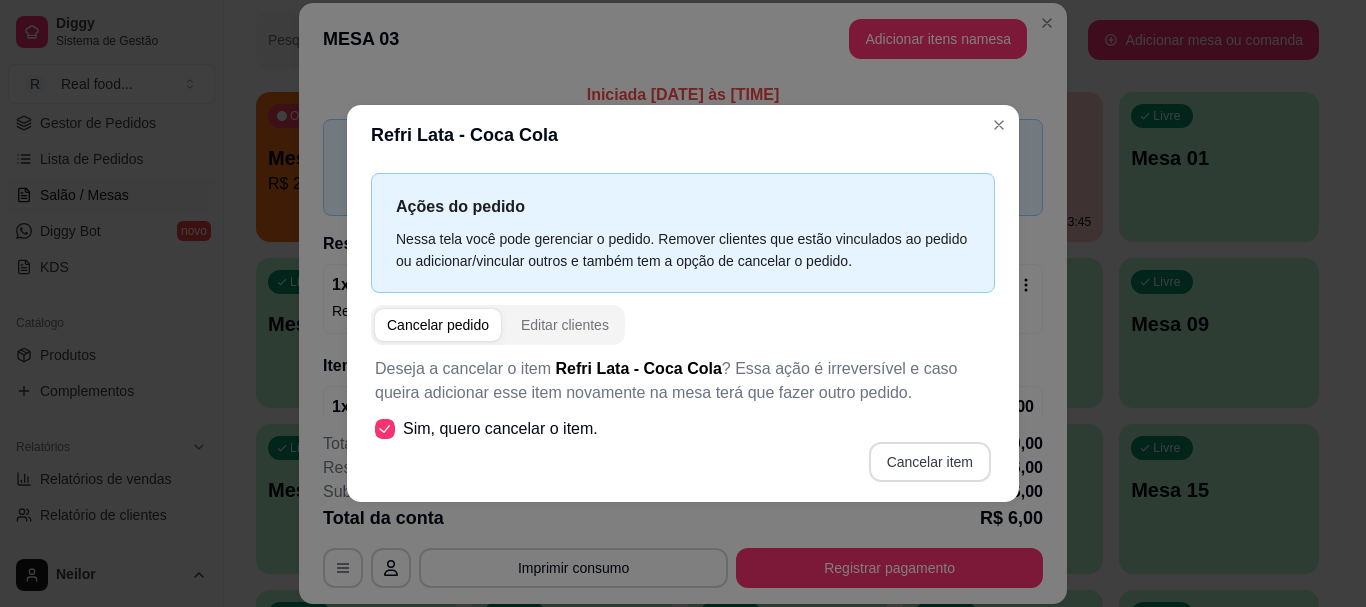 click on "Cancelar item" at bounding box center [930, 462] 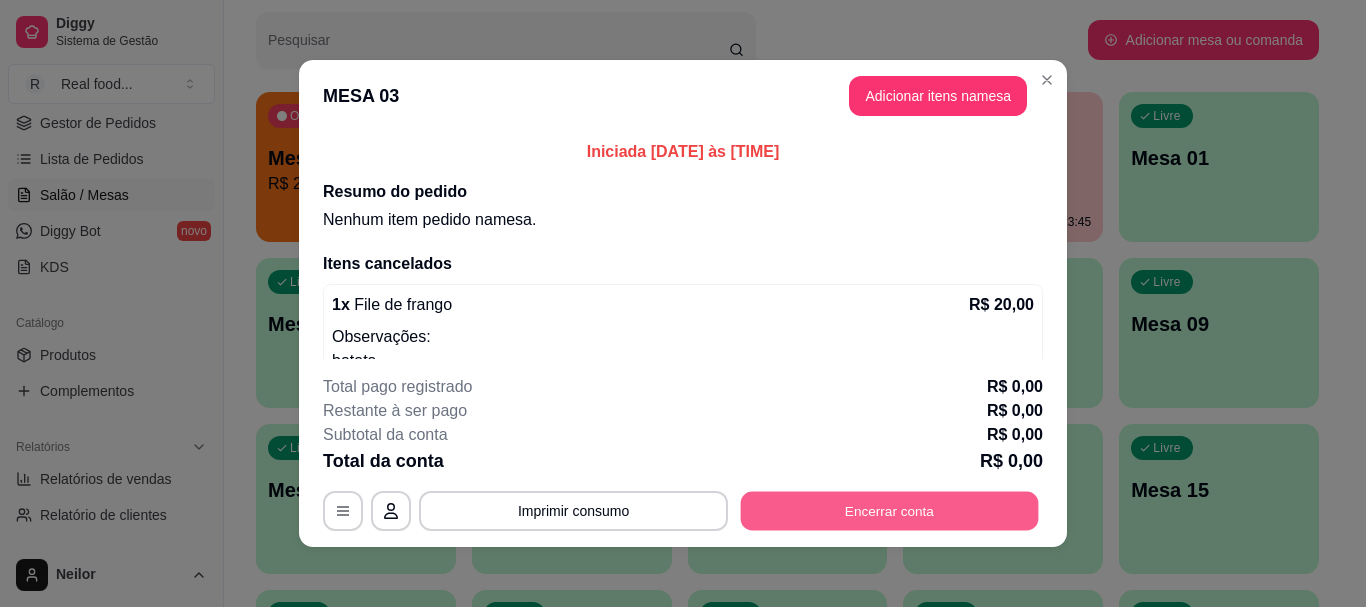 click on "Encerrar conta" at bounding box center [890, 511] 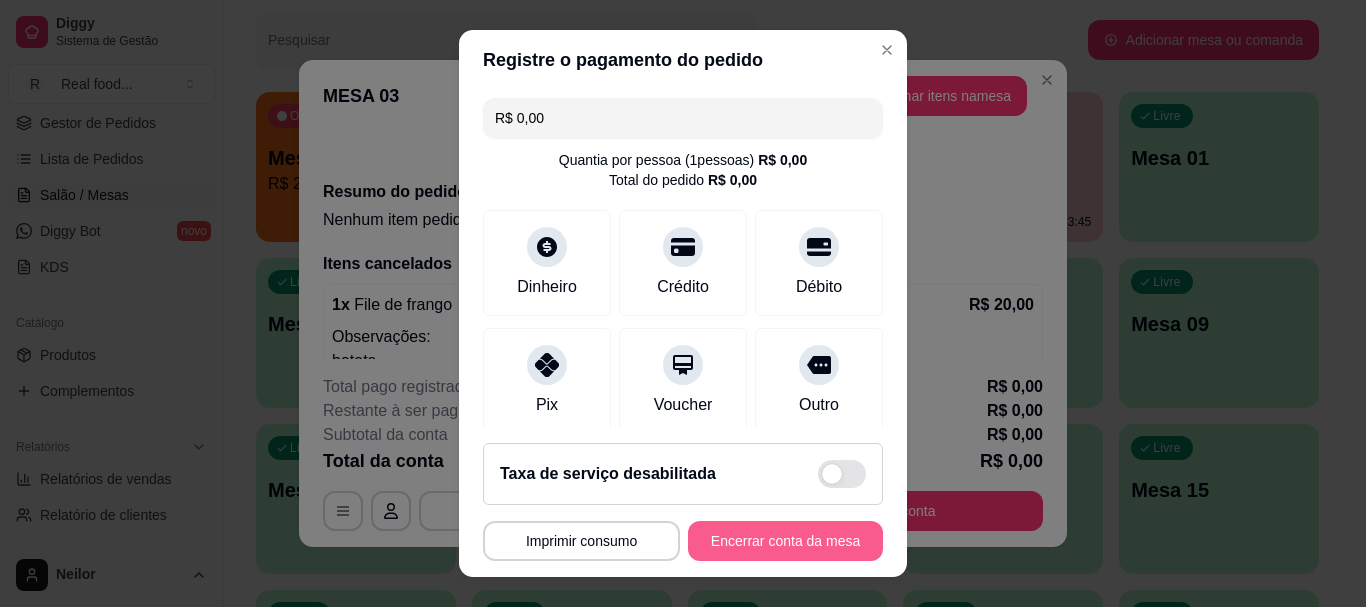click on "Encerrar conta da mesa" at bounding box center [785, 541] 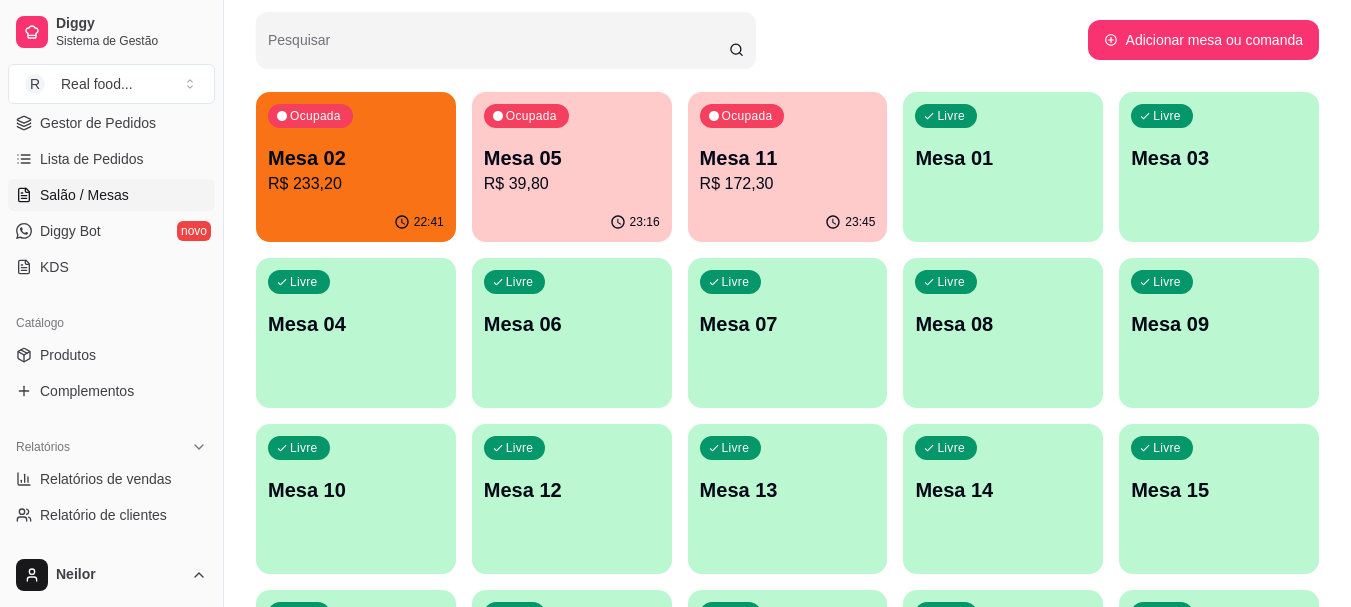 click on "Mesa 11" at bounding box center (788, 158) 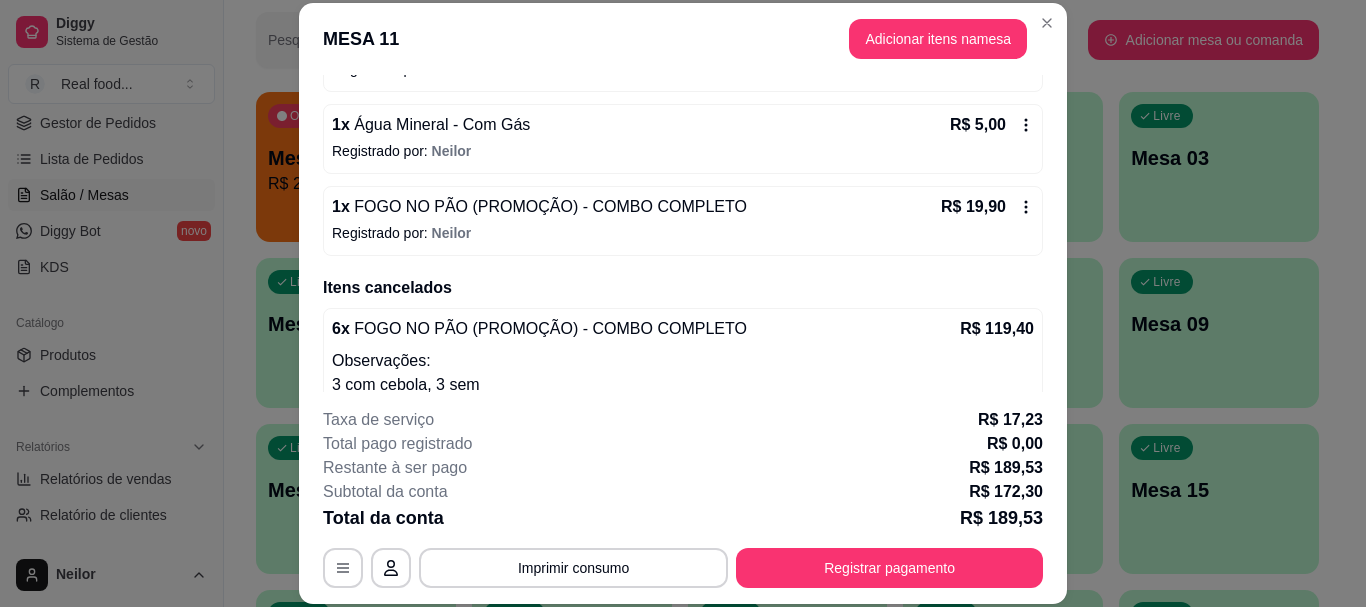 scroll, scrollTop: 772, scrollLeft: 0, axis: vertical 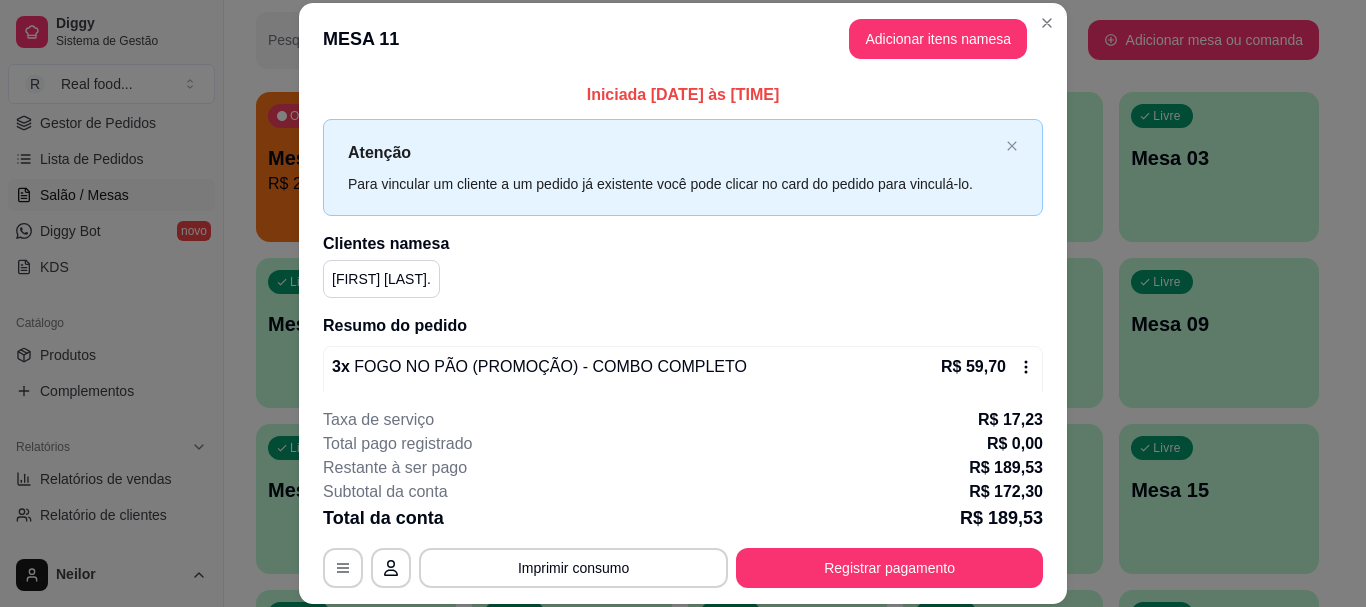 click on "3 x   FOGO NO PÃO (PROMOÇÃO) - COMBO COMPLETO R$ 59,70 Observações: Sem cebola caramelizada" at bounding box center [683, 395] 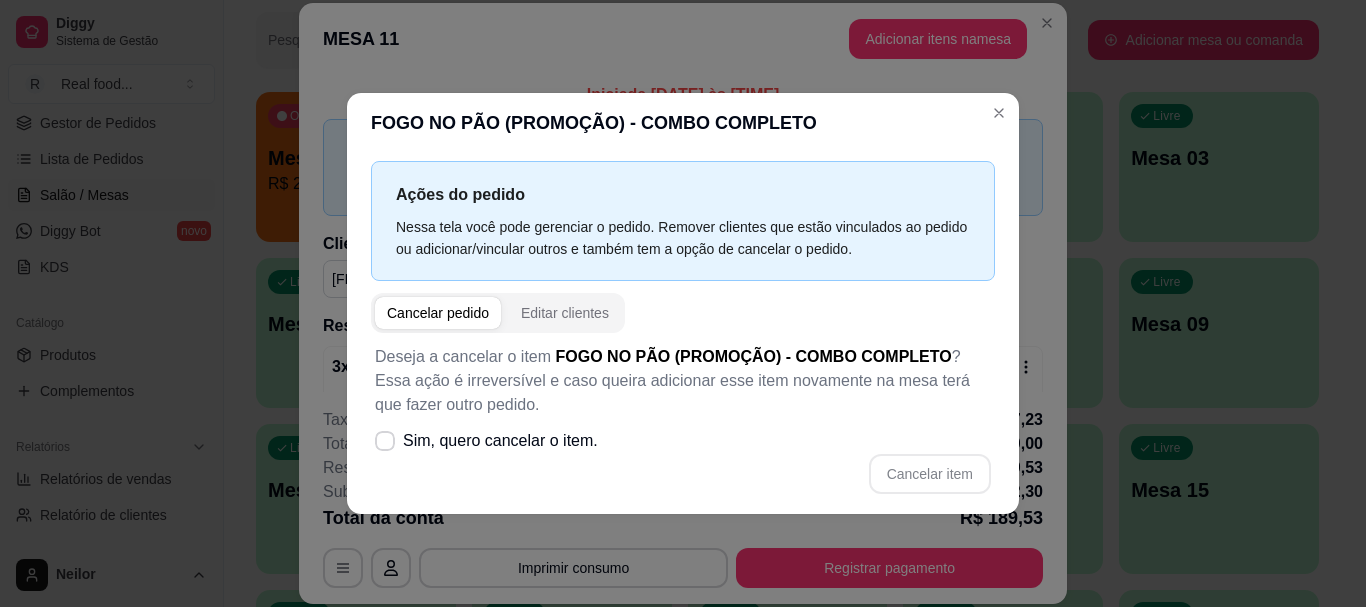 click on "Cancelar pedido Editar clientes" at bounding box center [498, 313] 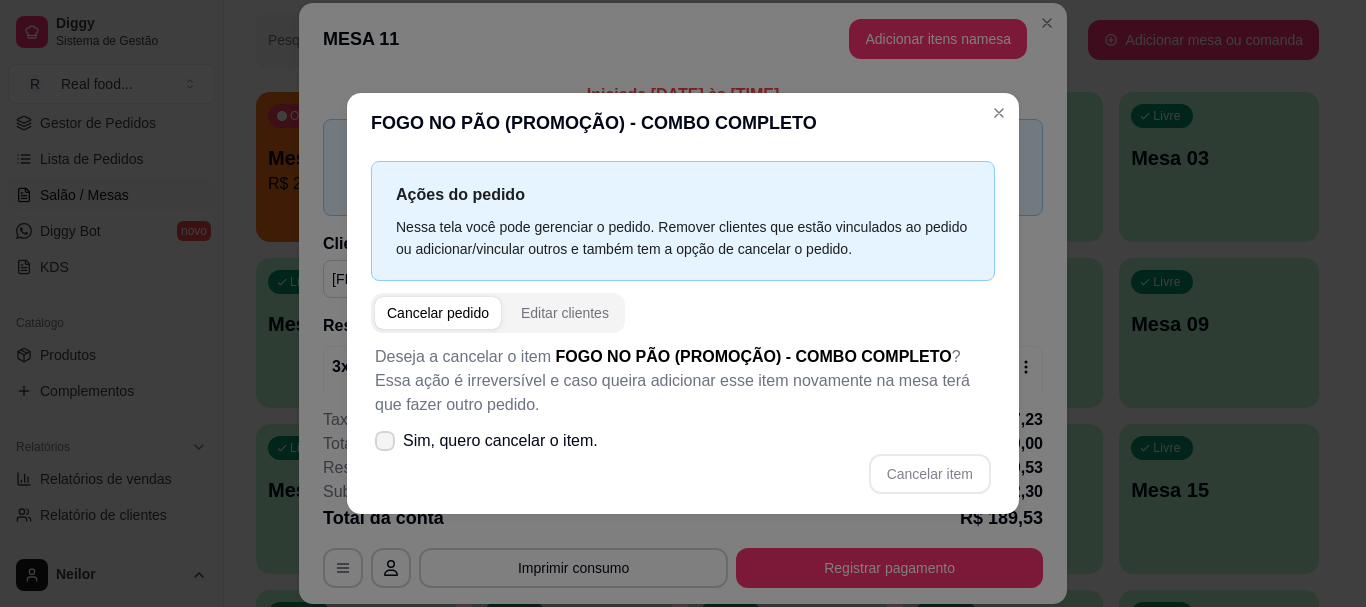 click on "Sim, quero cancelar o item." at bounding box center (500, 441) 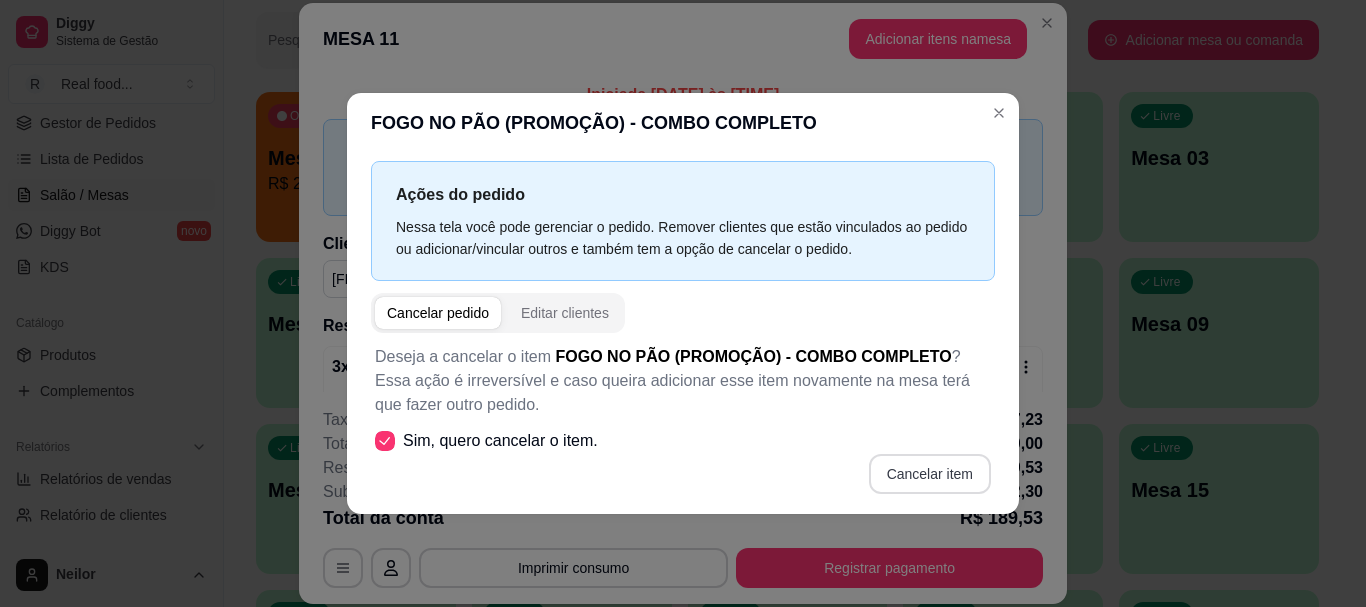 click on "Cancelar item" at bounding box center [930, 474] 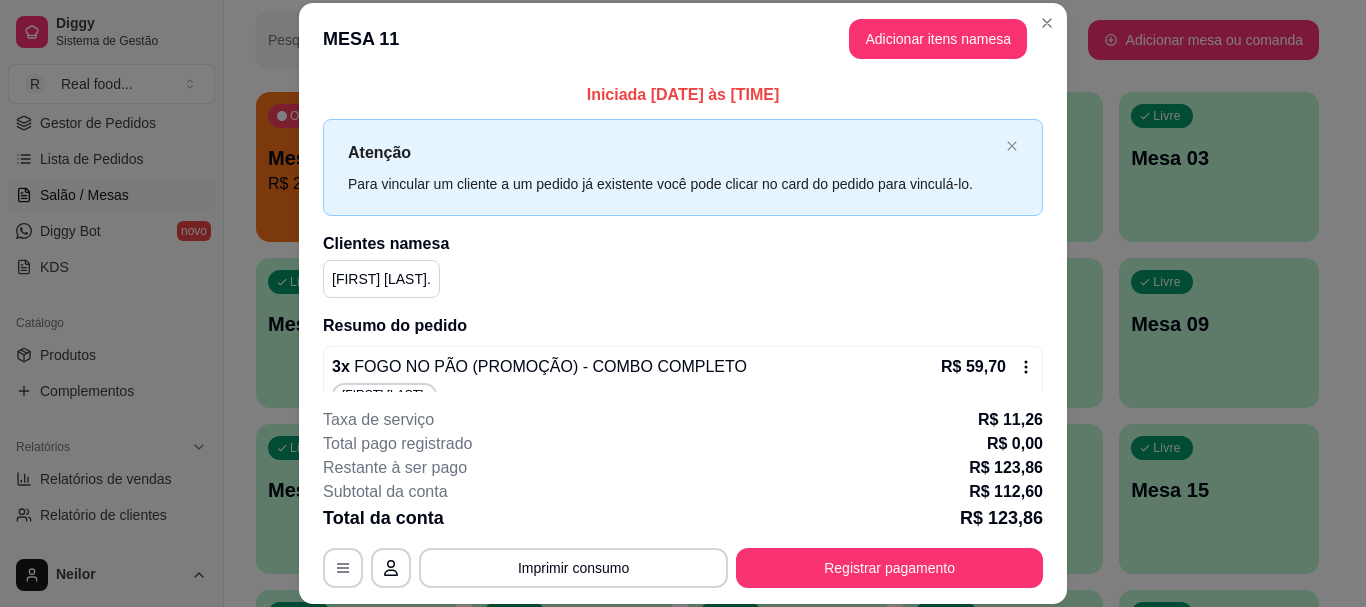 scroll, scrollTop: 100, scrollLeft: 0, axis: vertical 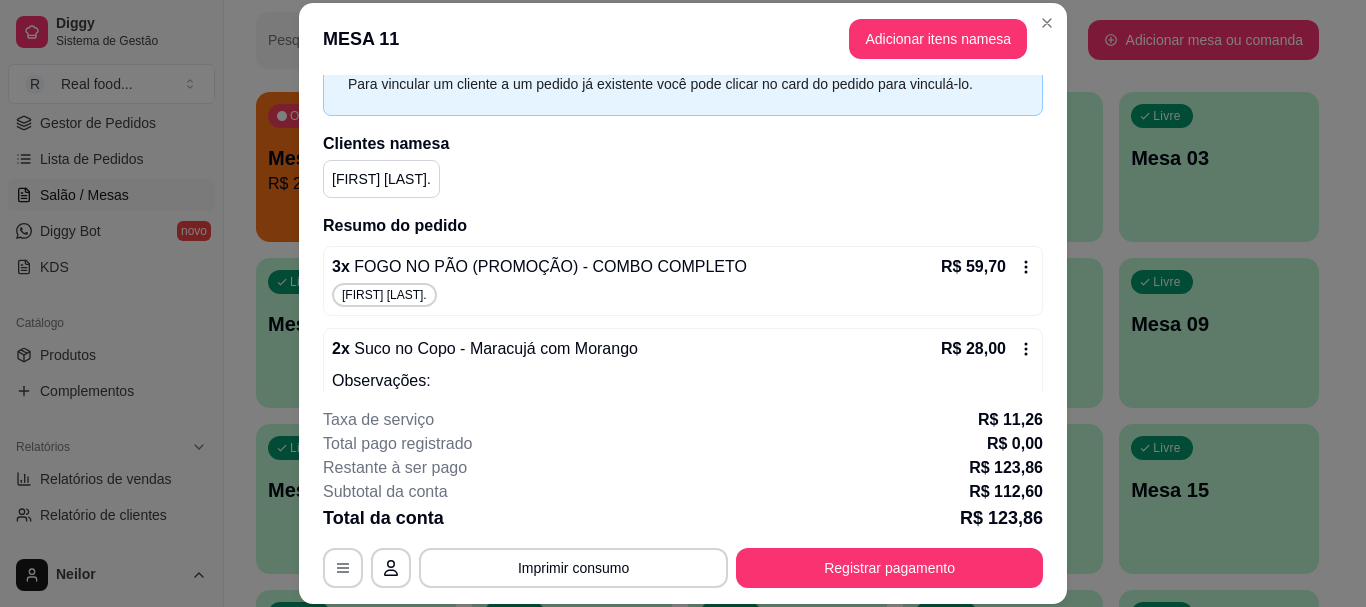 click 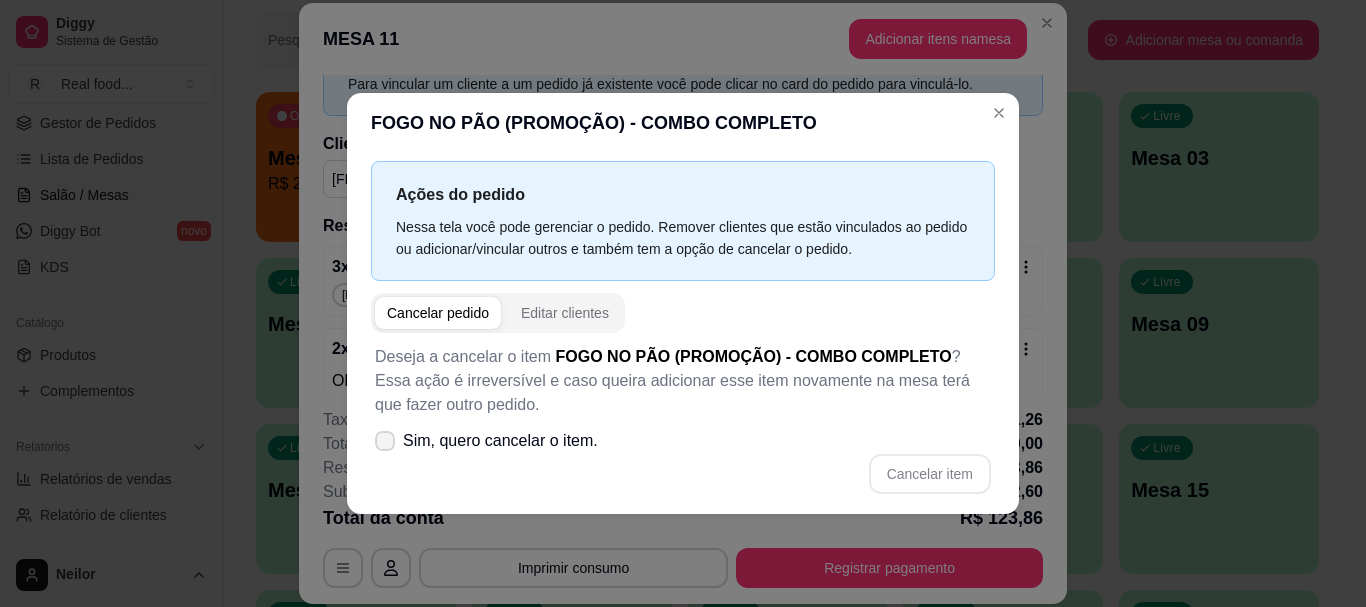 click on "Sim, quero cancelar o item." at bounding box center [486, 441] 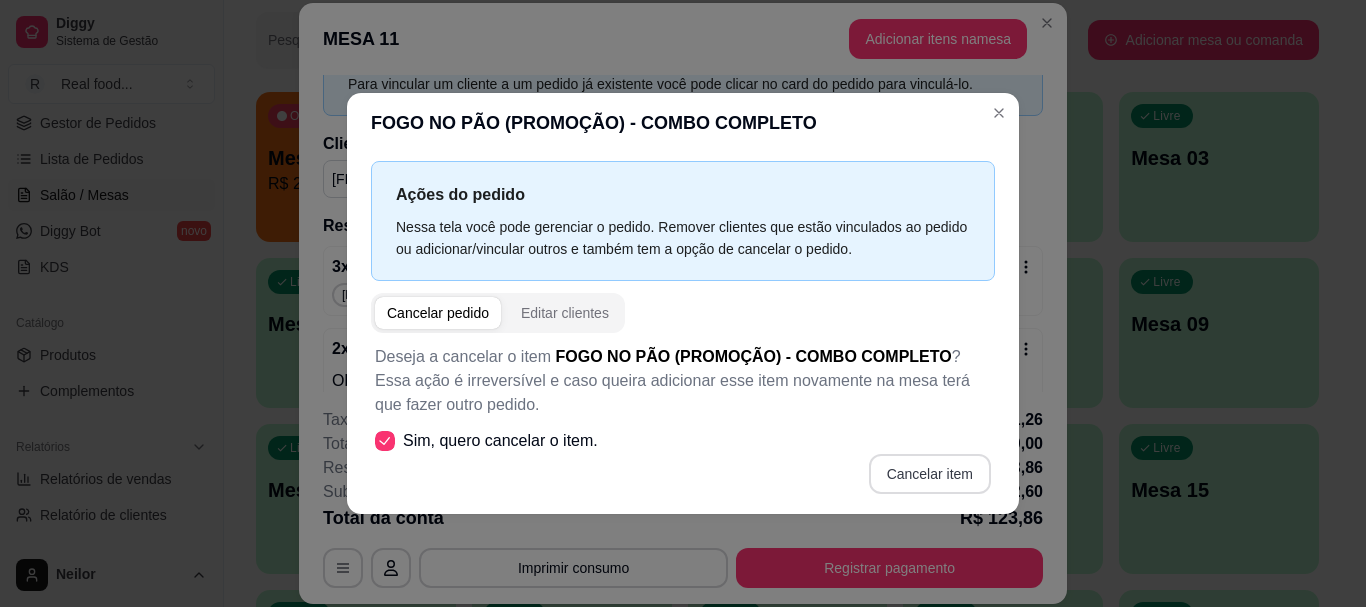 click on "Cancelar item" at bounding box center [930, 474] 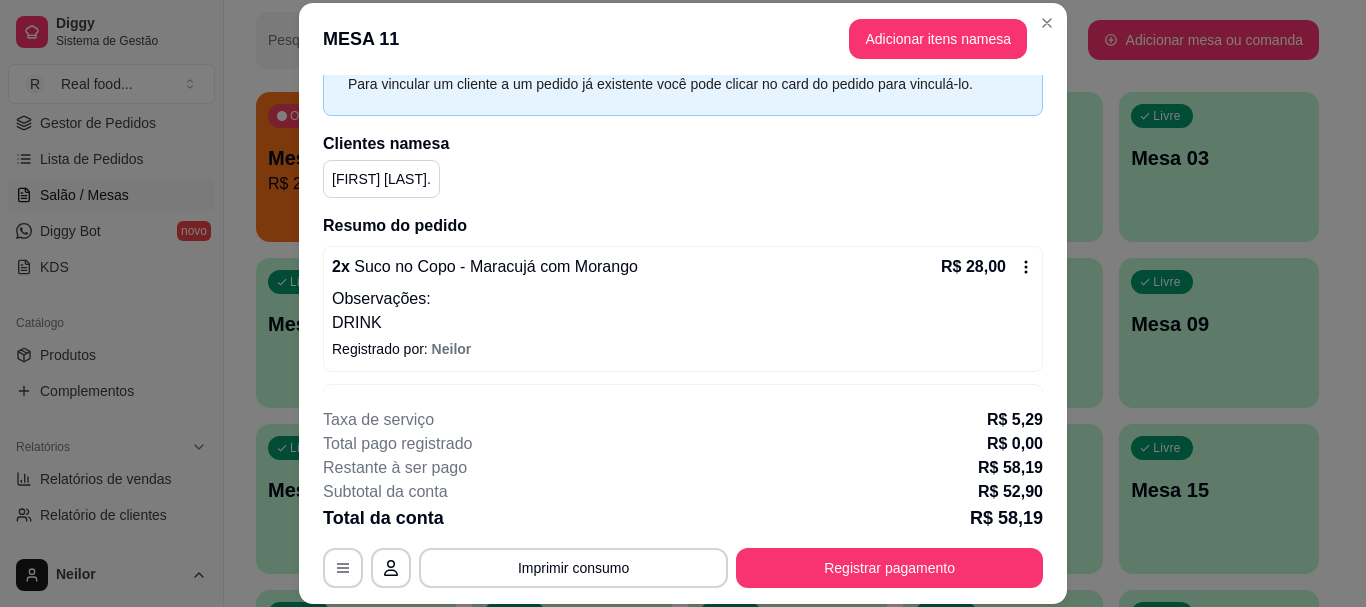 click 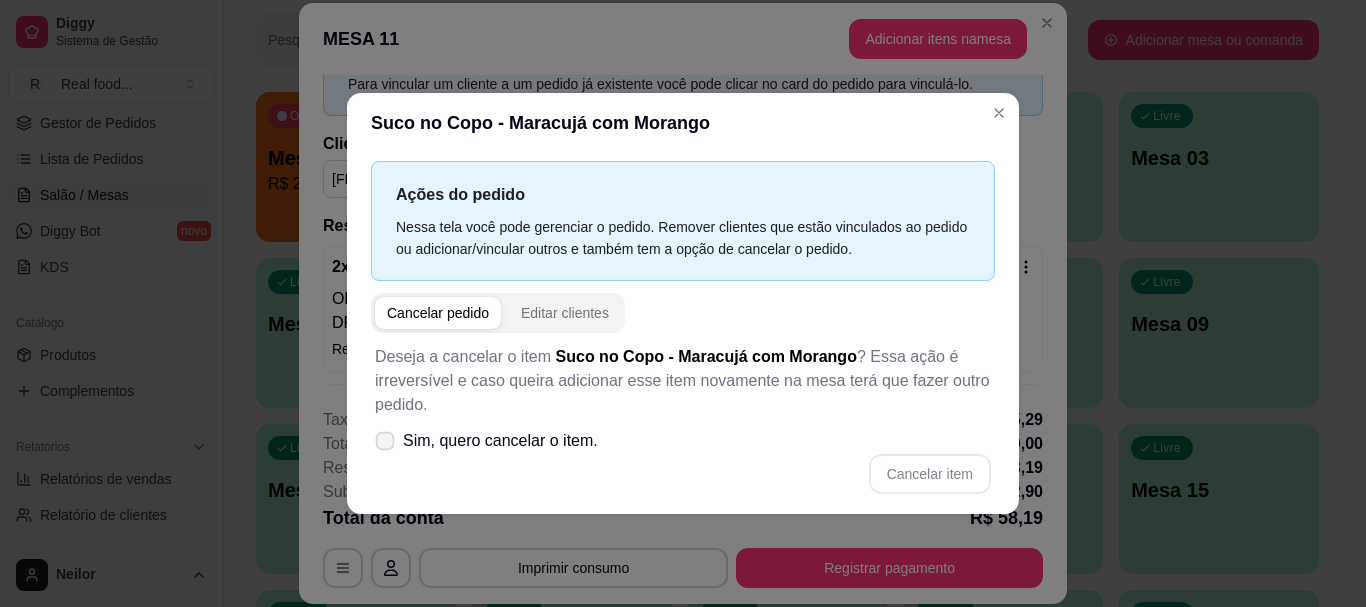 click on "Sim, quero cancelar o item." at bounding box center [500, 441] 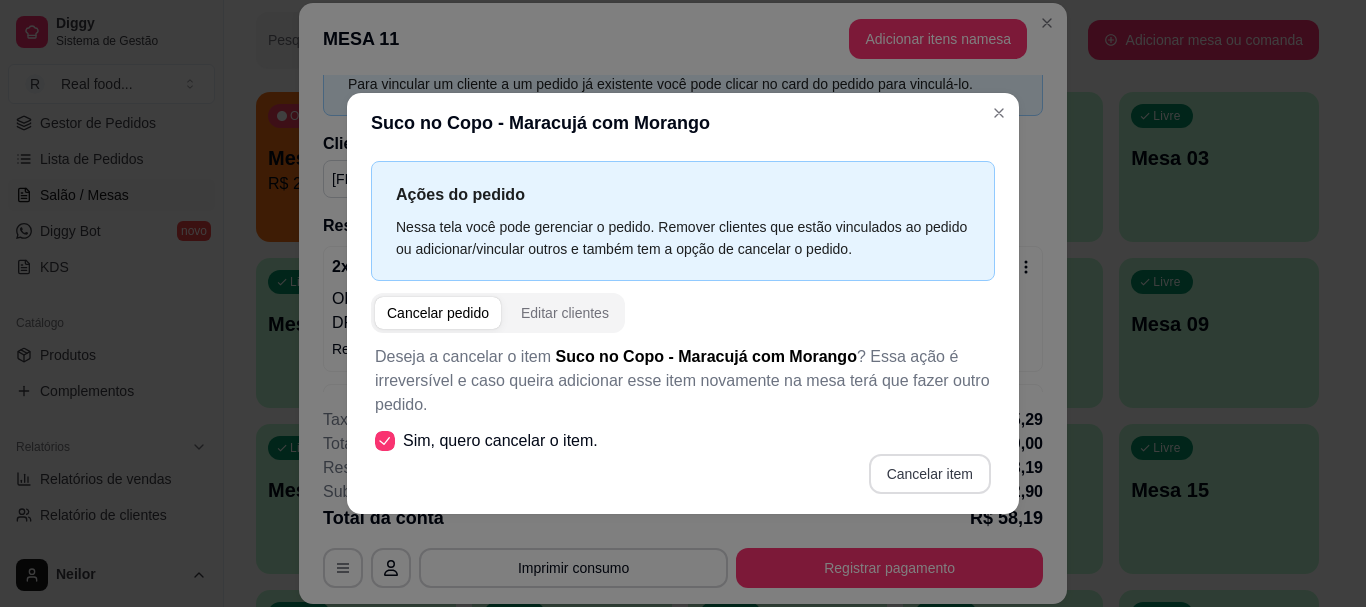 click on "Cancelar item" at bounding box center [930, 474] 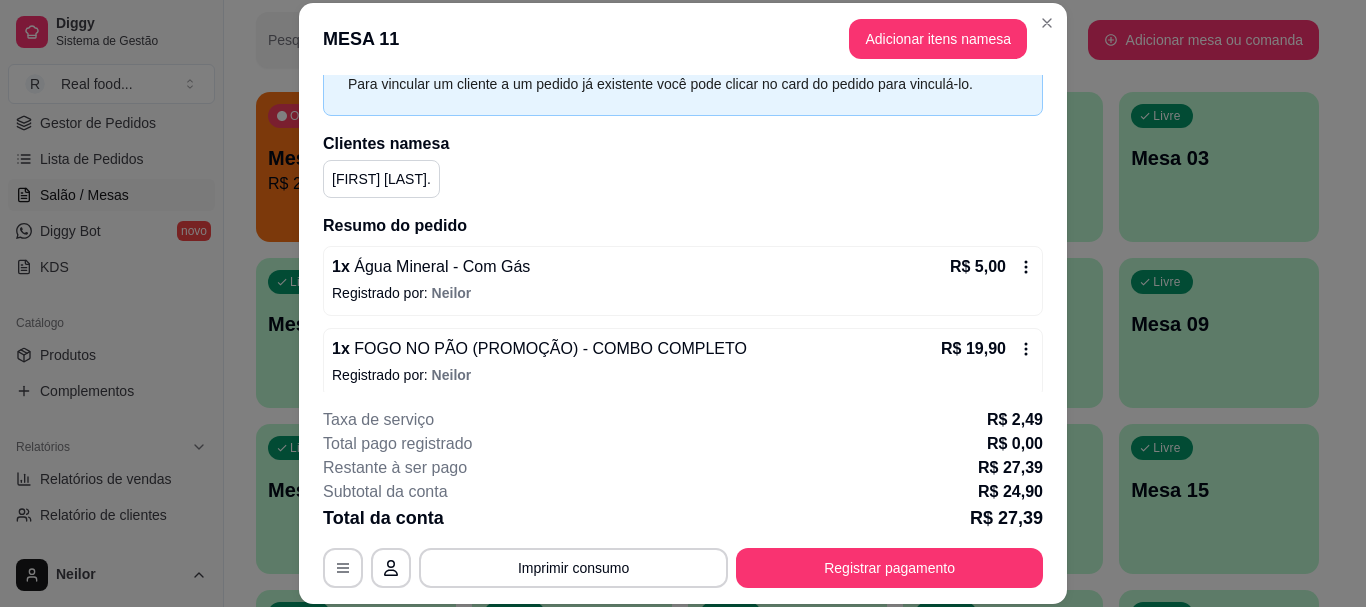 scroll, scrollTop: 300, scrollLeft: 0, axis: vertical 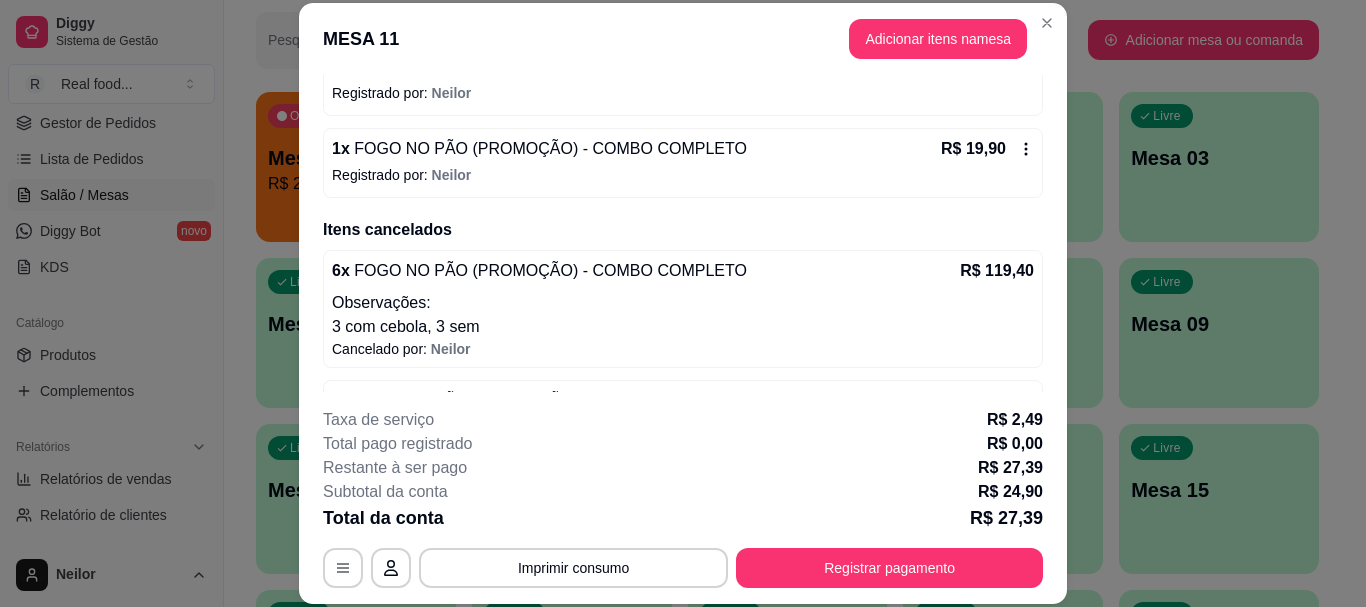 click on "R$ 19,90" at bounding box center (987, 149) 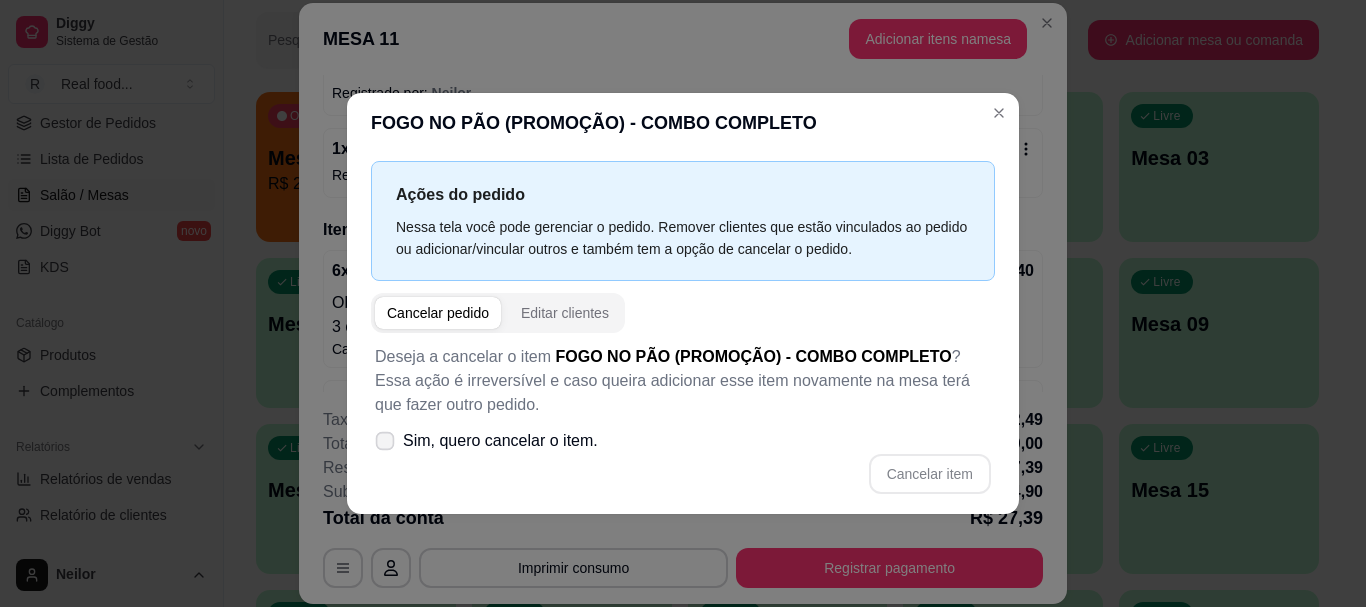 click on "Sim, quero cancelar o item." at bounding box center (486, 441) 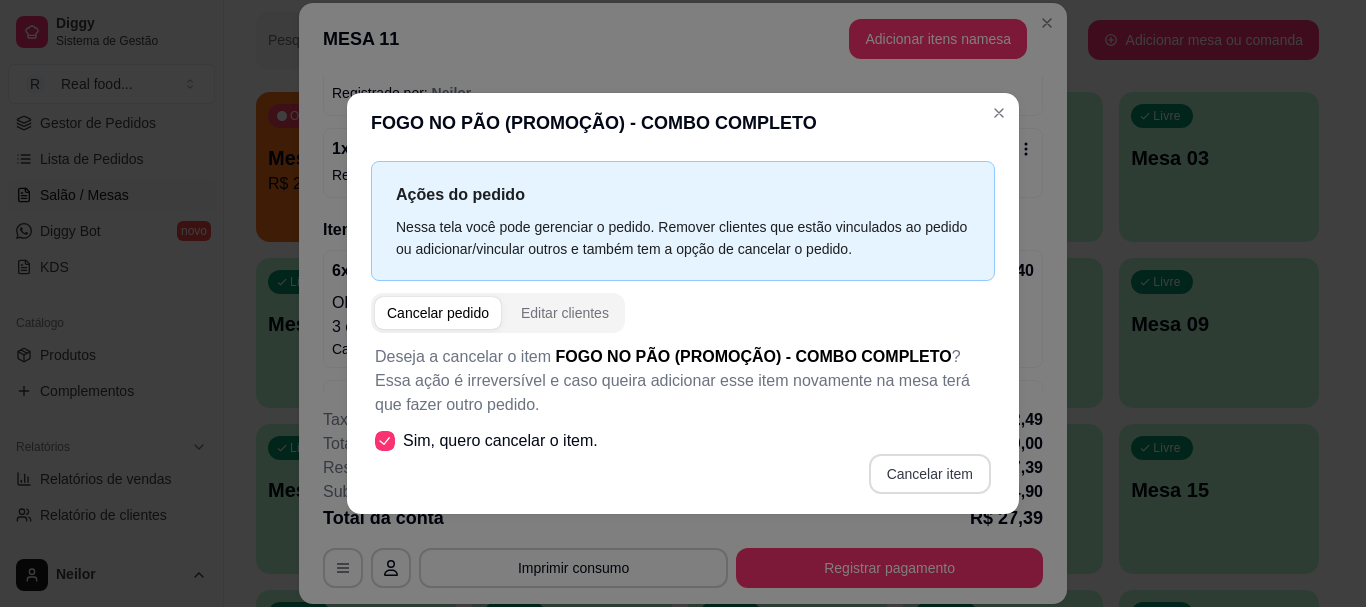 click on "Cancelar item" at bounding box center [930, 474] 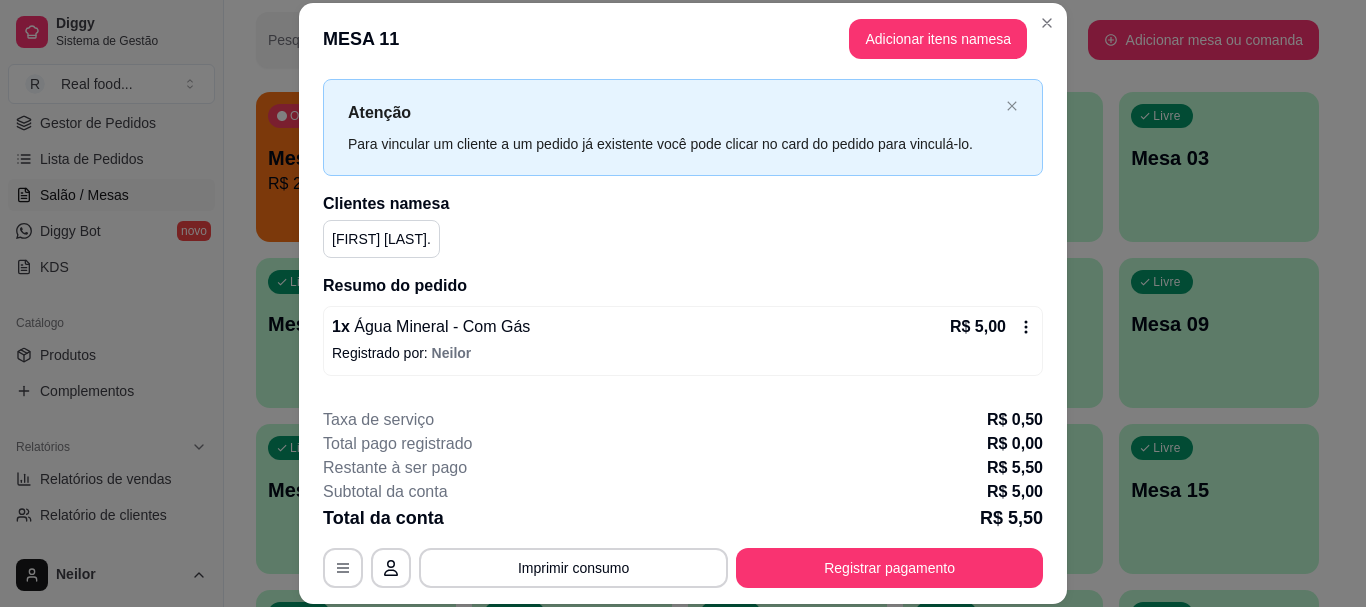 scroll, scrollTop: 240, scrollLeft: 0, axis: vertical 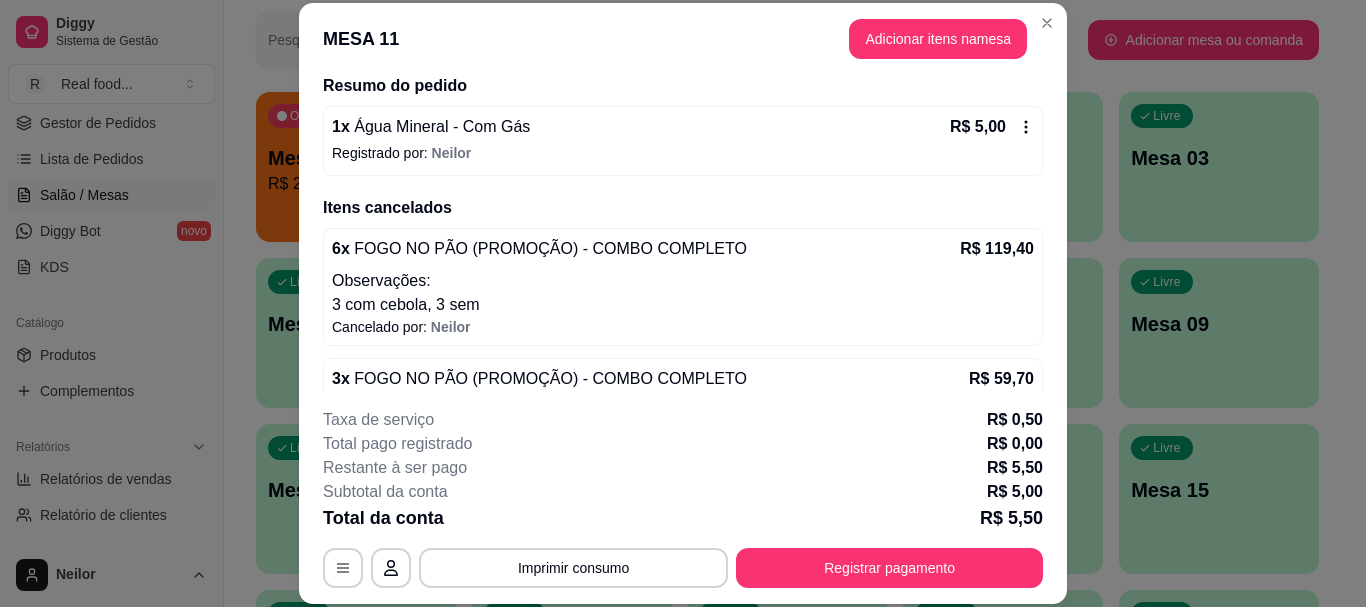 click 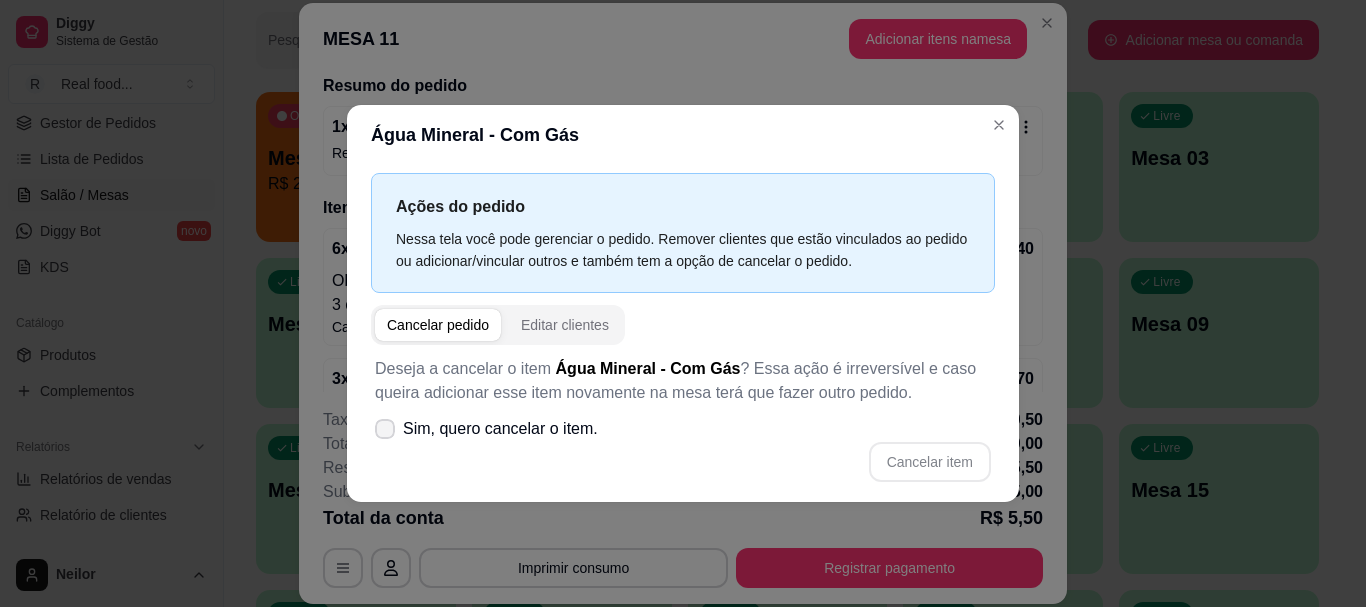 click on "Sim, quero cancelar o item." at bounding box center (486, 429) 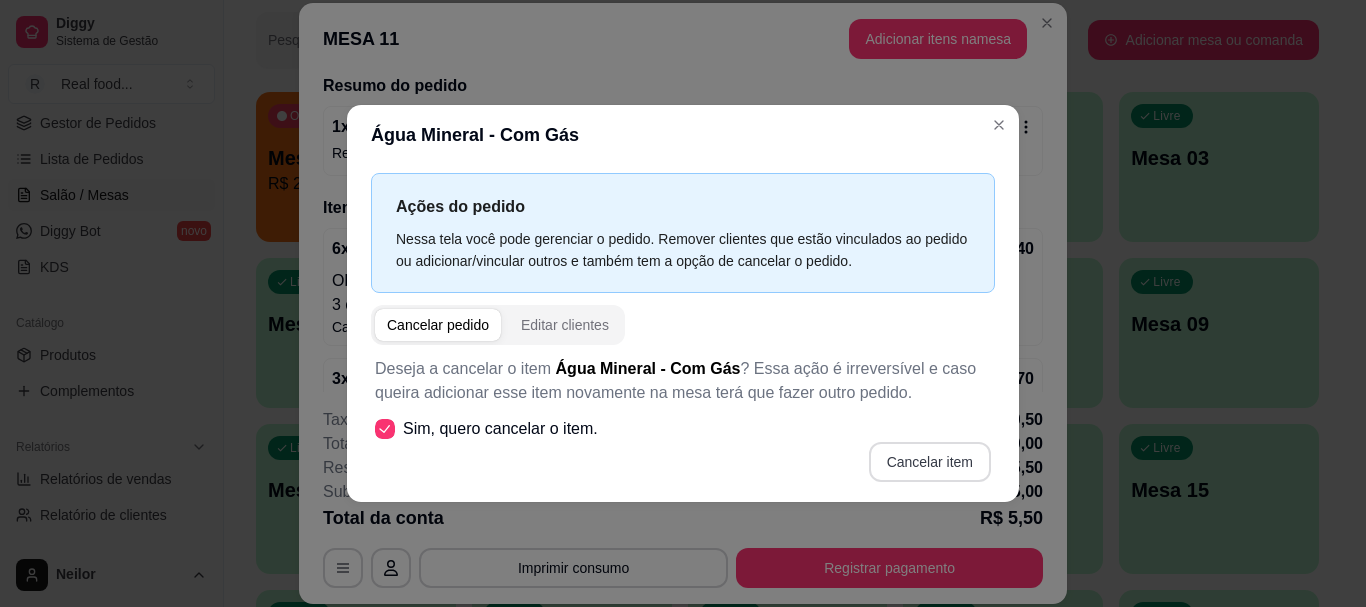 click on "Cancelar item" at bounding box center [930, 462] 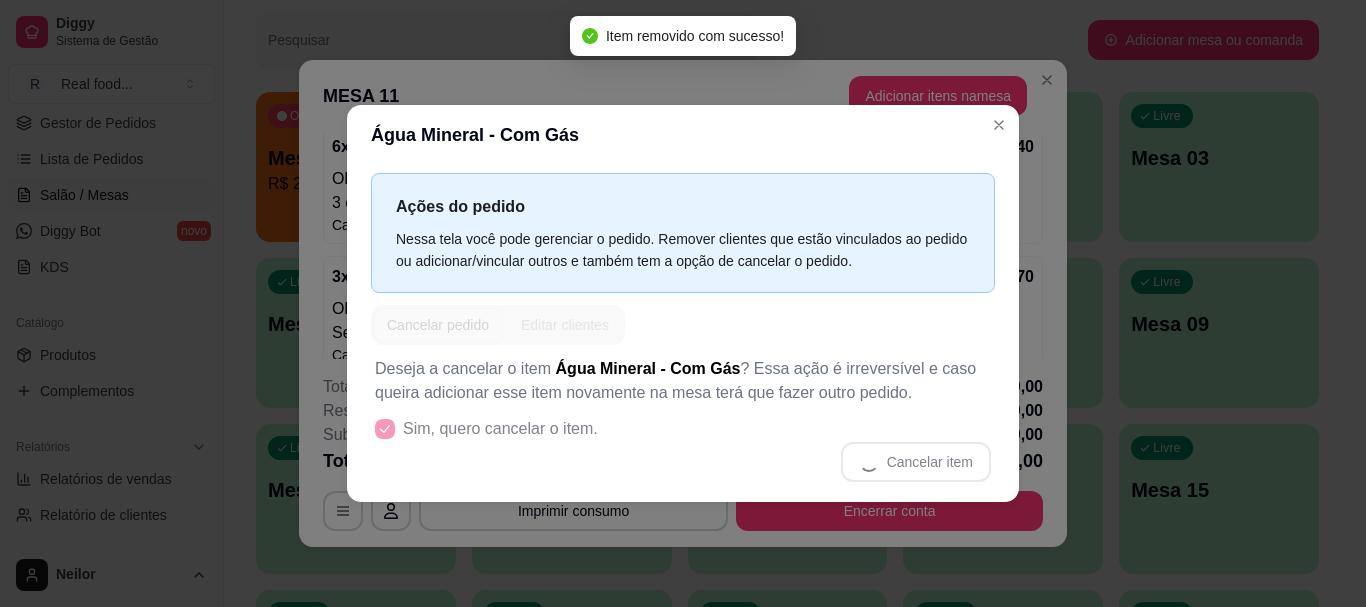 scroll, scrollTop: 131, scrollLeft: 0, axis: vertical 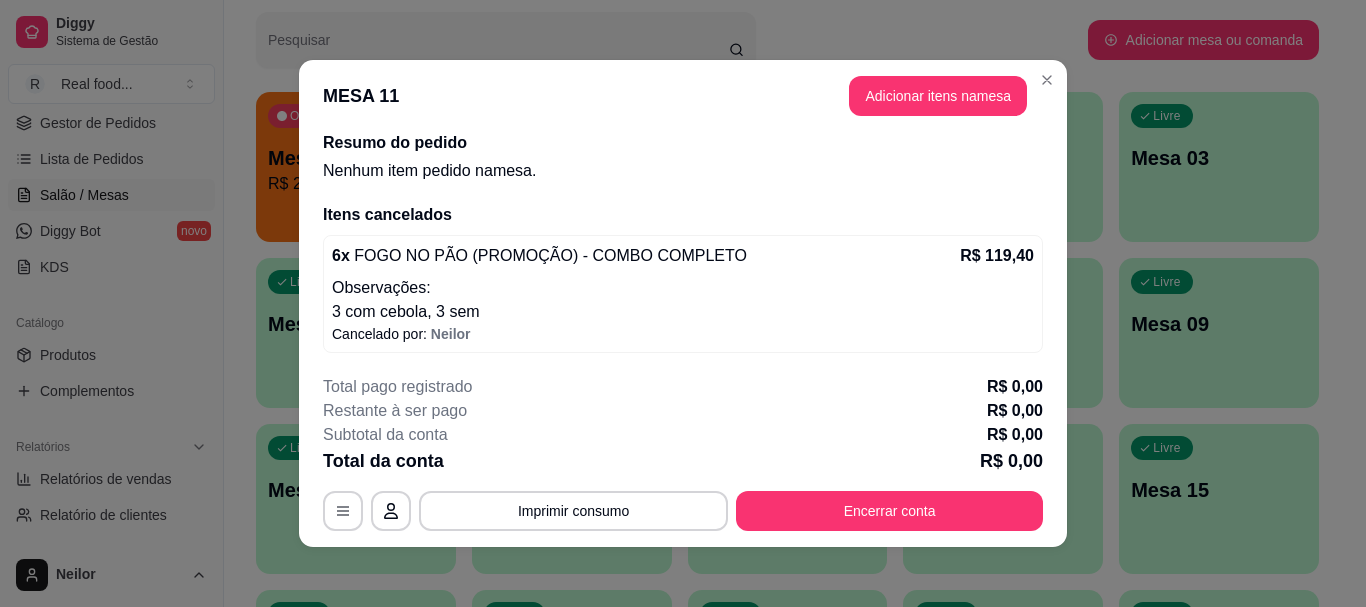 click on "Encerrar conta" at bounding box center (889, 511) 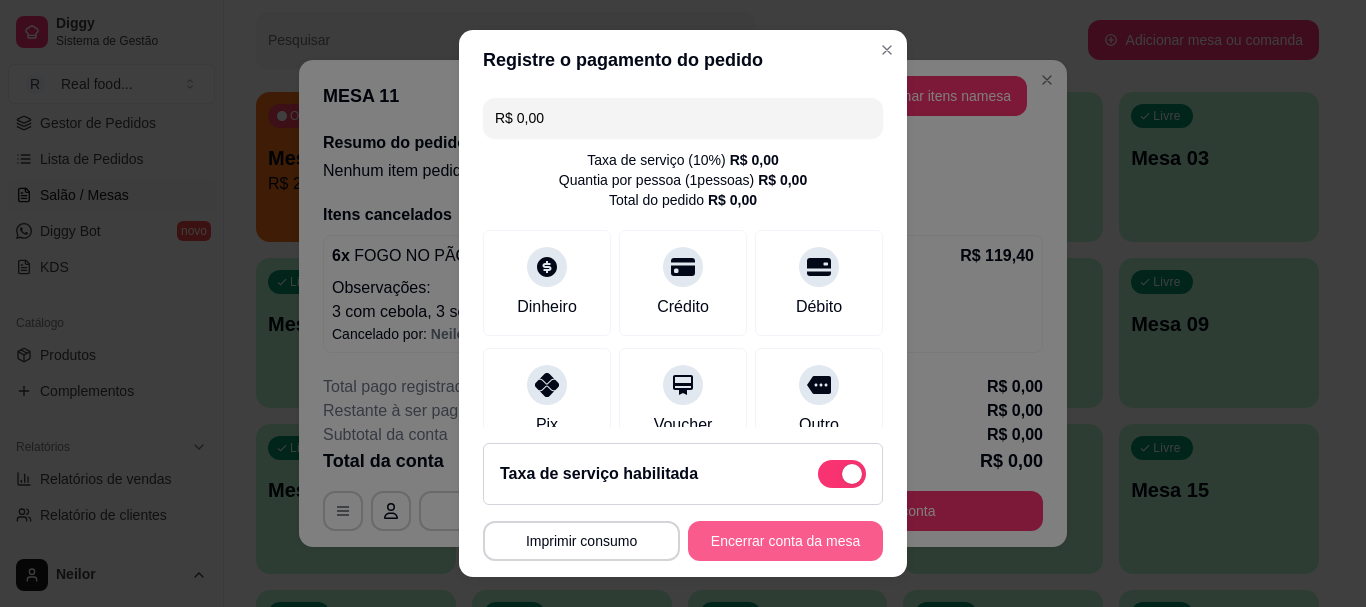 click on "Encerrar conta da mesa" at bounding box center [785, 541] 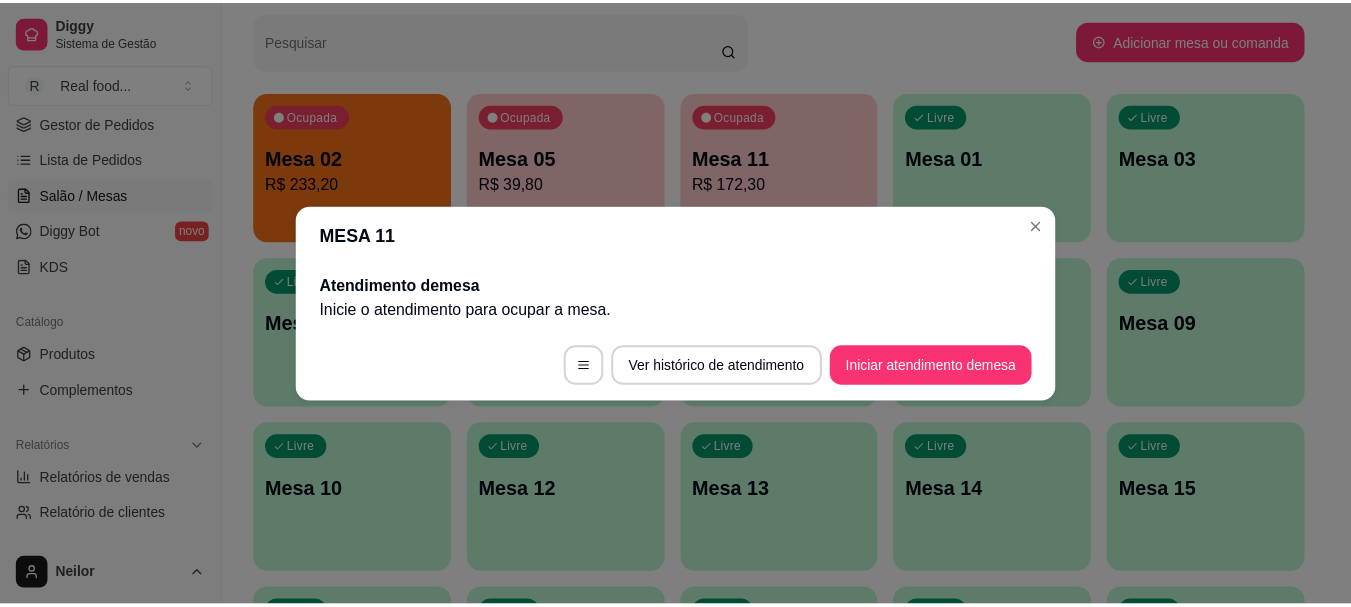 scroll, scrollTop: 0, scrollLeft: 0, axis: both 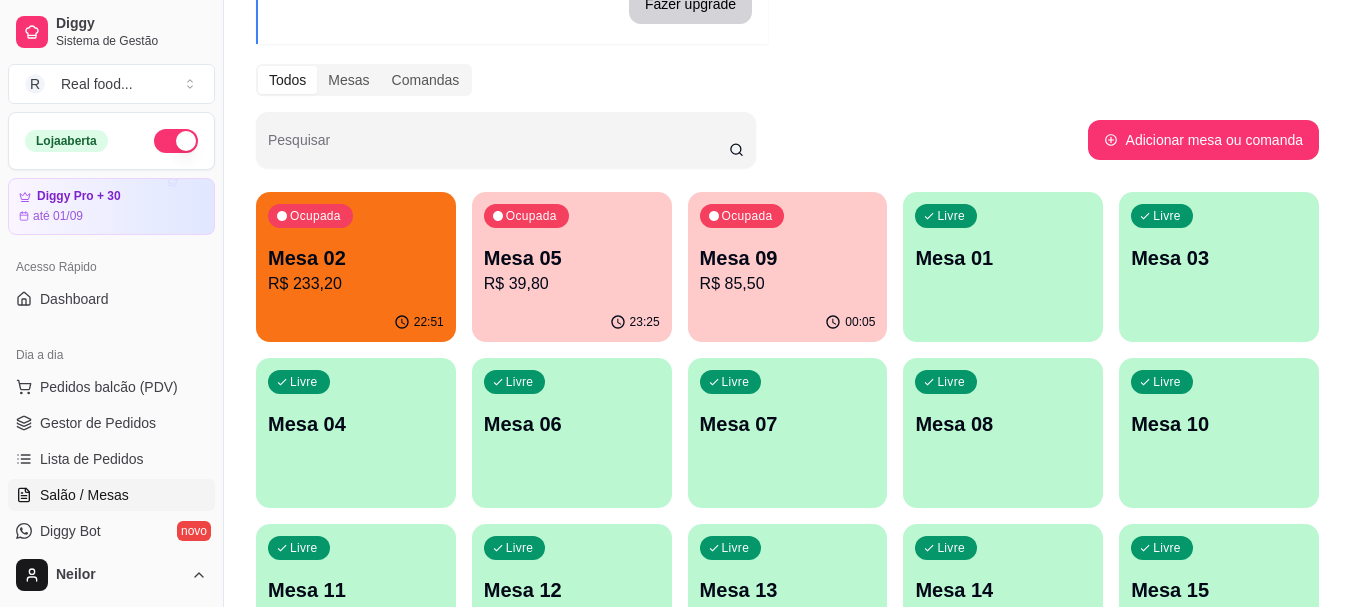 click on "23:25" at bounding box center (572, 322) 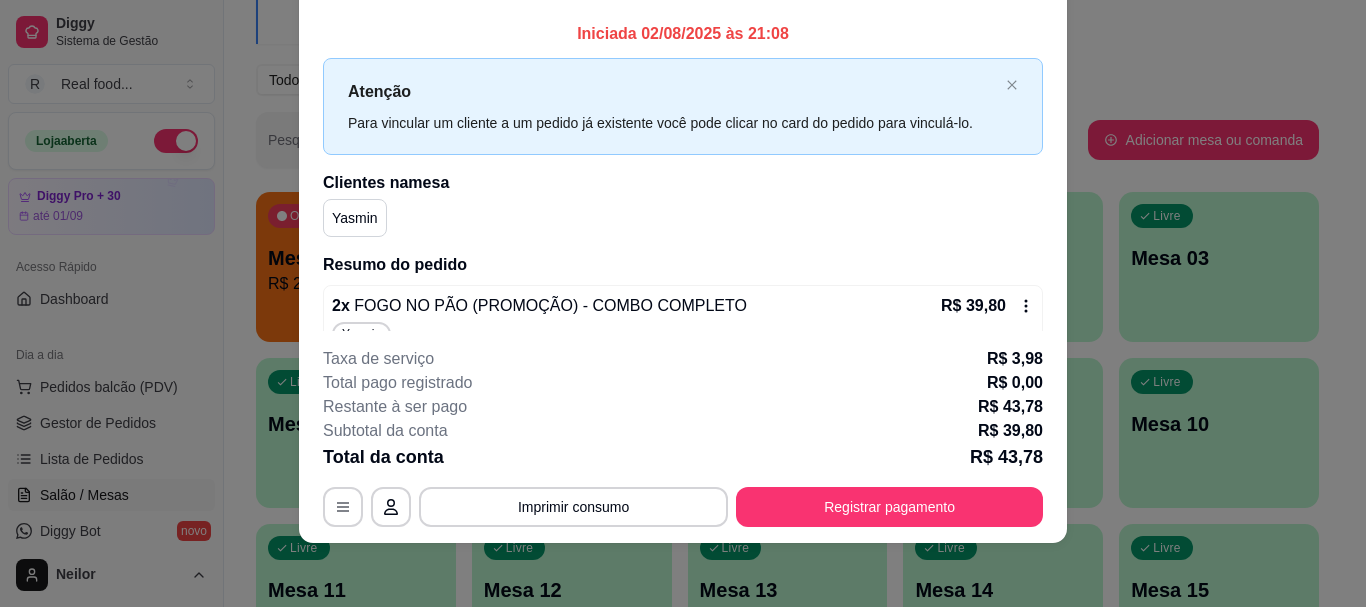 scroll, scrollTop: 0, scrollLeft: 0, axis: both 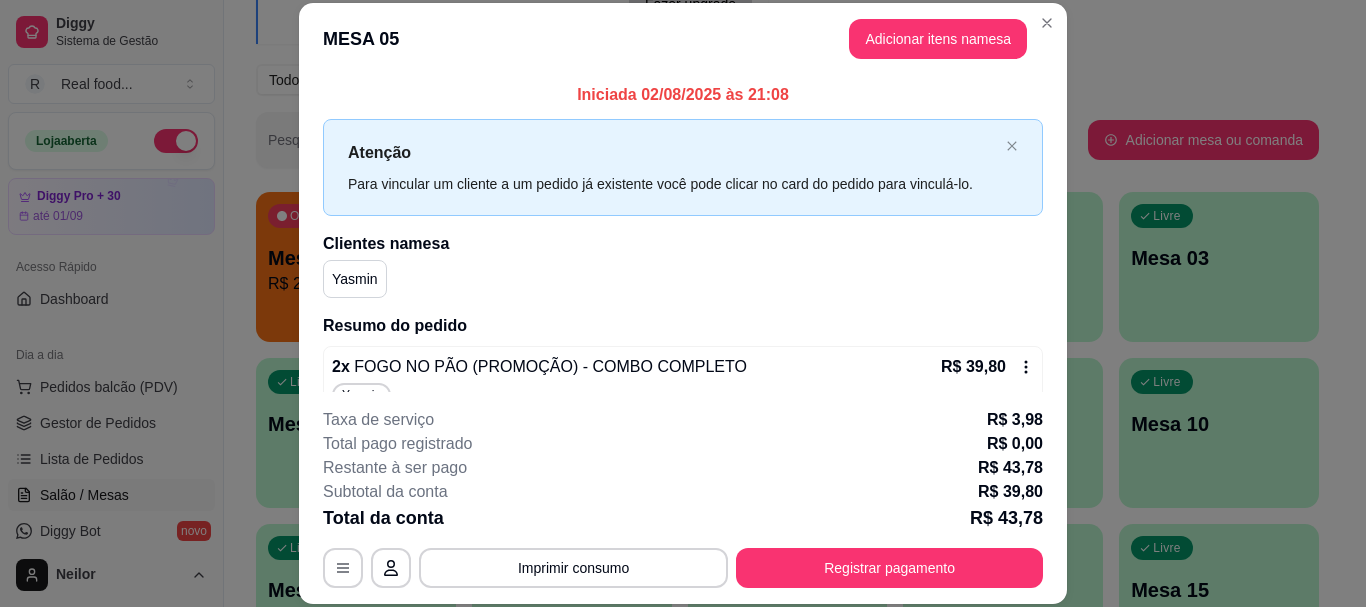 click 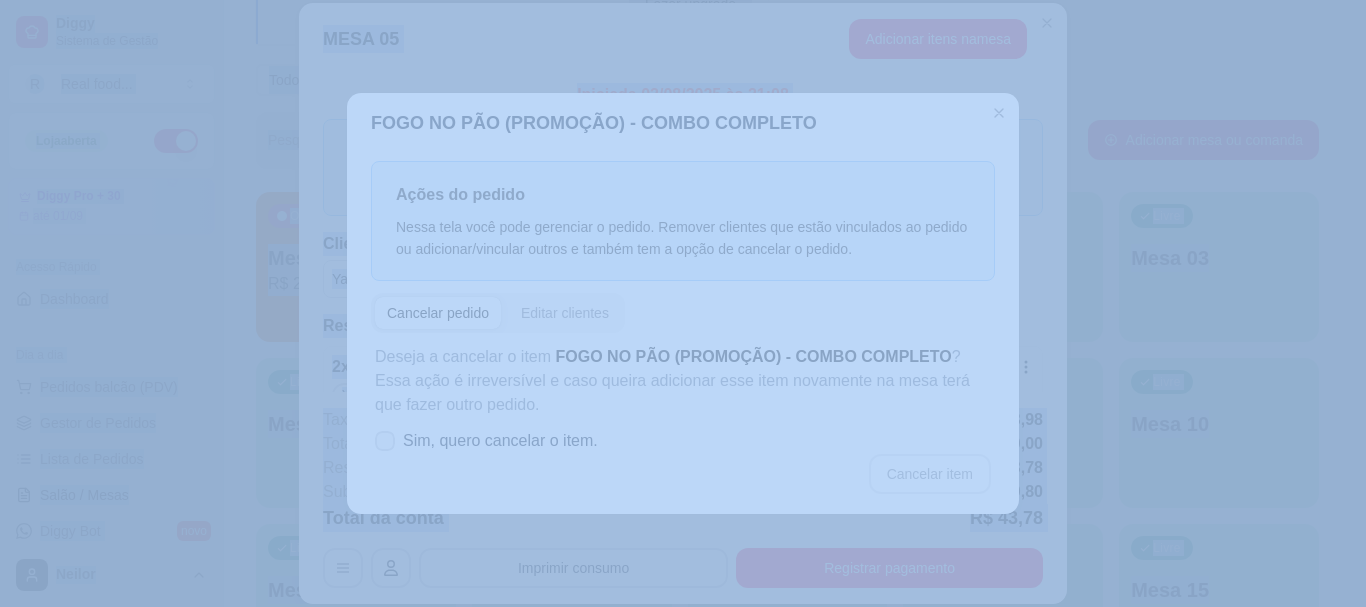 click on "Sim, quero cancelar o item." at bounding box center [500, 441] 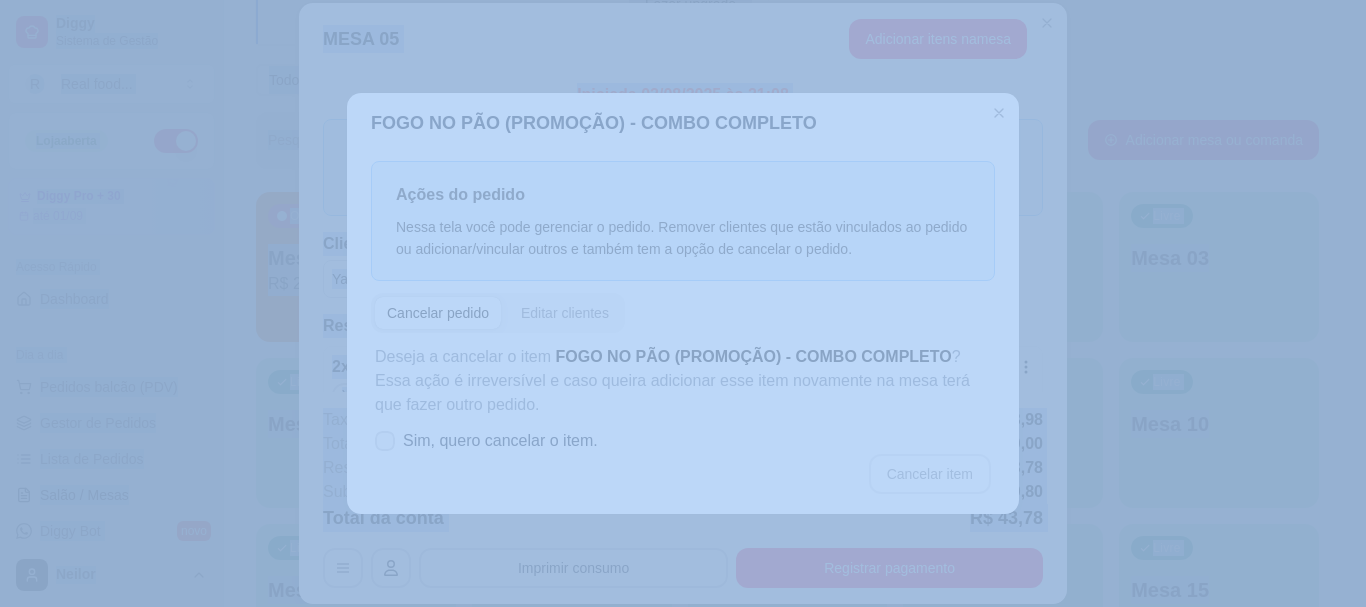 click 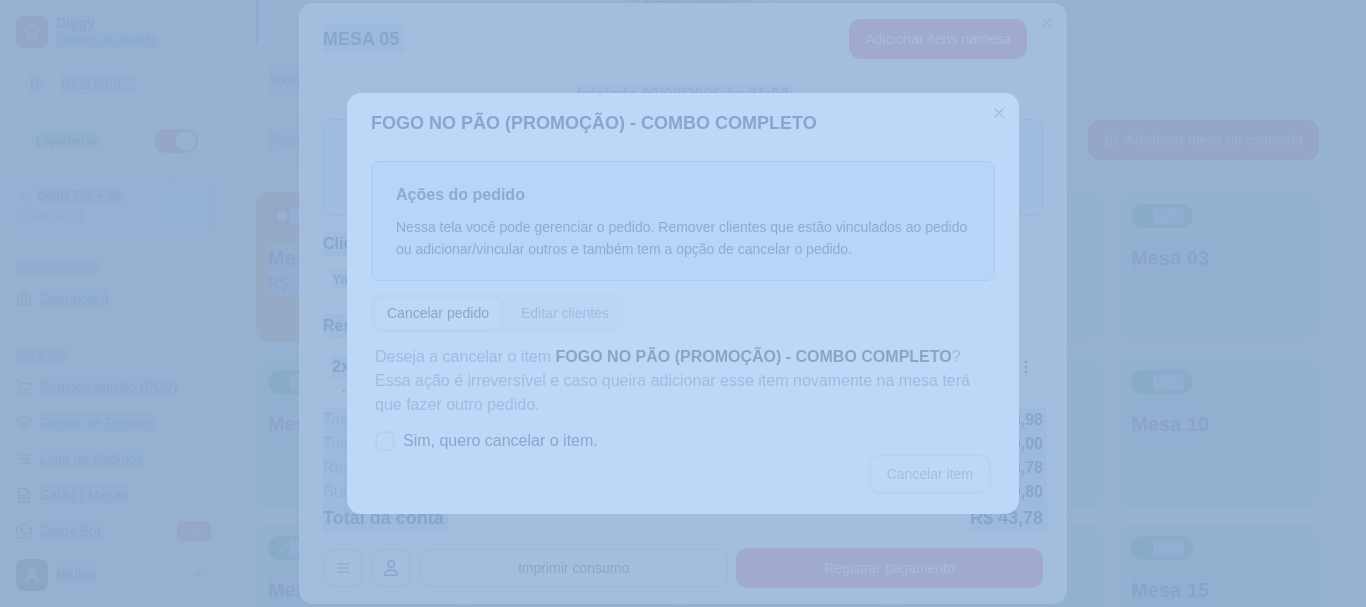 click on "Ações do pedido Nessa tela você pode gerenciar o pedido. Remover clientes que estão vinculados ao pedido ou adicionar/vincular outros e também tem a opção de cancelar o pedido." at bounding box center (683, 220) 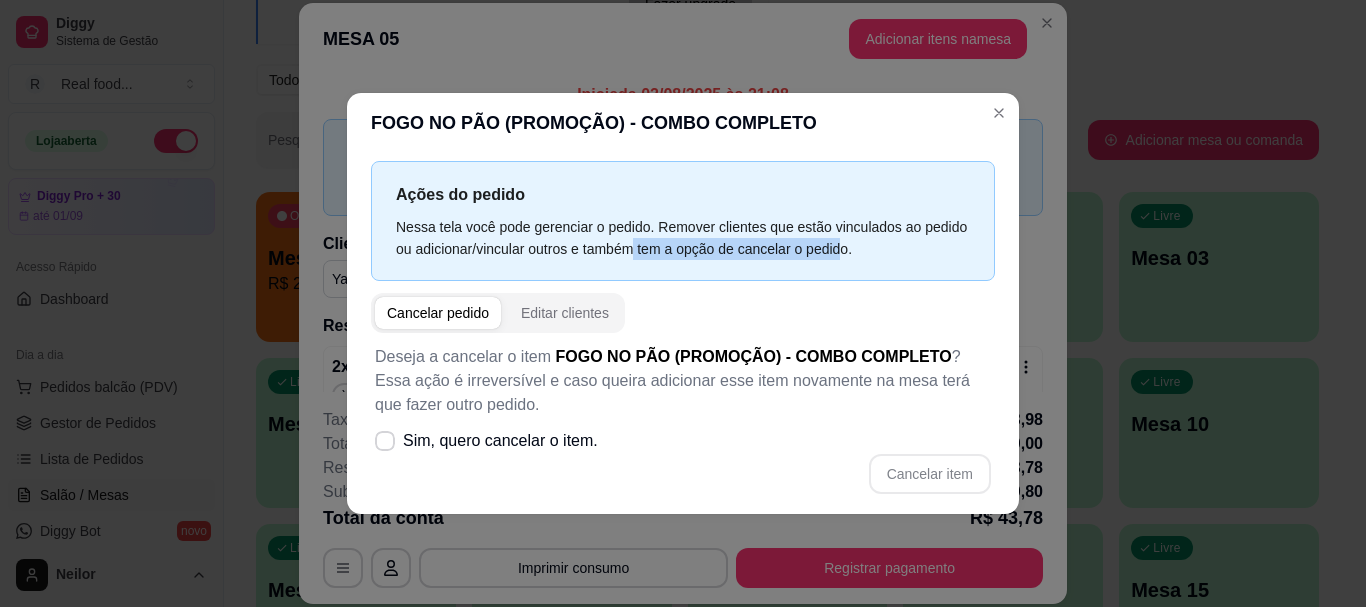 drag, startPoint x: 773, startPoint y: 263, endPoint x: 541, endPoint y: 281, distance: 232.69724 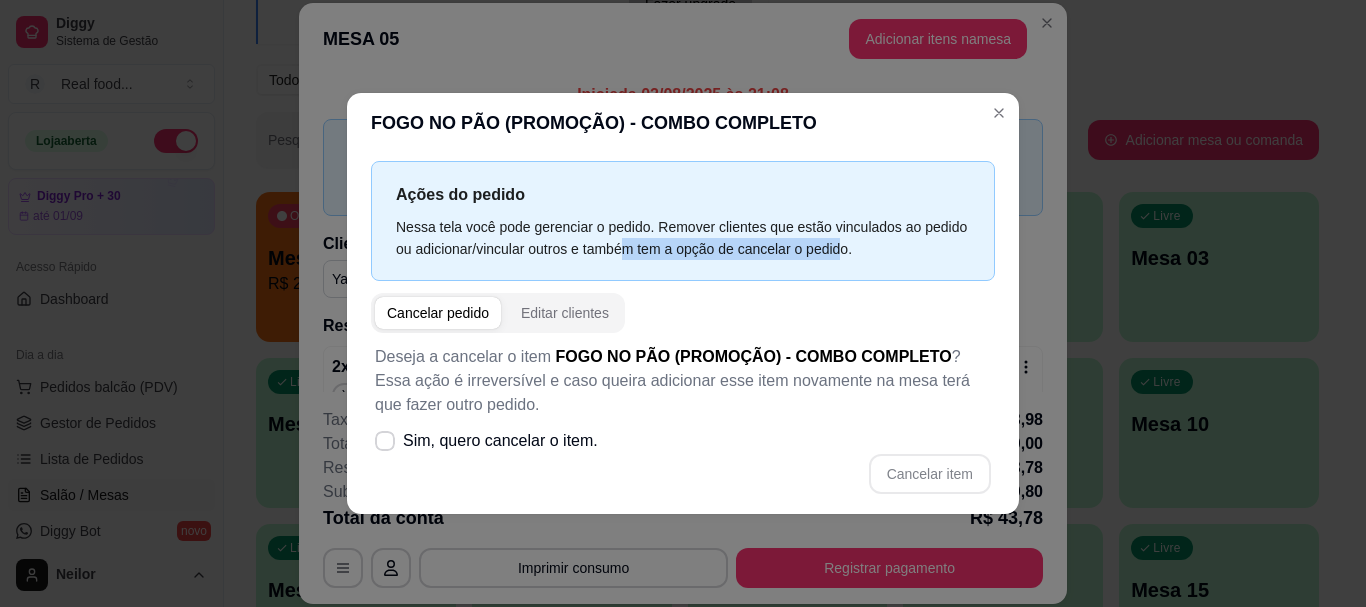 click on "Cancelar pedido" at bounding box center [438, 313] 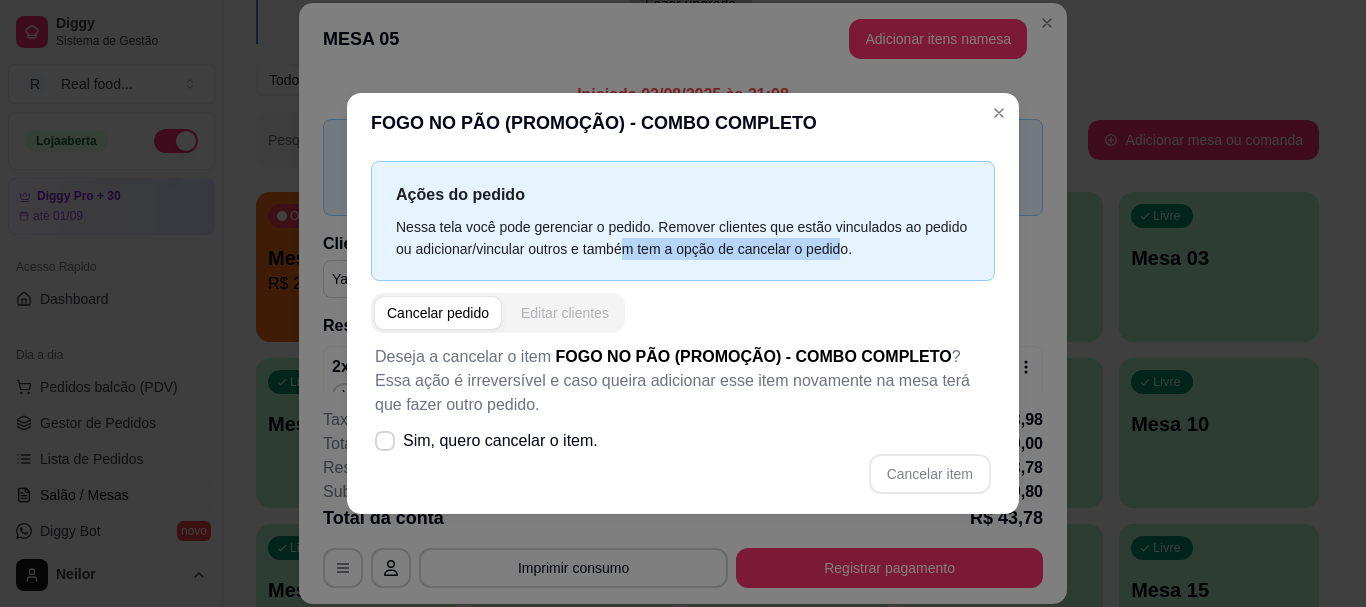 click on "Editar clientes" at bounding box center [565, 313] 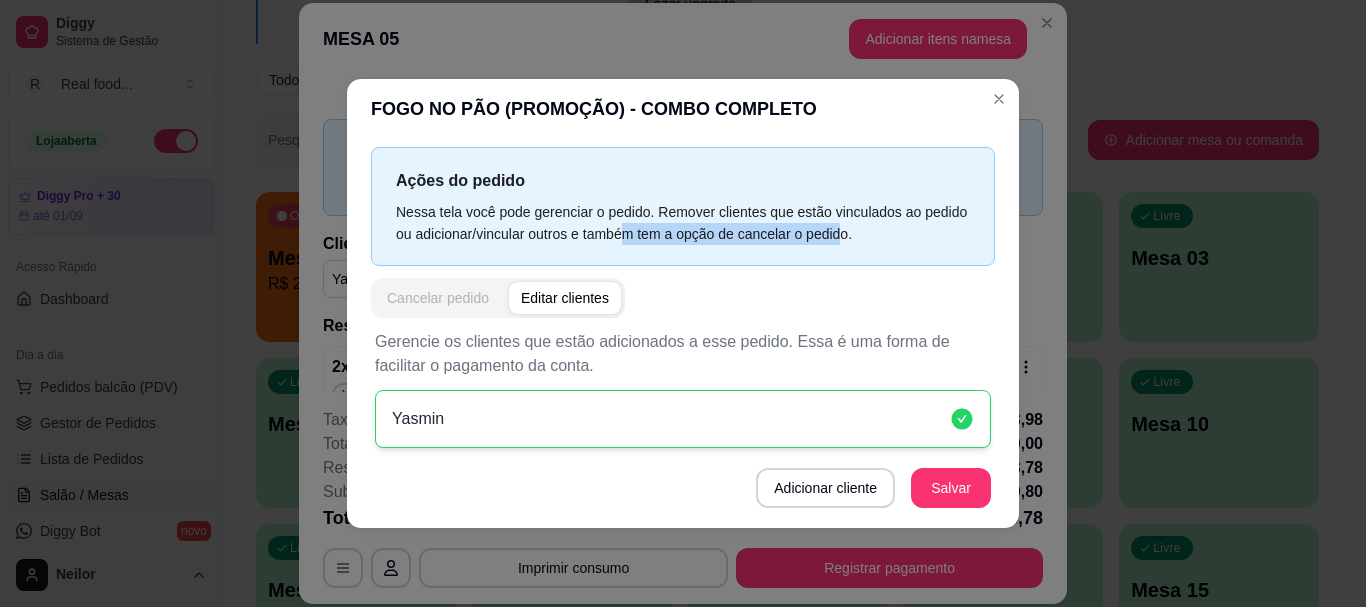 click on "Cancelar pedido" at bounding box center (438, 298) 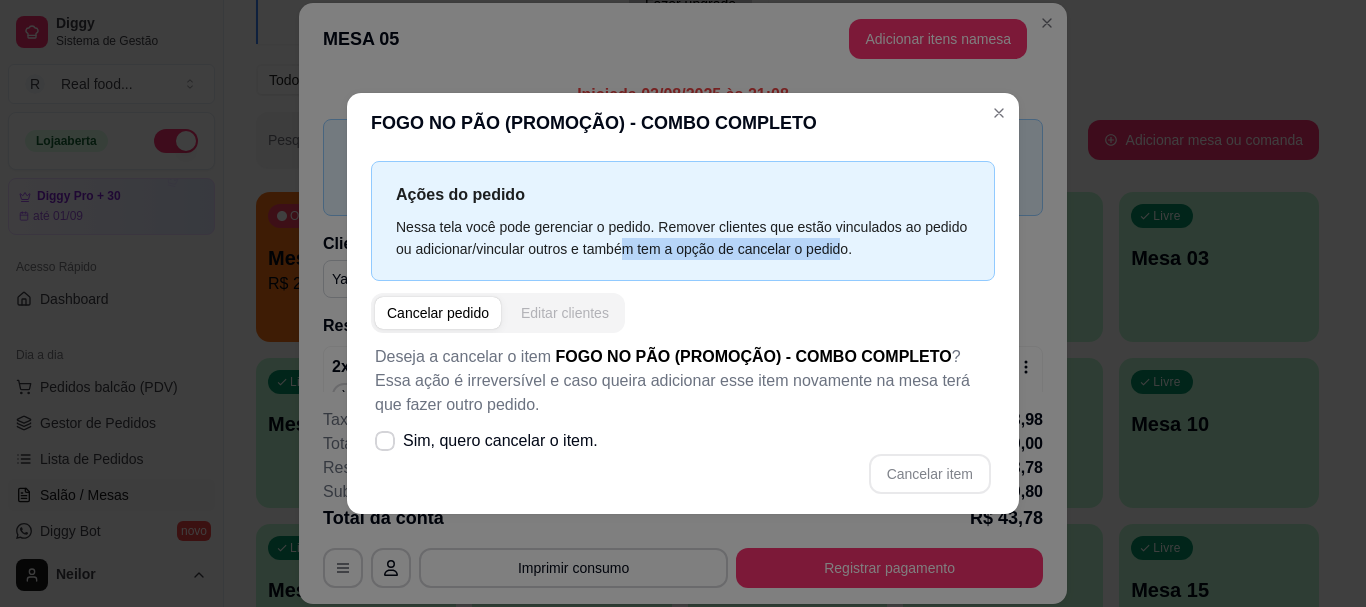 click on "Editar clientes" at bounding box center (565, 313) 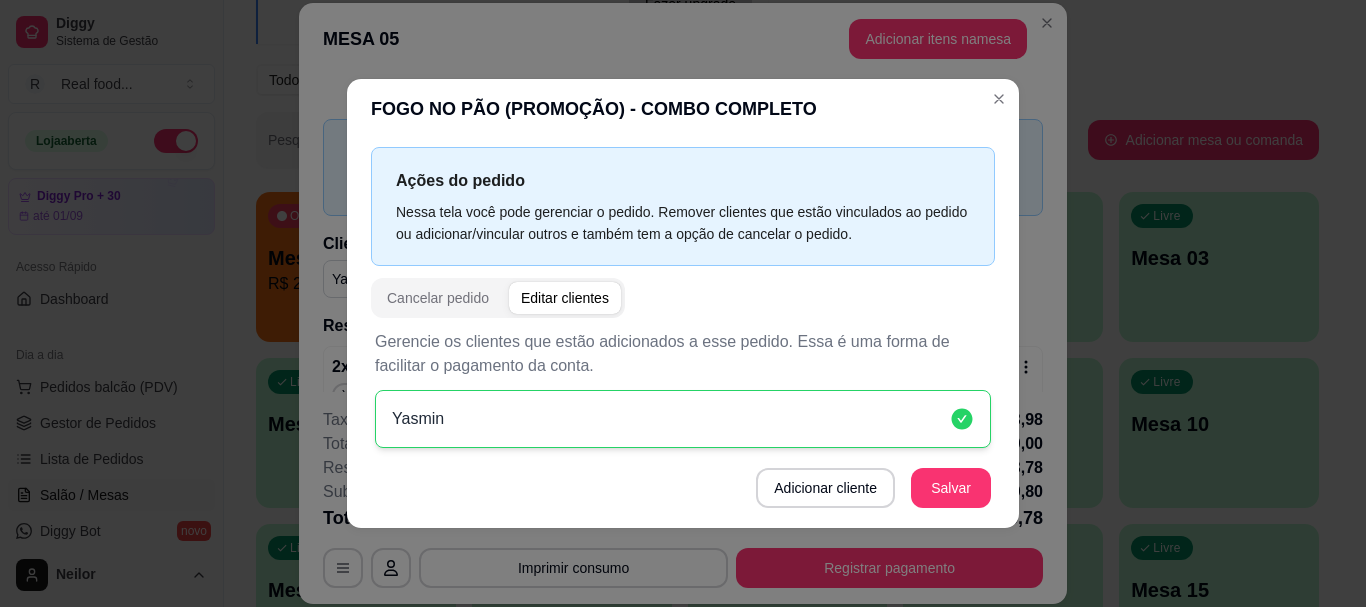 click on "Yasmin" at bounding box center (683, 419) 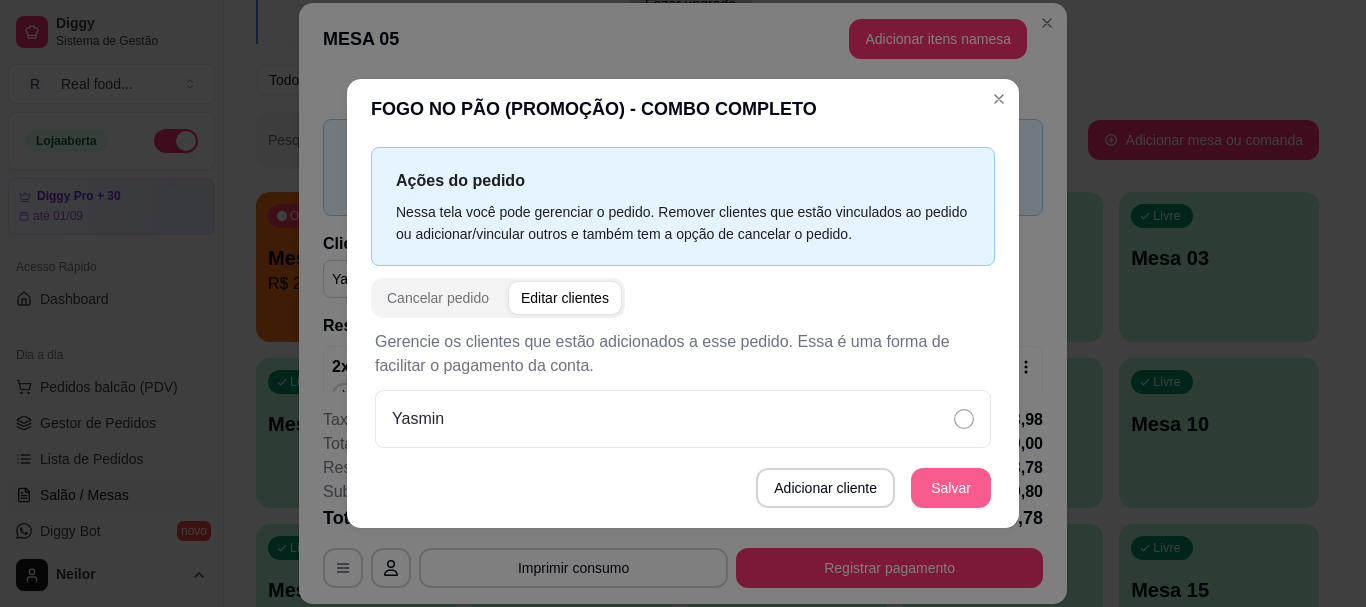 click on "Salvar" at bounding box center (951, 488) 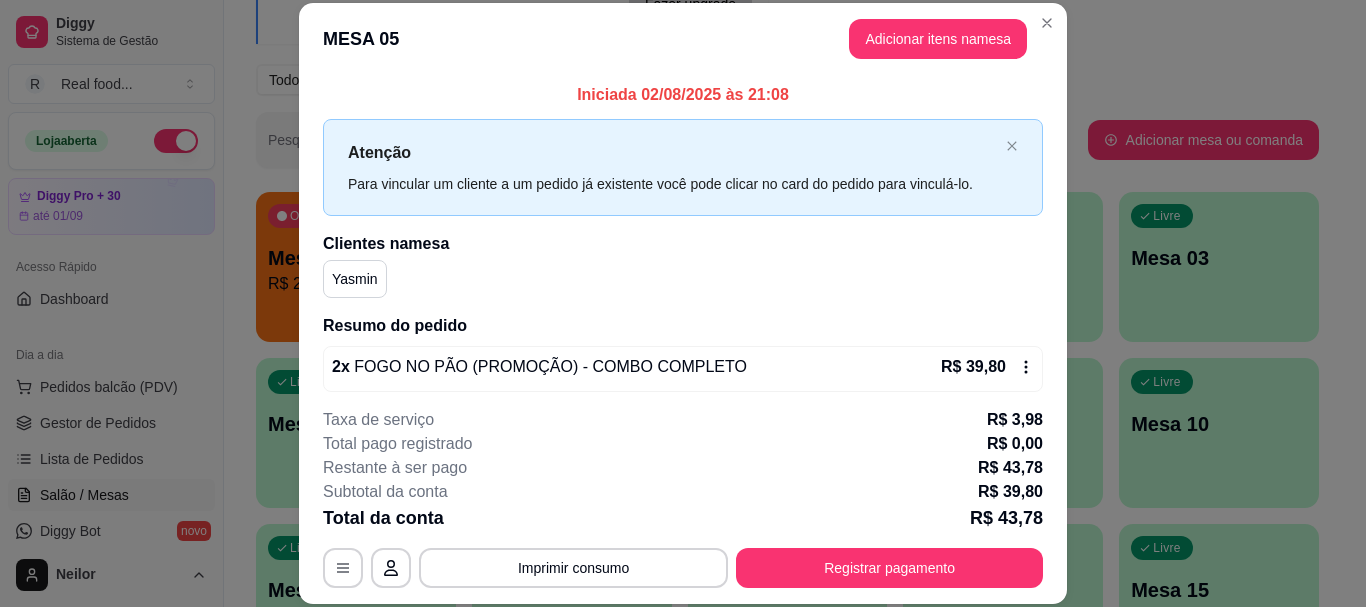 click 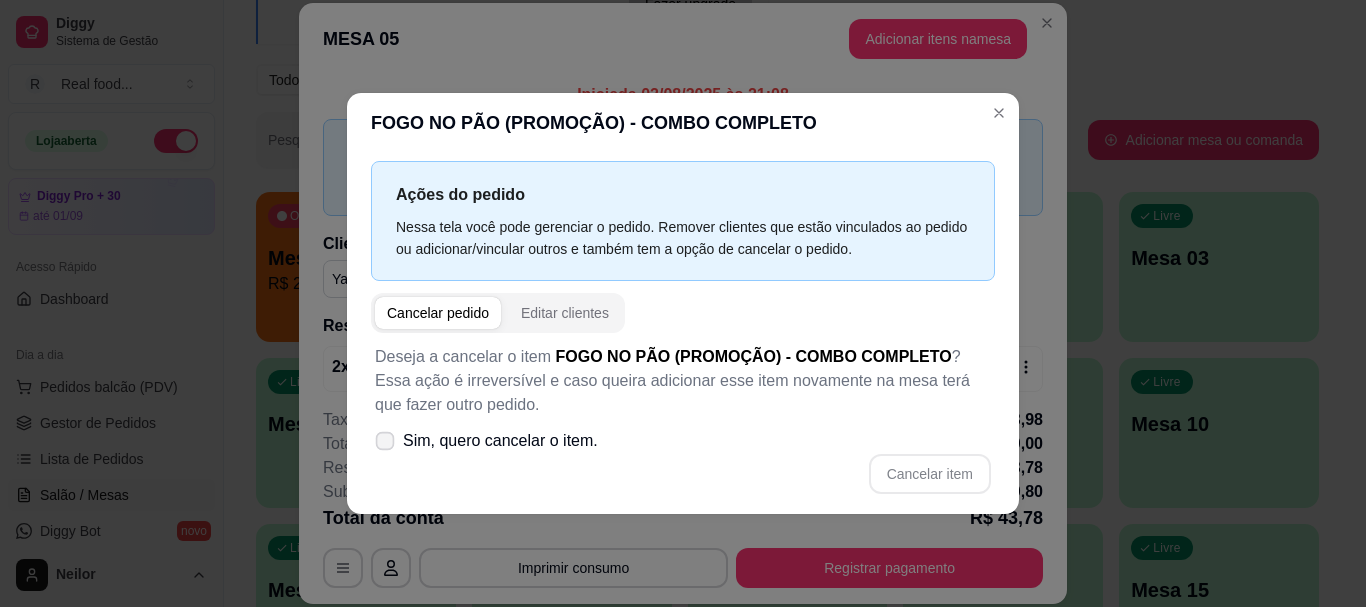 click 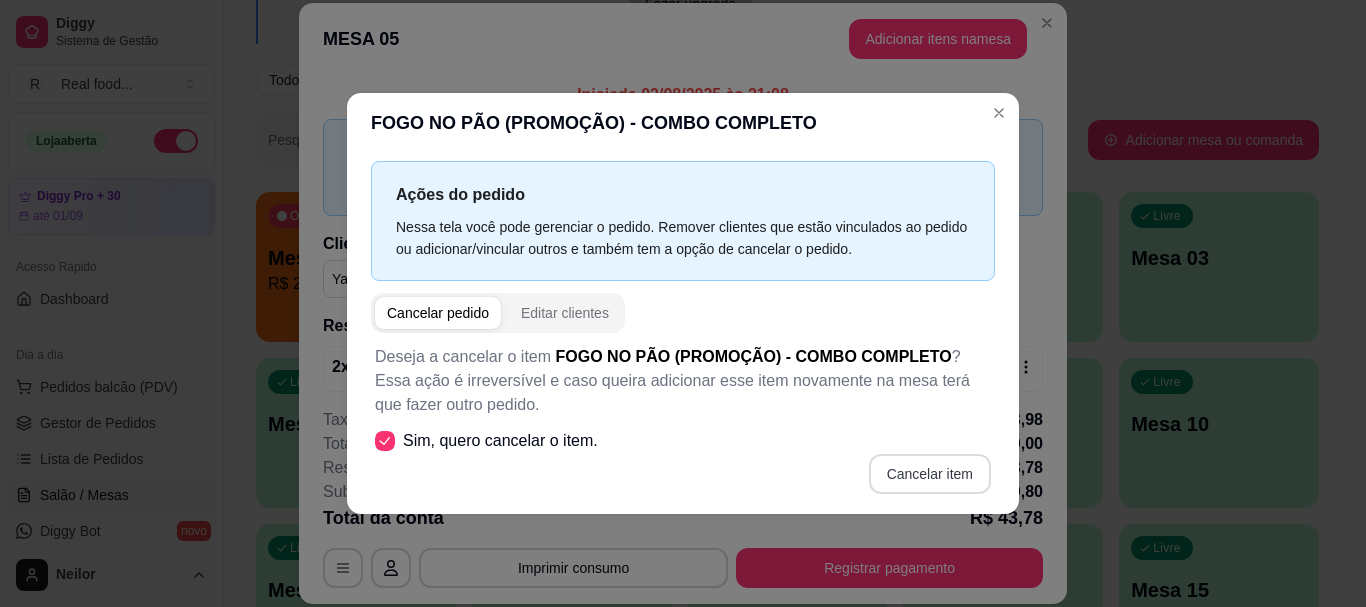 click on "Cancelar item" at bounding box center [930, 474] 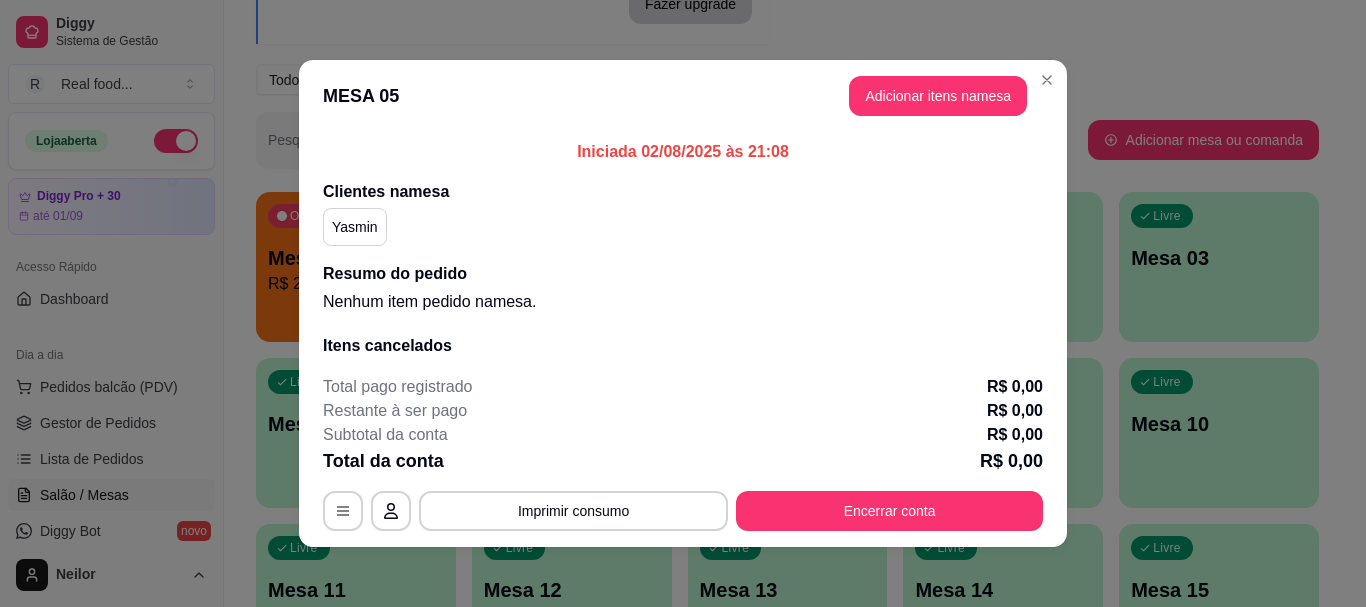 scroll, scrollTop: 4, scrollLeft: 0, axis: vertical 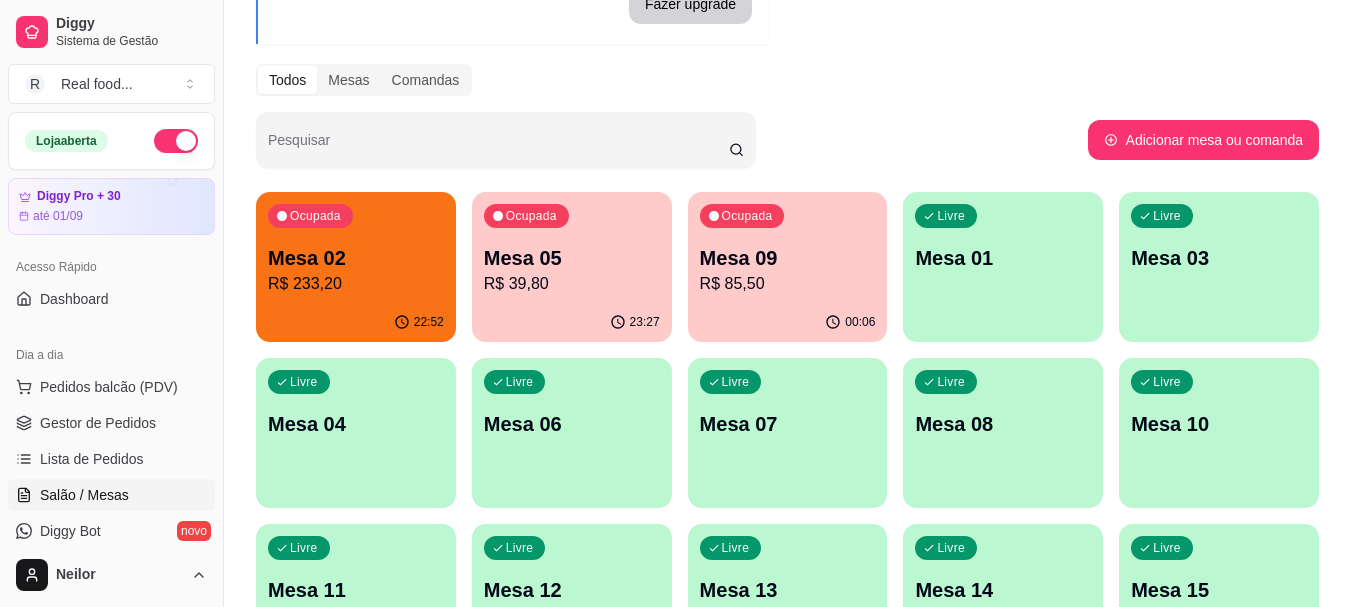 click on "R$ 39,80" at bounding box center [572, 284] 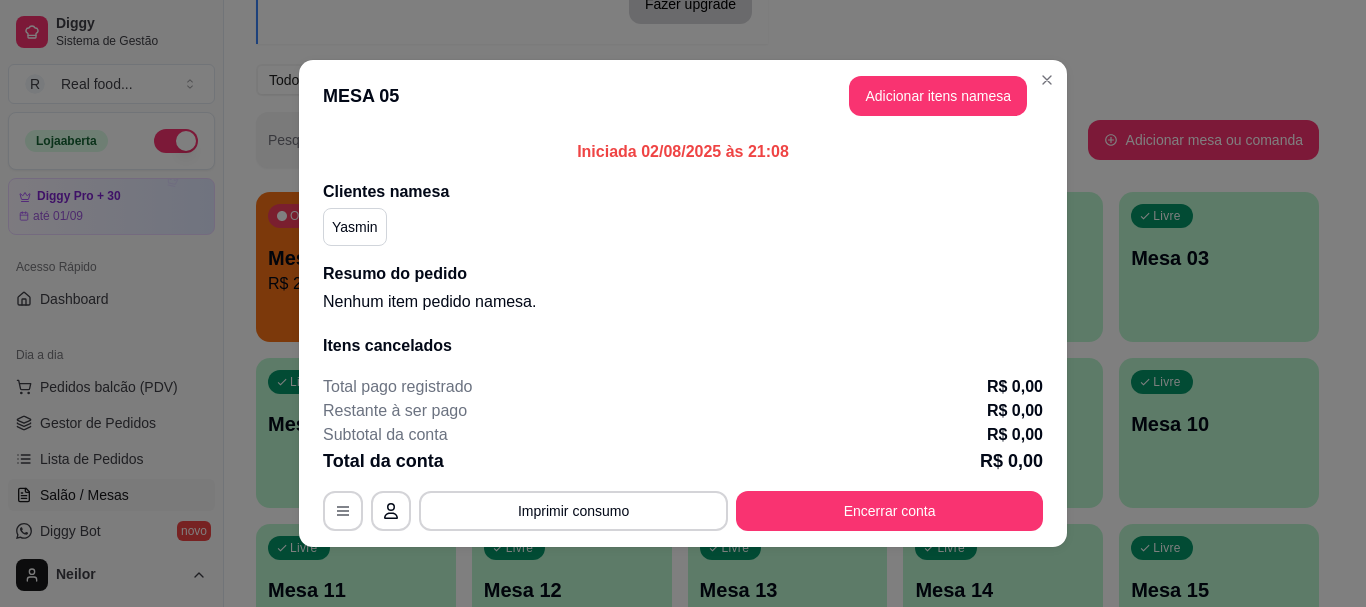 scroll, scrollTop: 77, scrollLeft: 0, axis: vertical 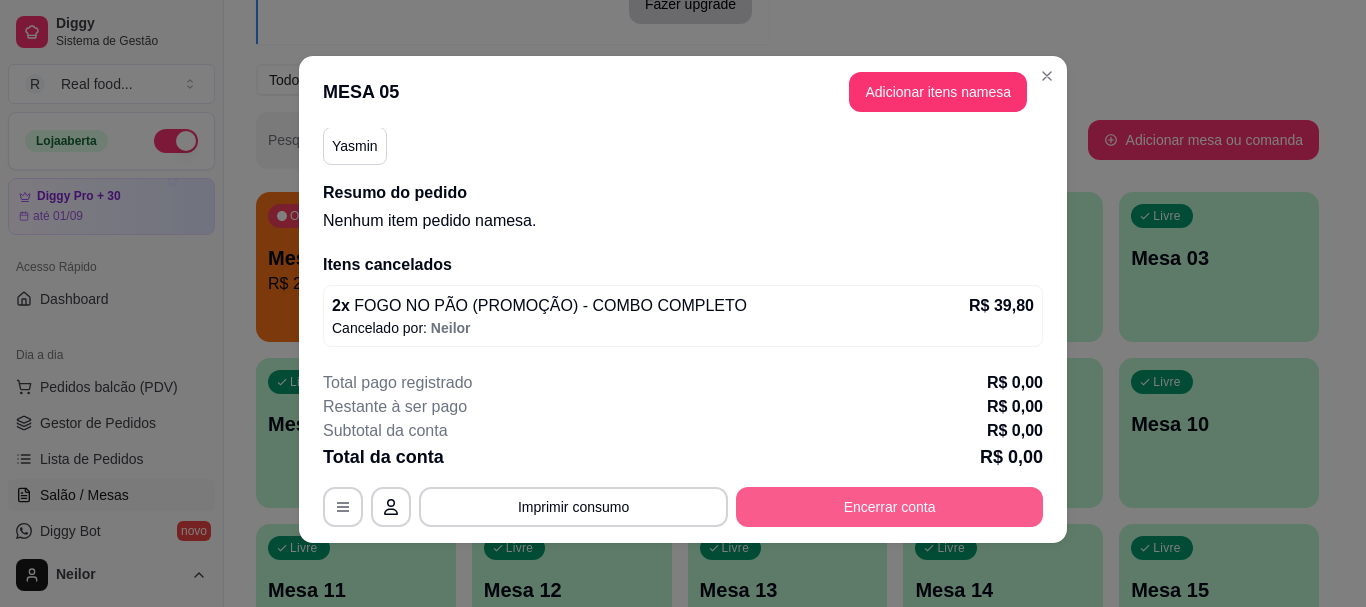 click on "Encerrar conta" at bounding box center [889, 507] 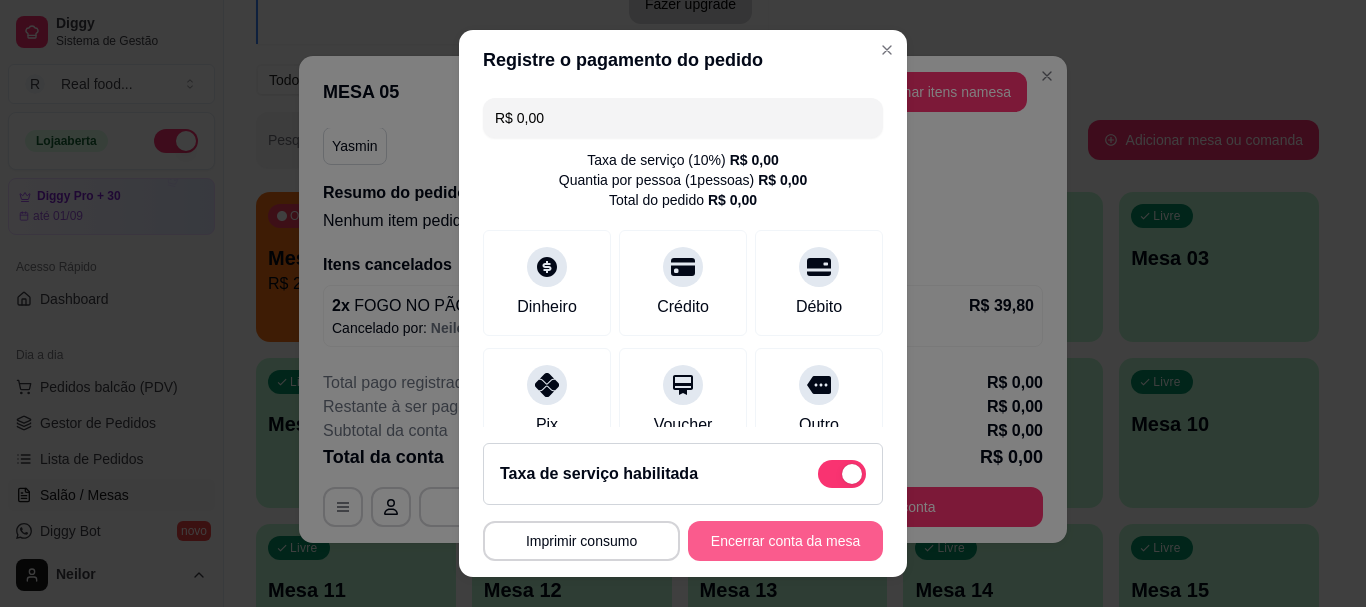 click on "Encerrar conta da mesa" at bounding box center (785, 541) 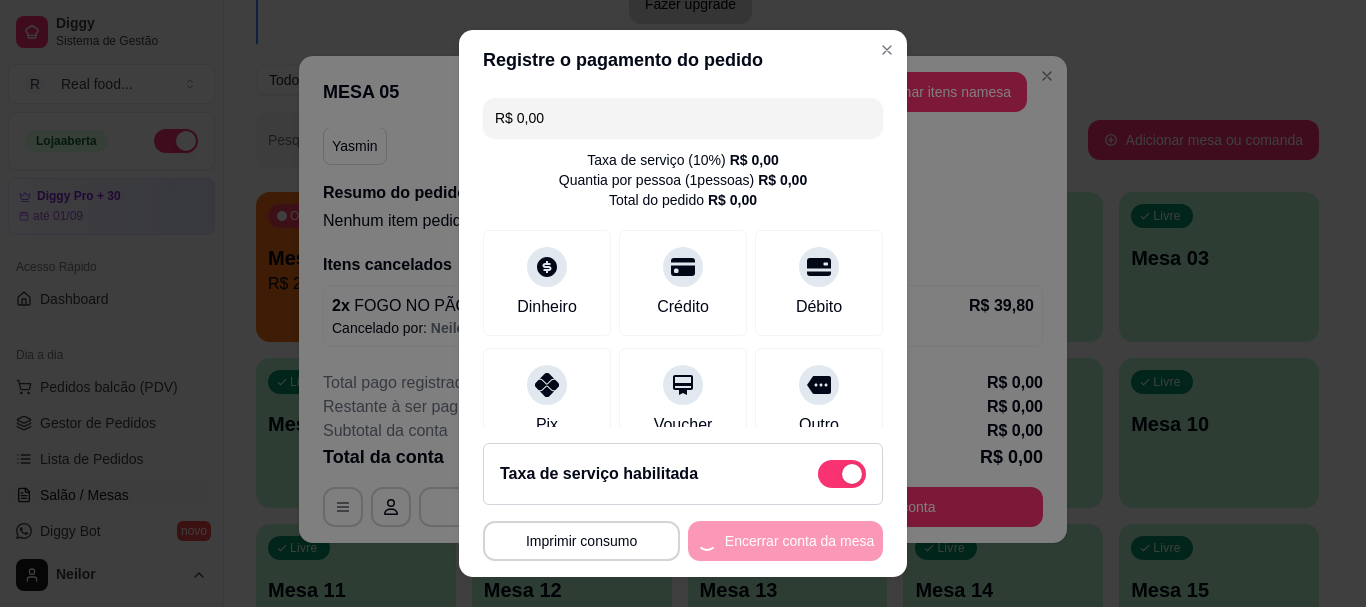 scroll, scrollTop: 0, scrollLeft: 0, axis: both 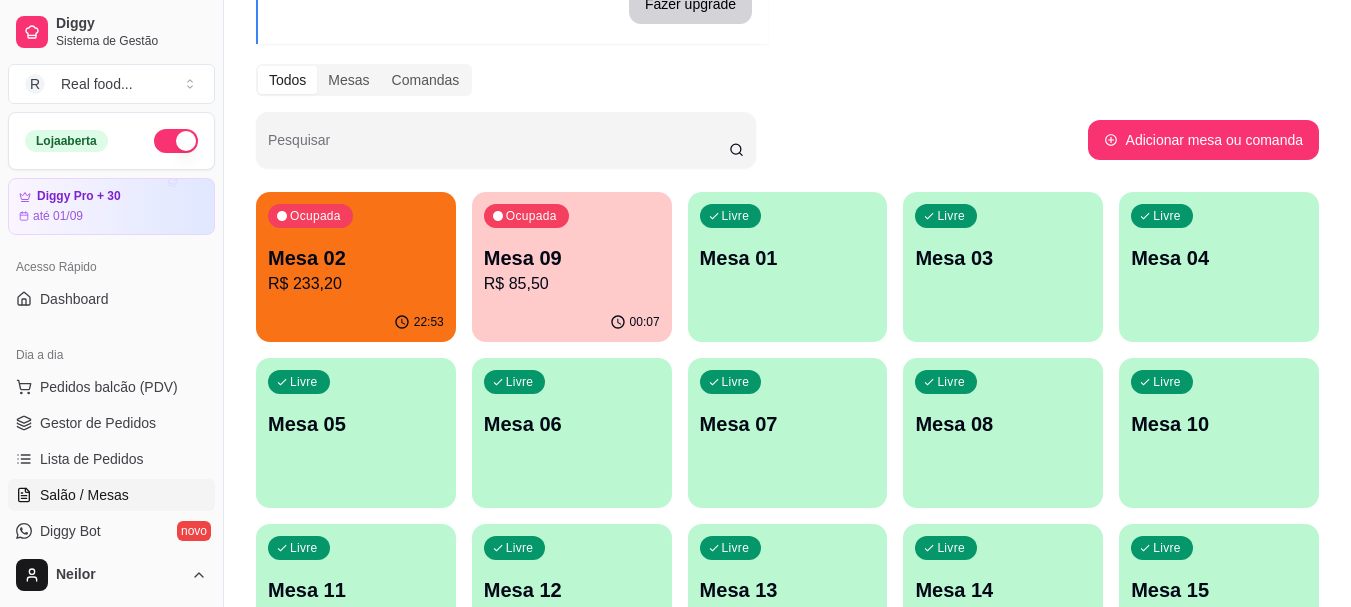 click on "R$ 233,20" at bounding box center [356, 284] 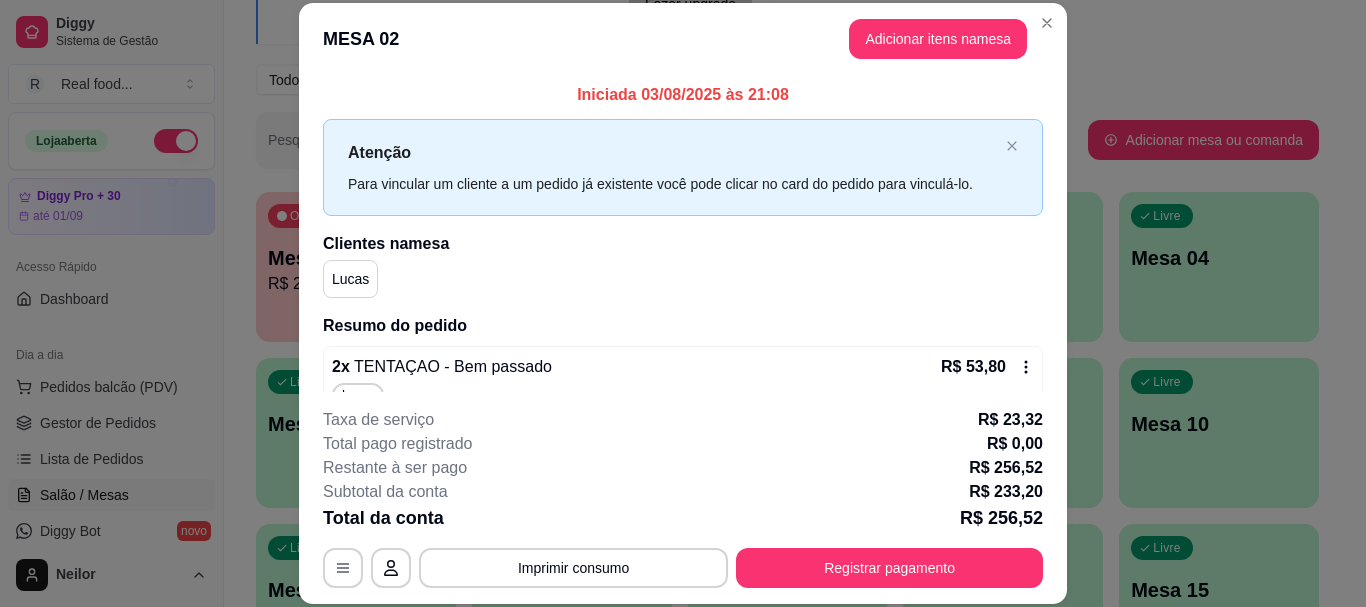 scroll, scrollTop: 100, scrollLeft: 0, axis: vertical 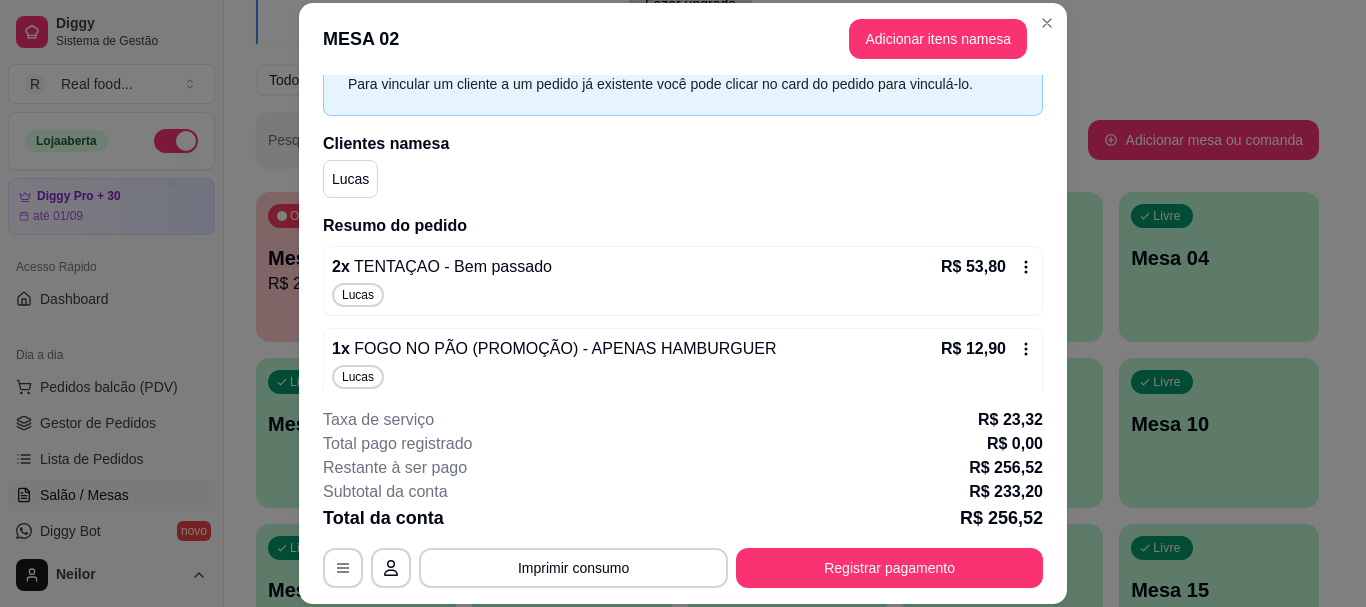 click 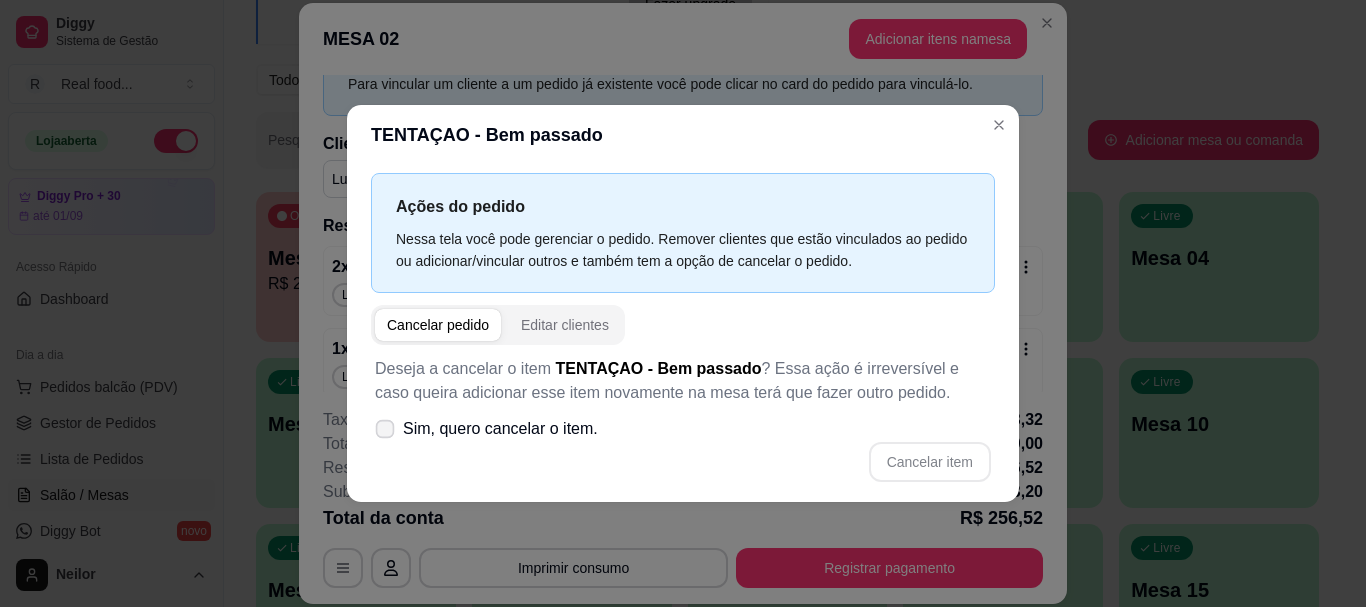 click 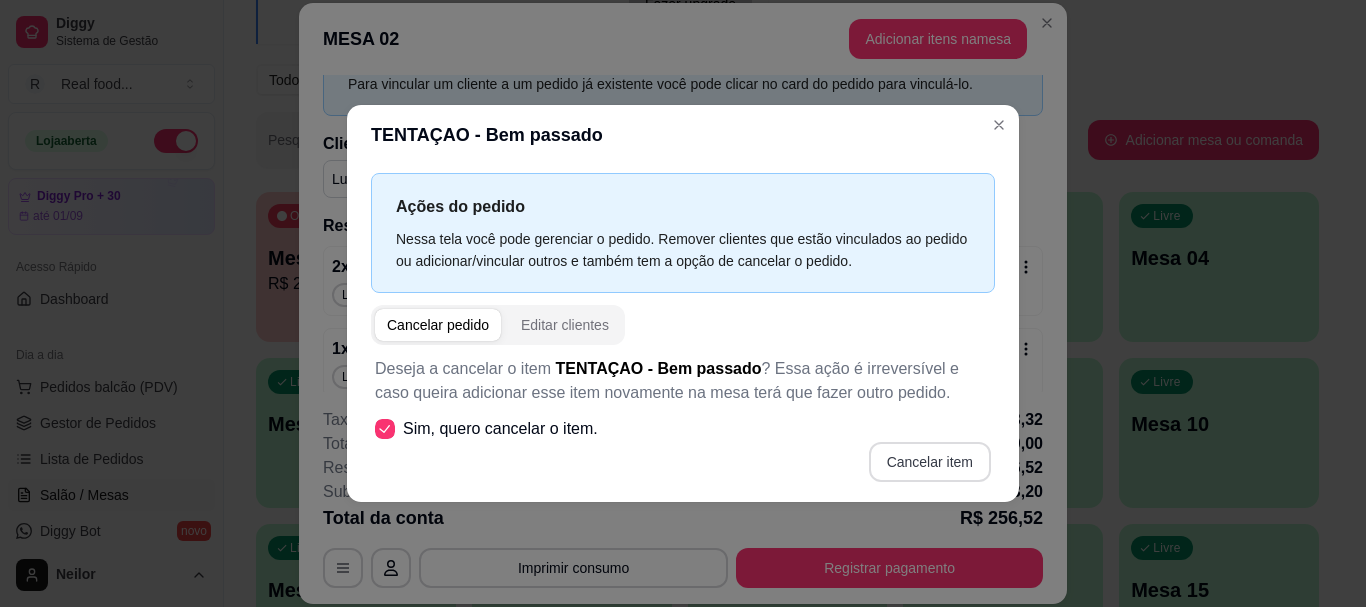 click on "Cancelar item" at bounding box center [930, 462] 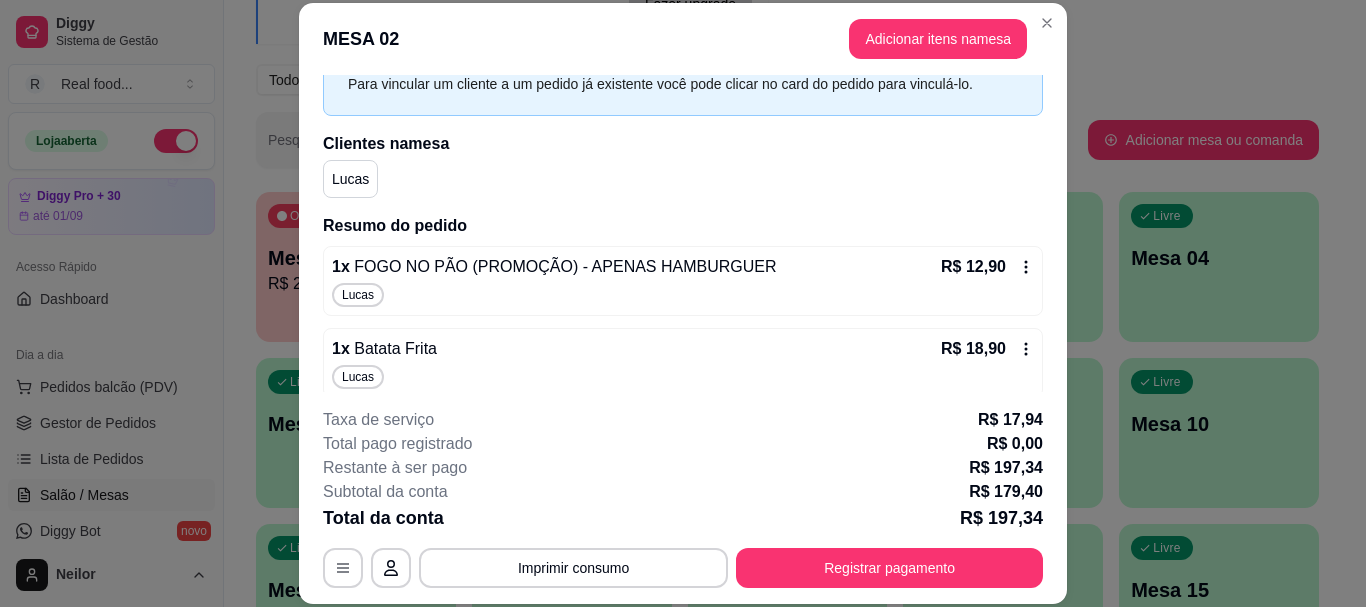 click 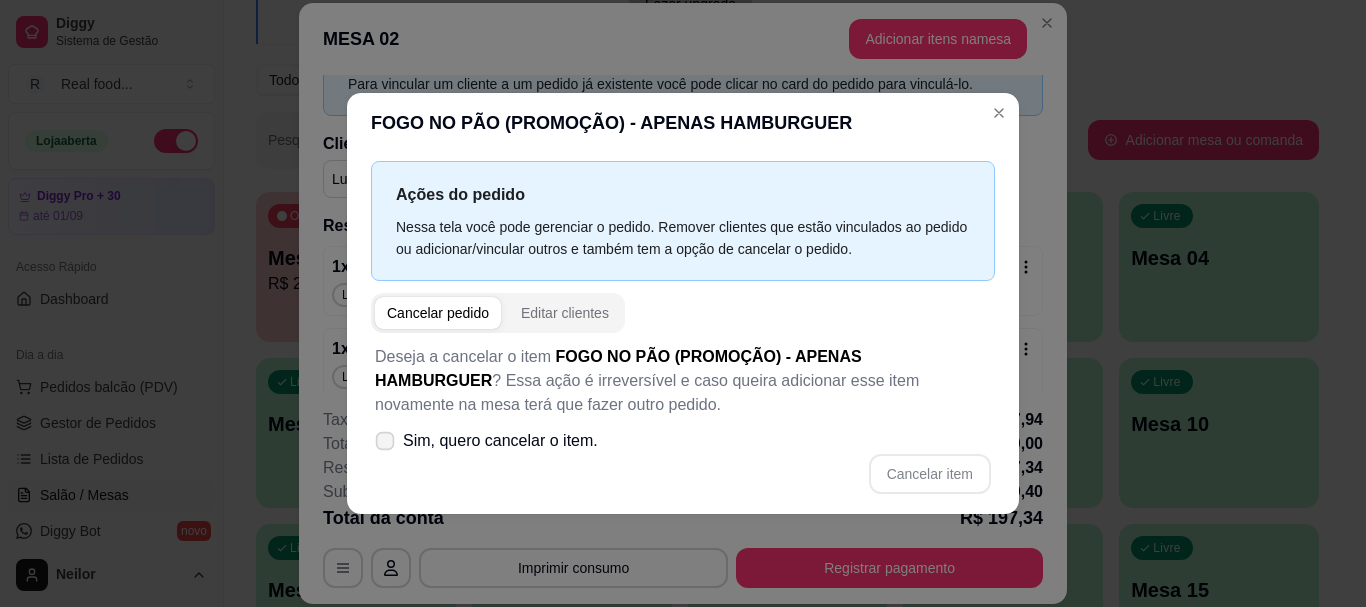 click on "Sim, quero cancelar o item." at bounding box center [486, 441] 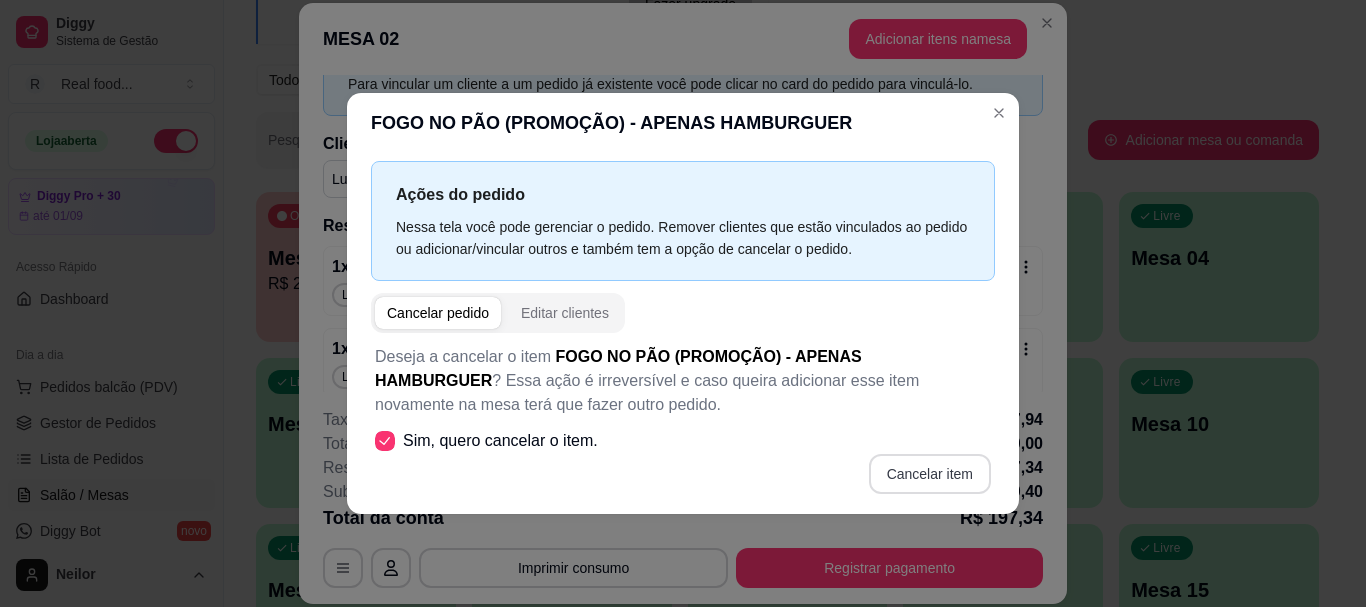 click on "Cancelar item" at bounding box center [930, 474] 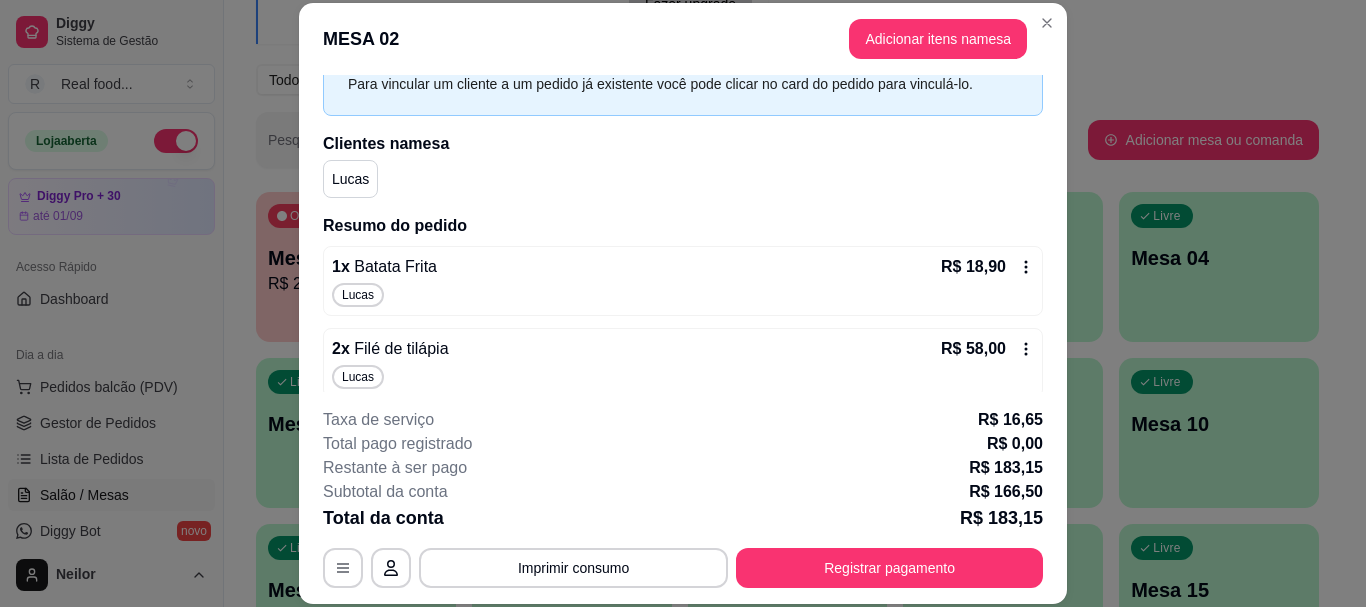 click on "R$ 18,90" at bounding box center (987, 267) 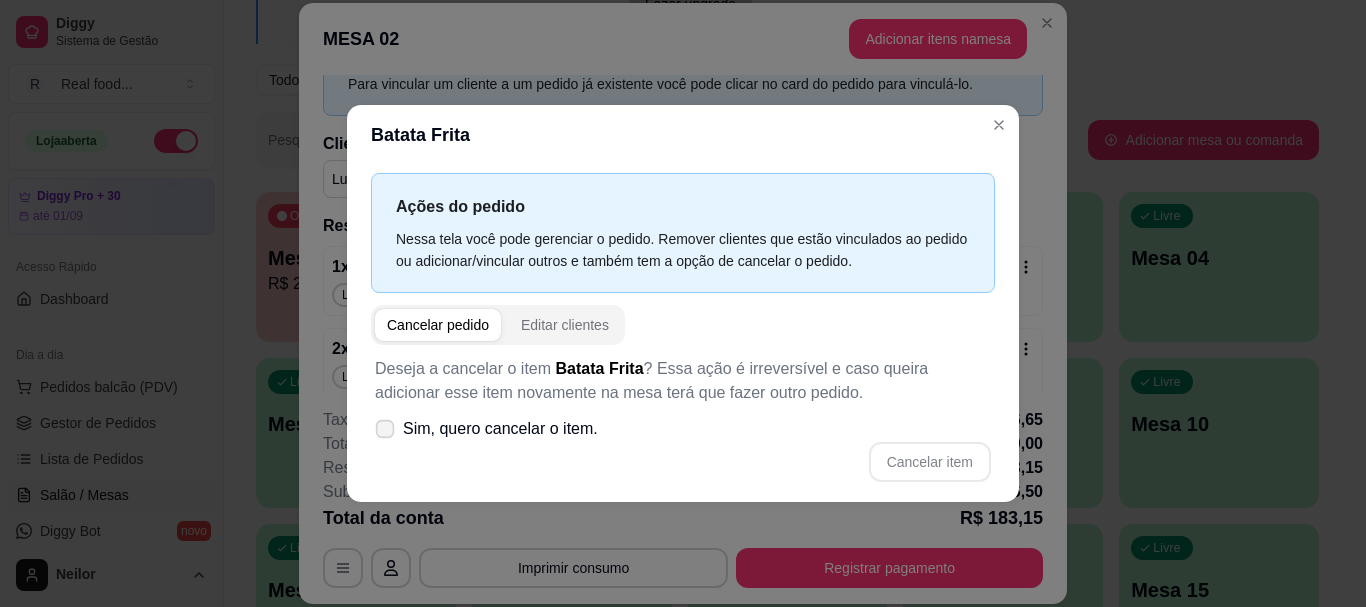 click on "Sim, quero cancelar o item." at bounding box center (500, 429) 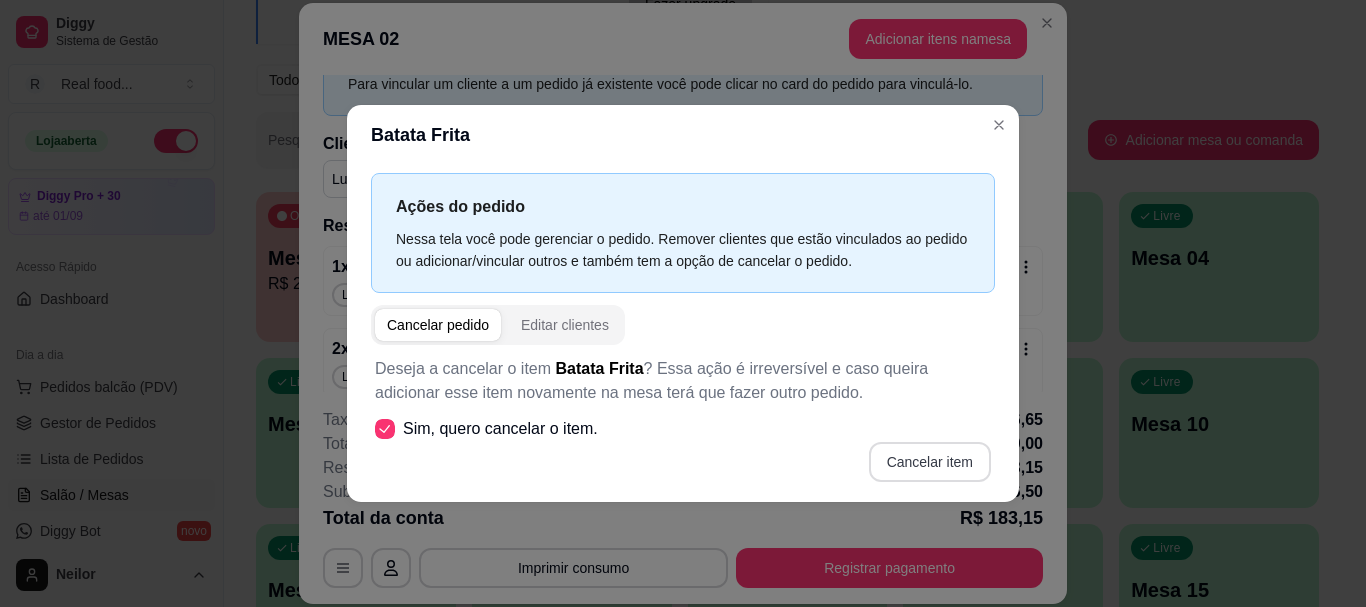 click on "Cancelar item" at bounding box center (930, 462) 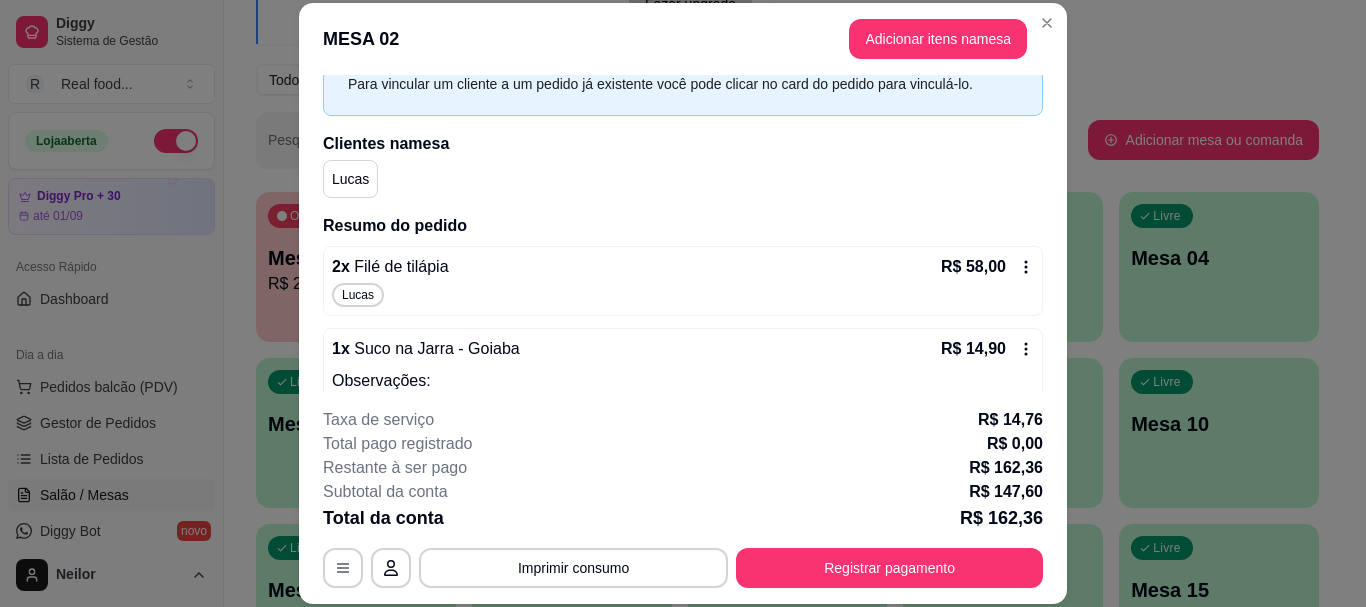 click 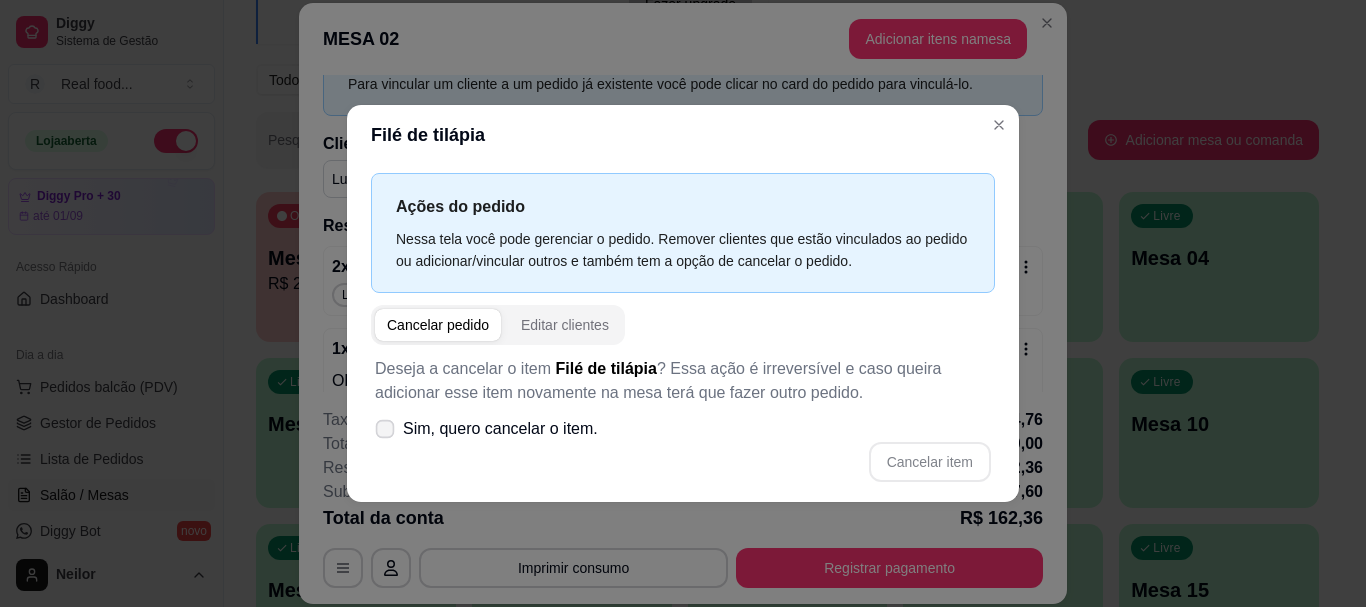 click 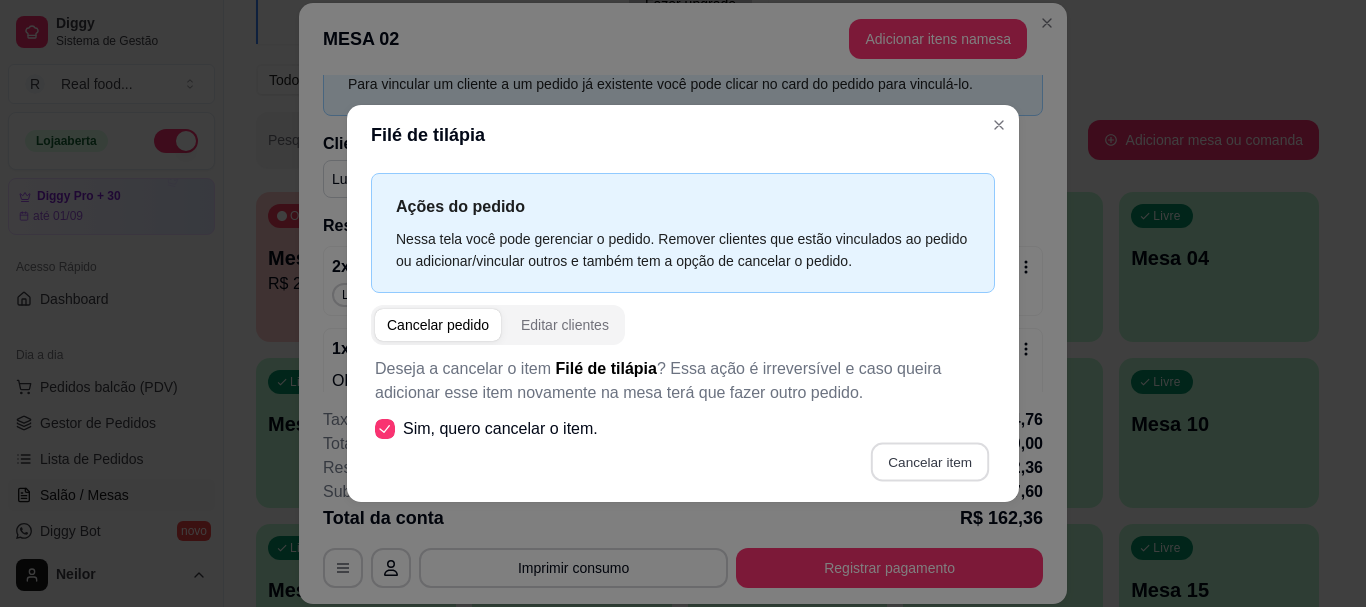 click on "Cancelar item" at bounding box center [929, 461] 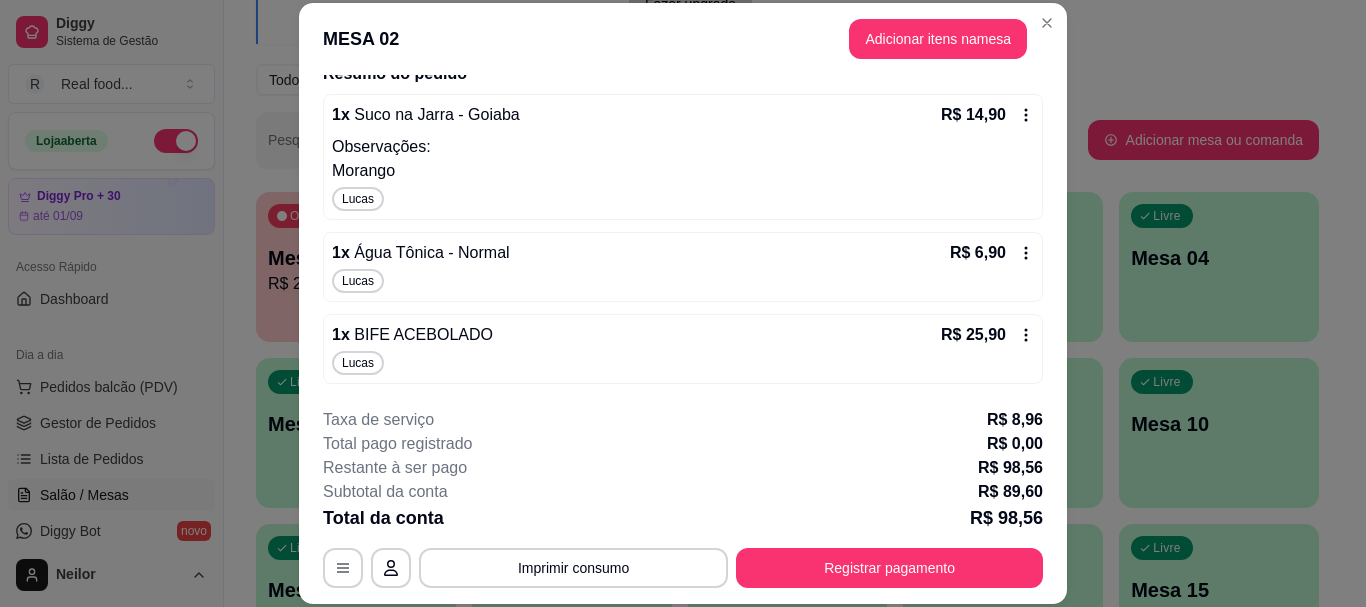 scroll, scrollTop: 152, scrollLeft: 0, axis: vertical 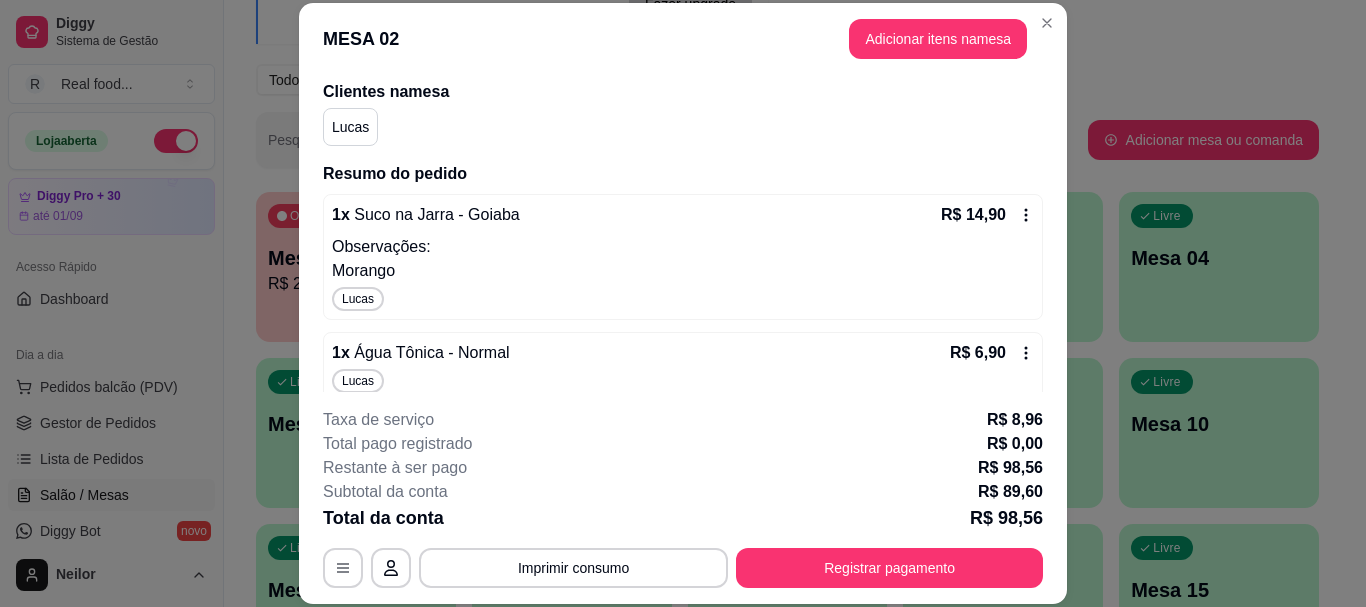 click 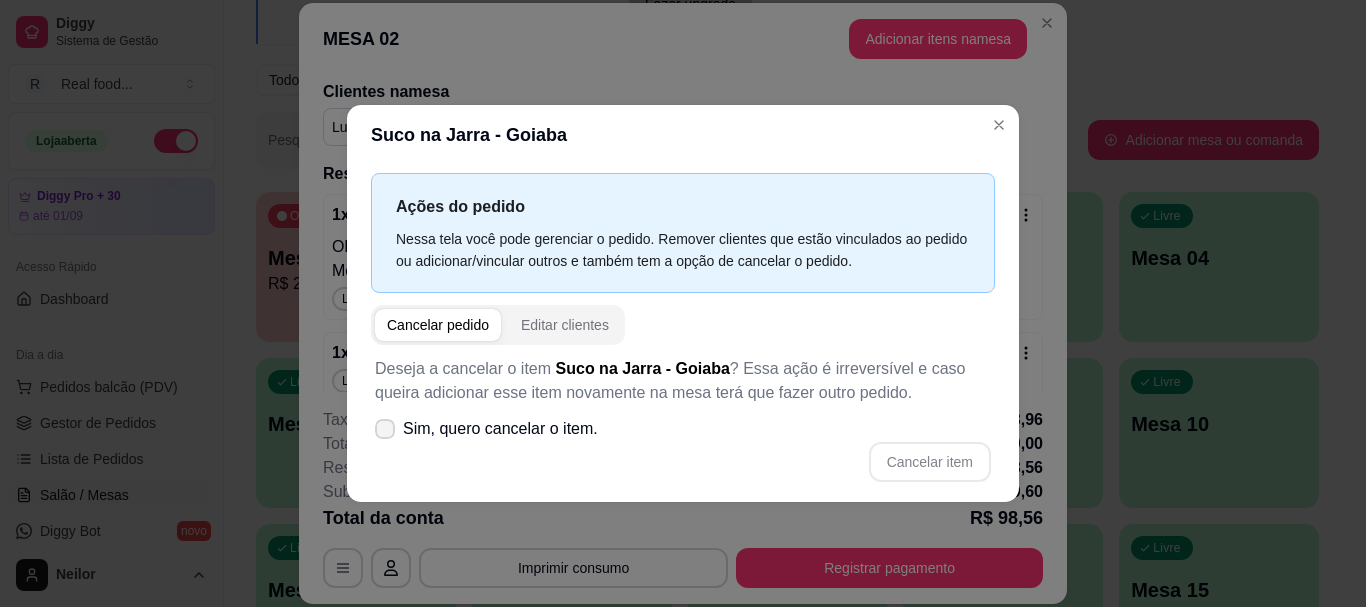 click on "Sim, quero cancelar o item." at bounding box center (500, 429) 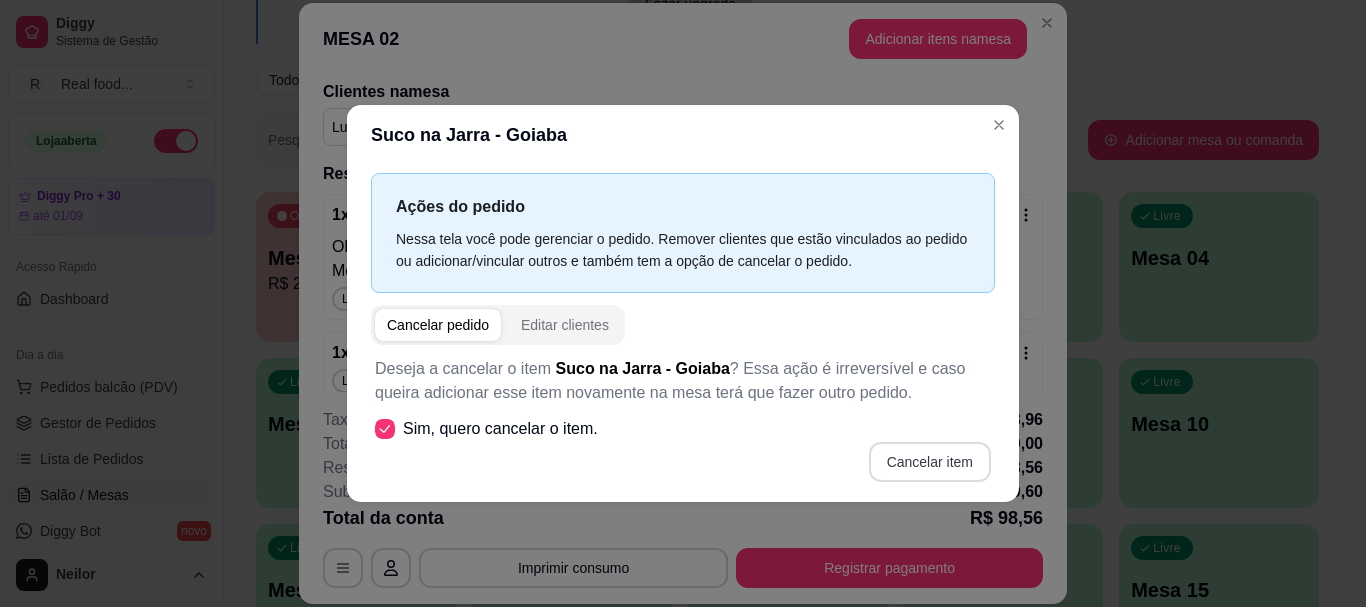 click on "Cancelar item" at bounding box center (930, 462) 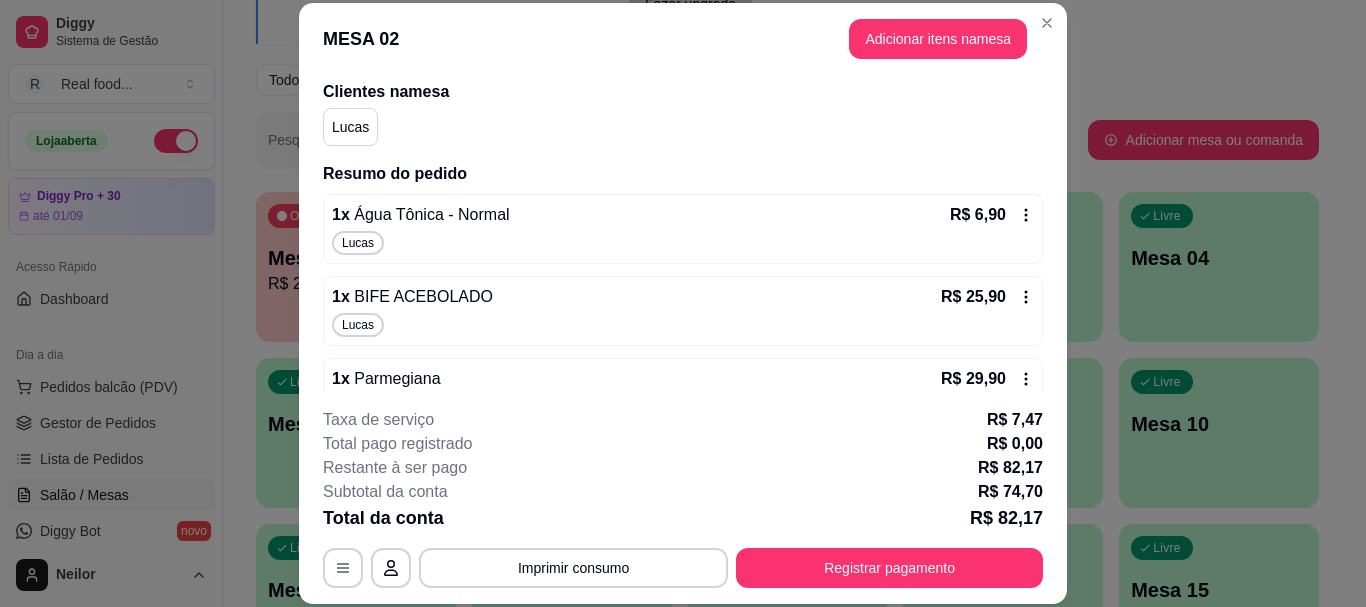 click 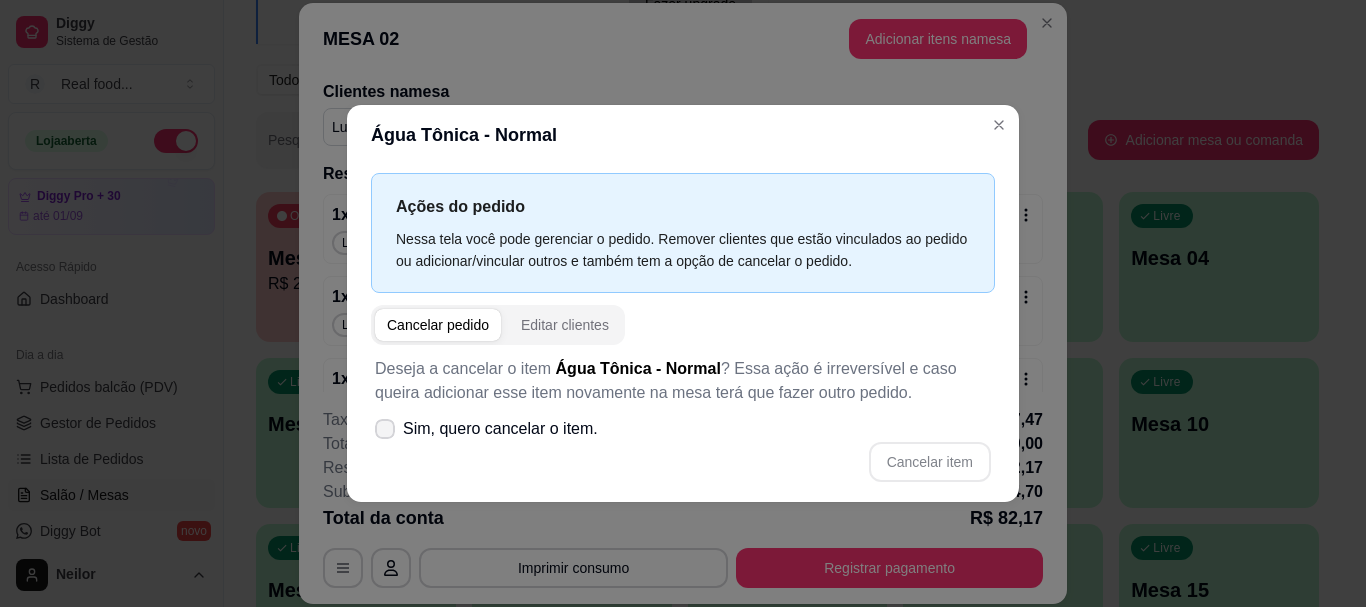 click 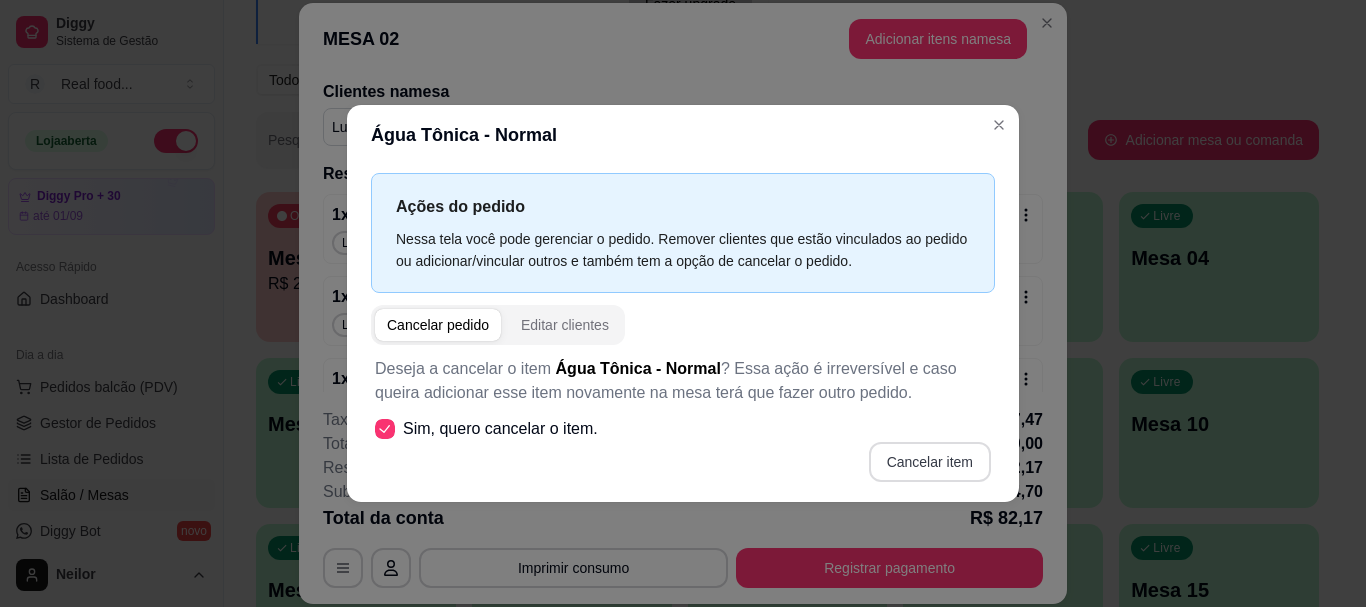 click on "Cancelar item" at bounding box center [930, 462] 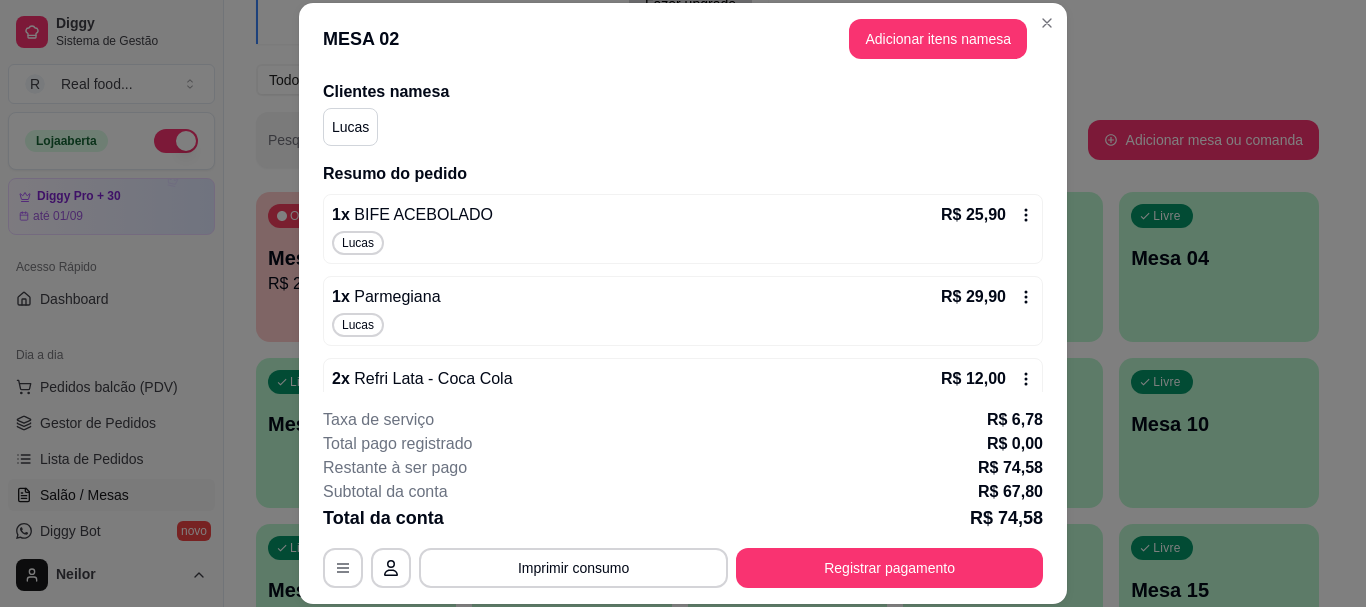 click 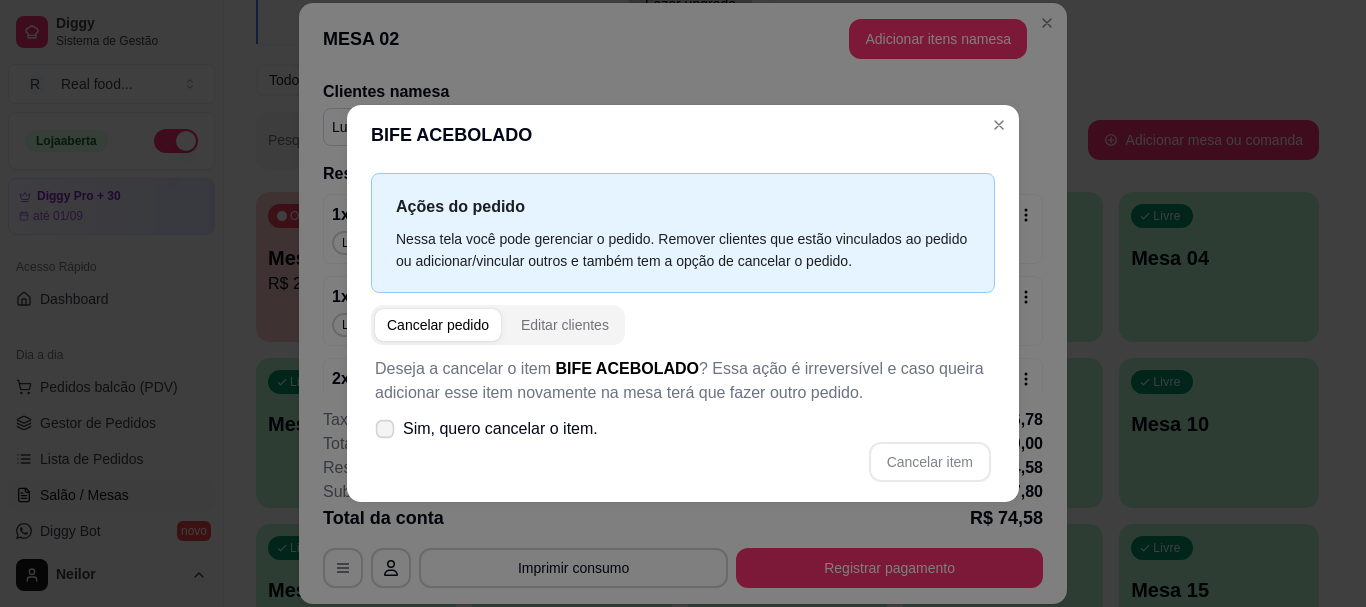 click on "Sim, quero cancelar o item." at bounding box center [500, 429] 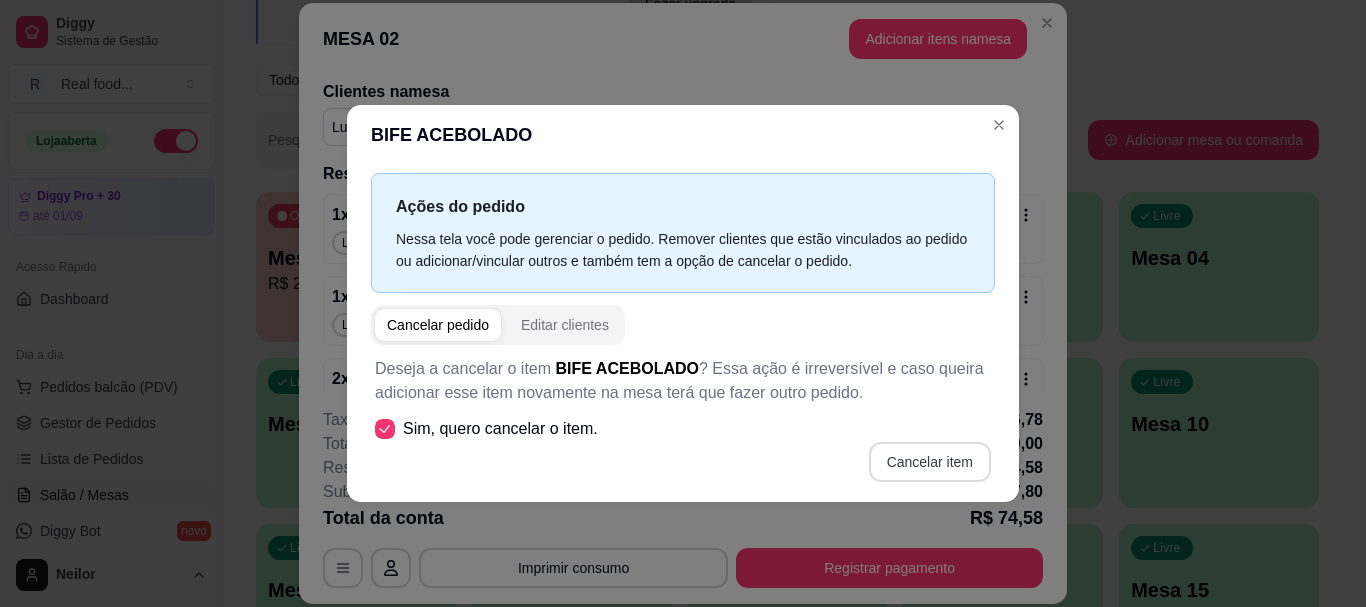 click on "Cancelar item" at bounding box center [930, 462] 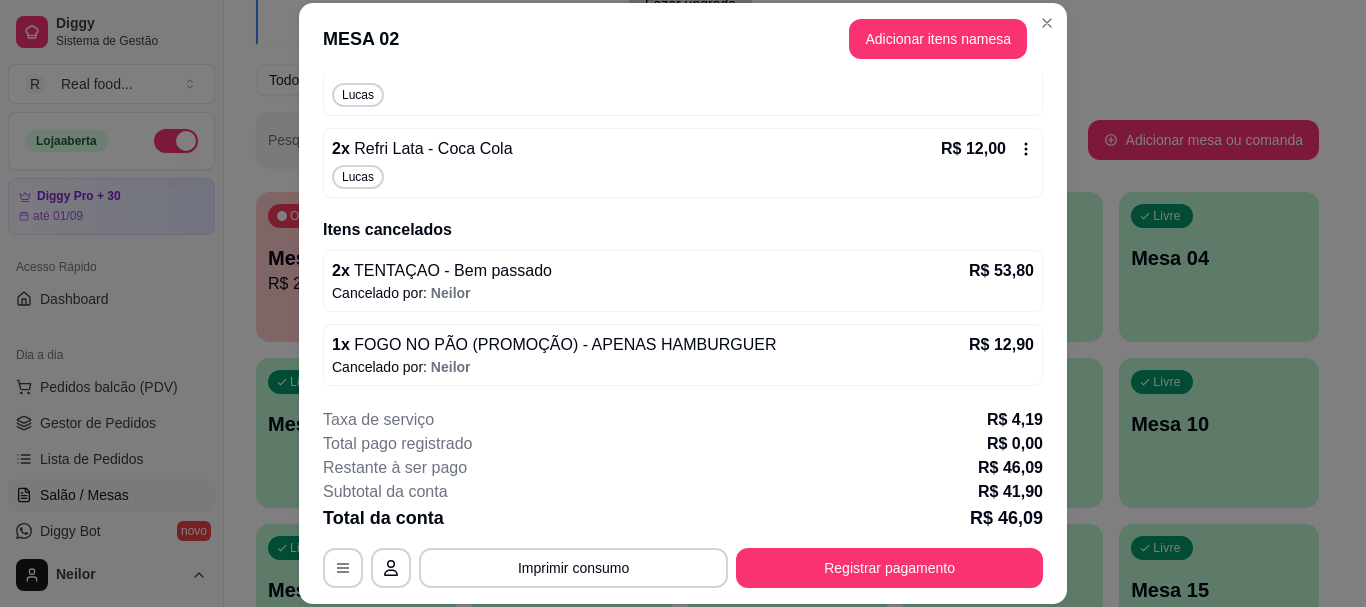 scroll, scrollTop: 200, scrollLeft: 0, axis: vertical 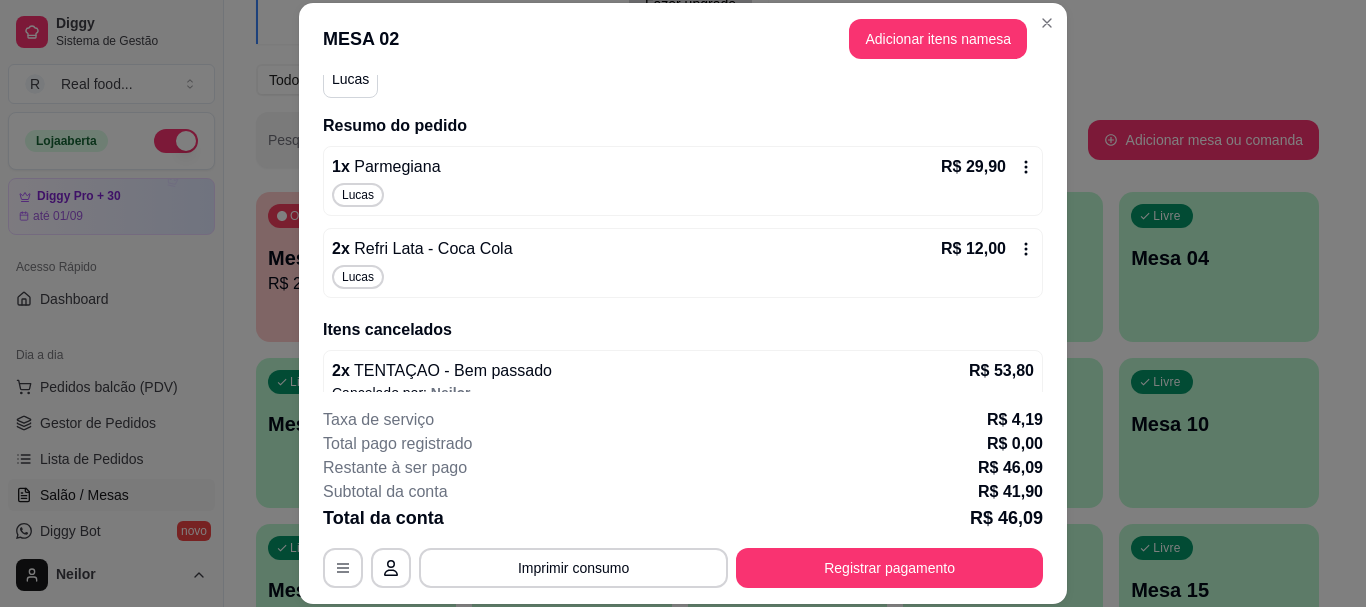 click 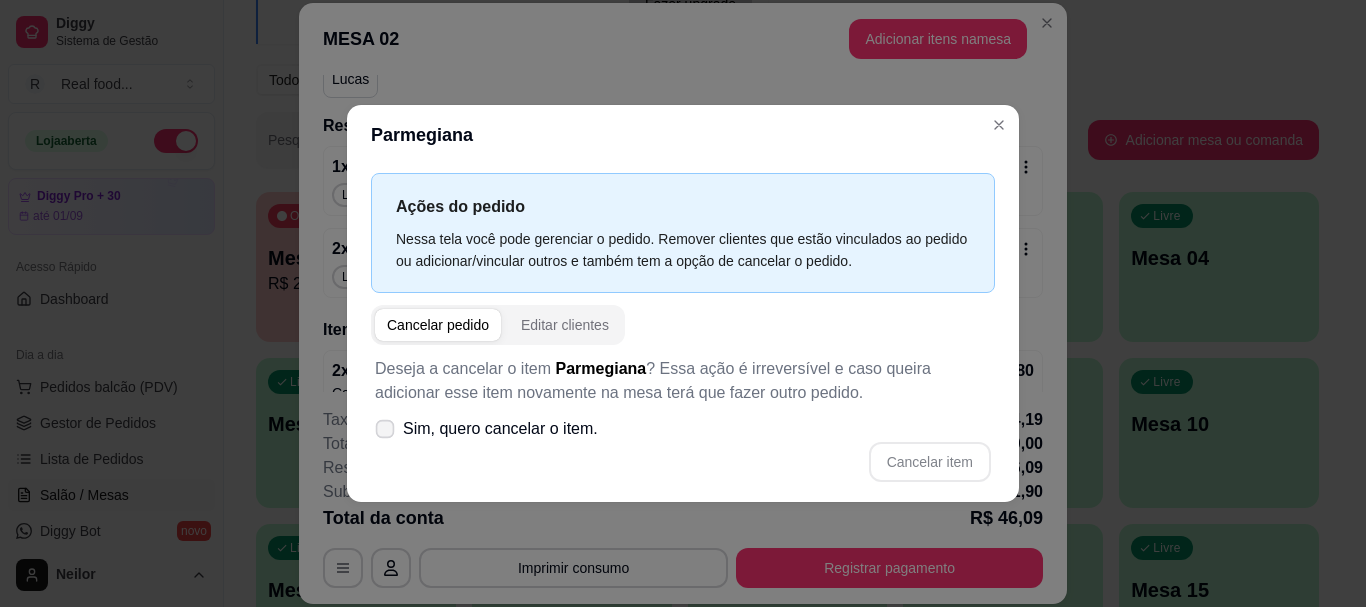 click 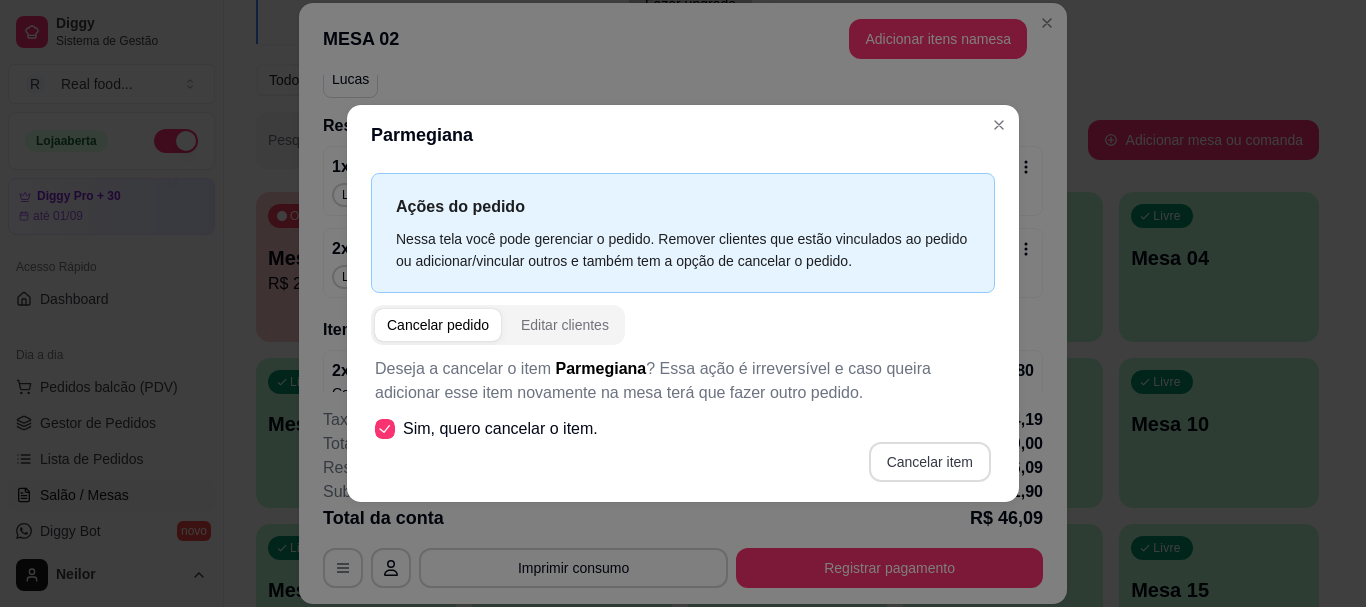 click on "Cancelar item" at bounding box center [930, 462] 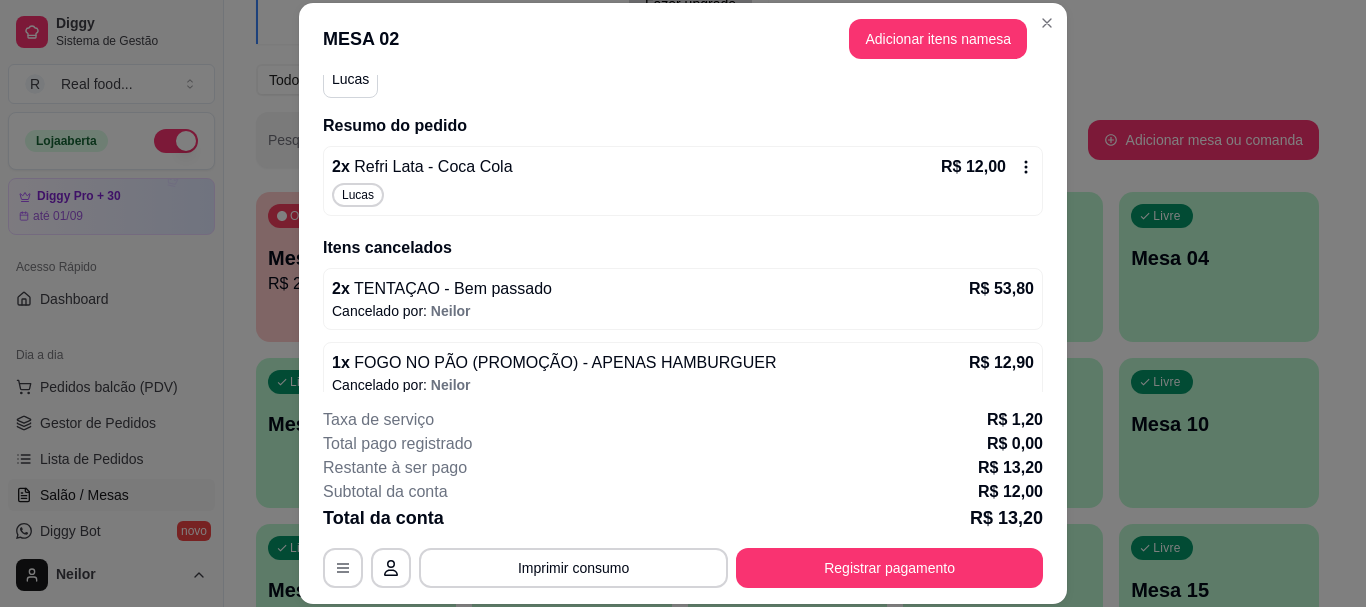 scroll, scrollTop: 0, scrollLeft: 0, axis: both 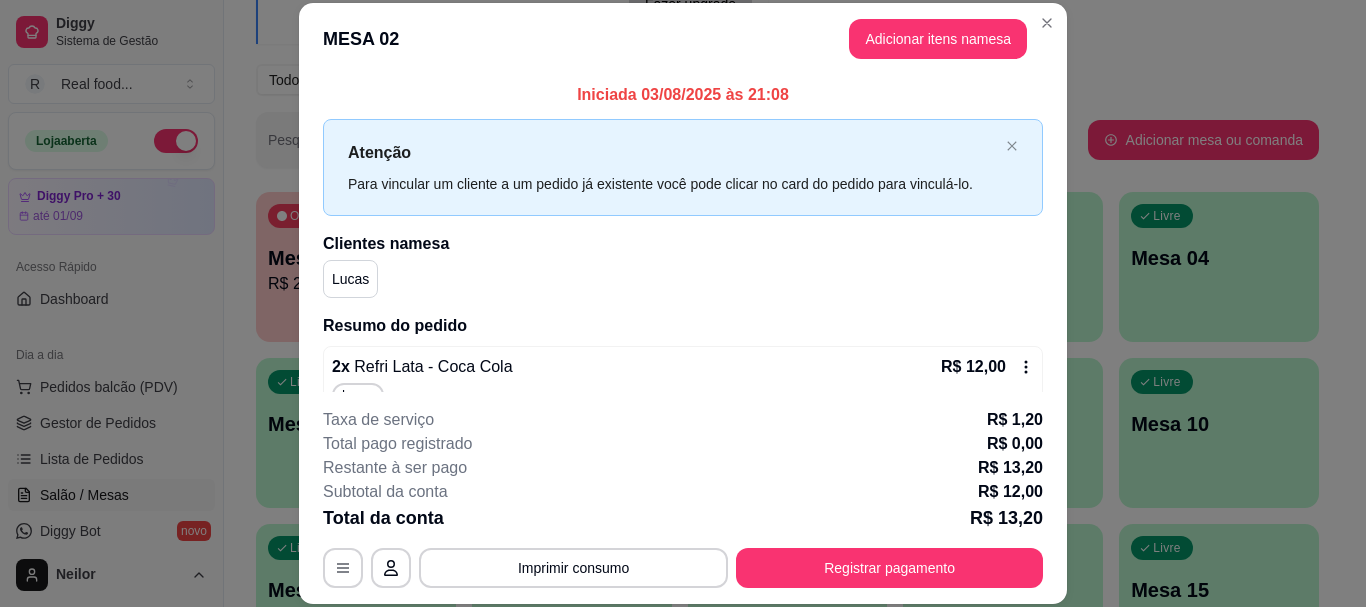 click 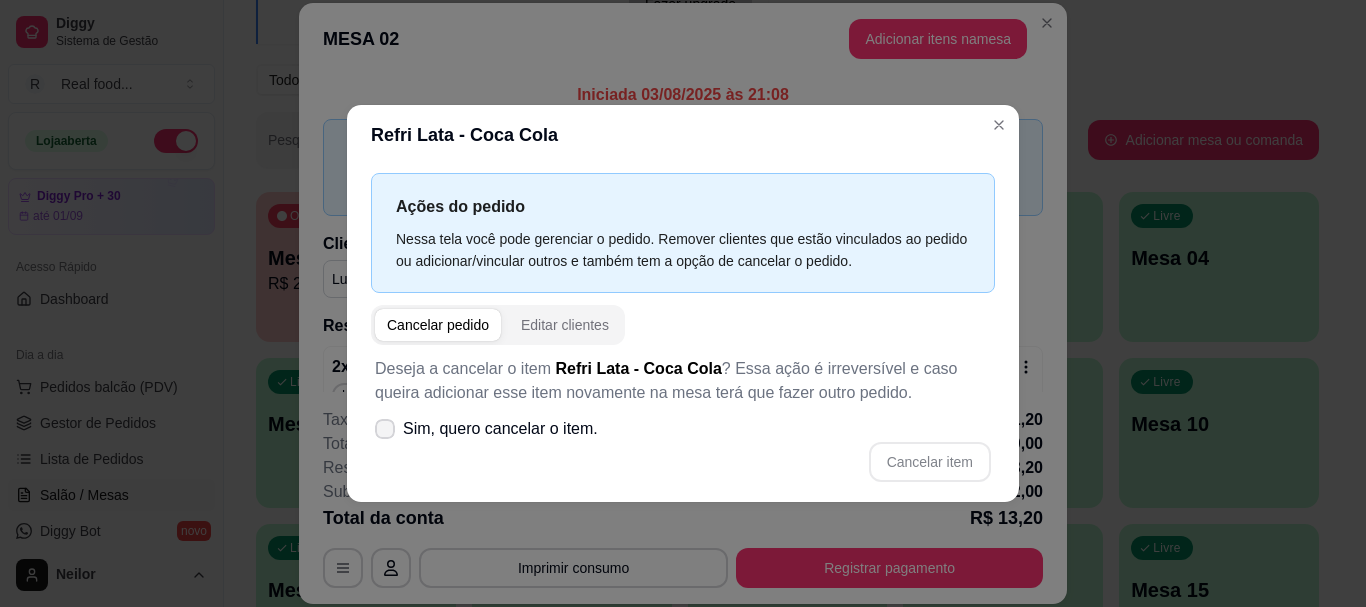 click at bounding box center [385, 429] 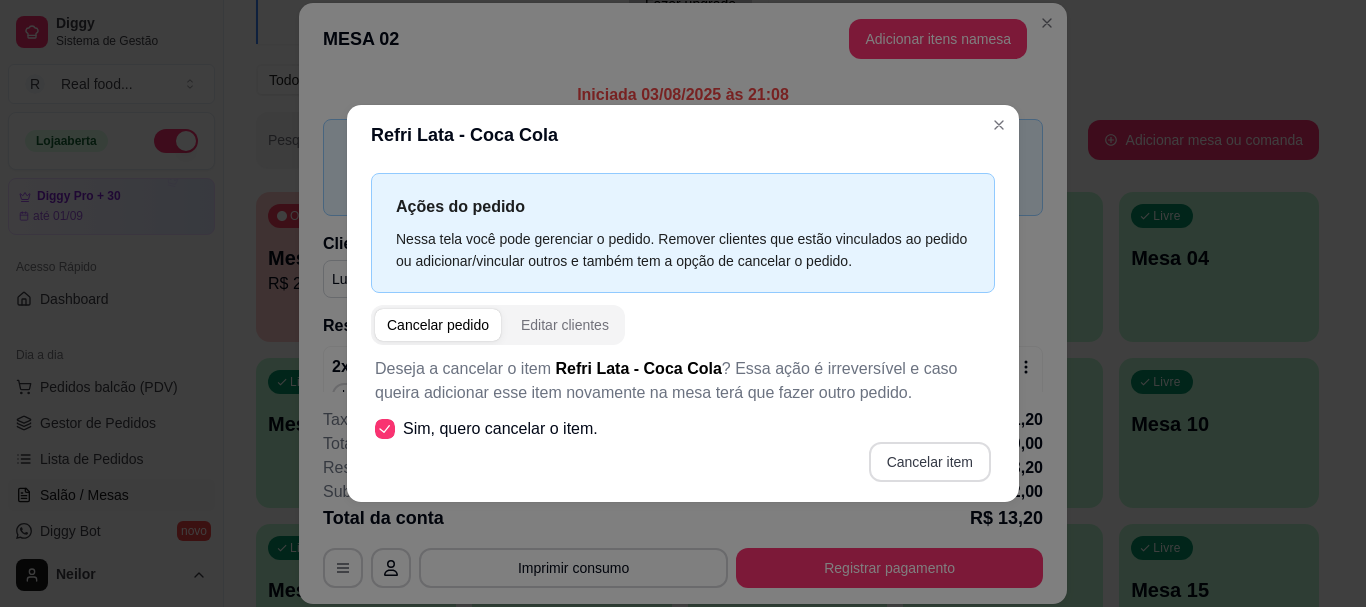 click on "Cancelar item" at bounding box center (930, 462) 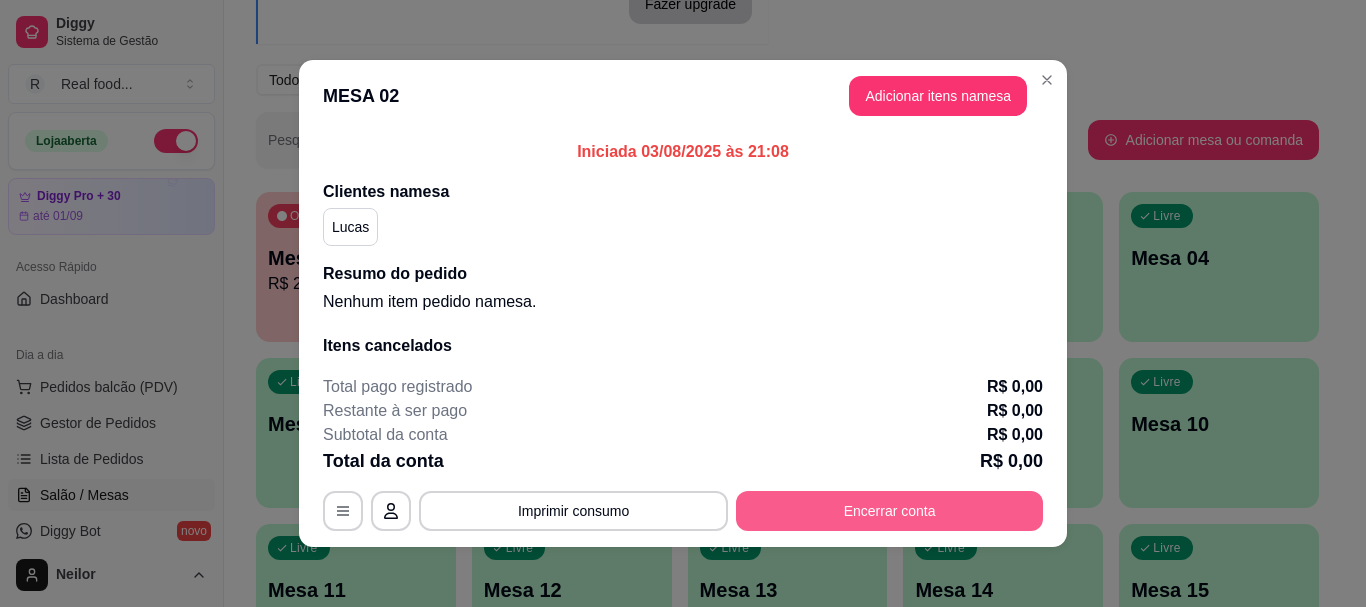 click on "Encerrar conta" at bounding box center [889, 511] 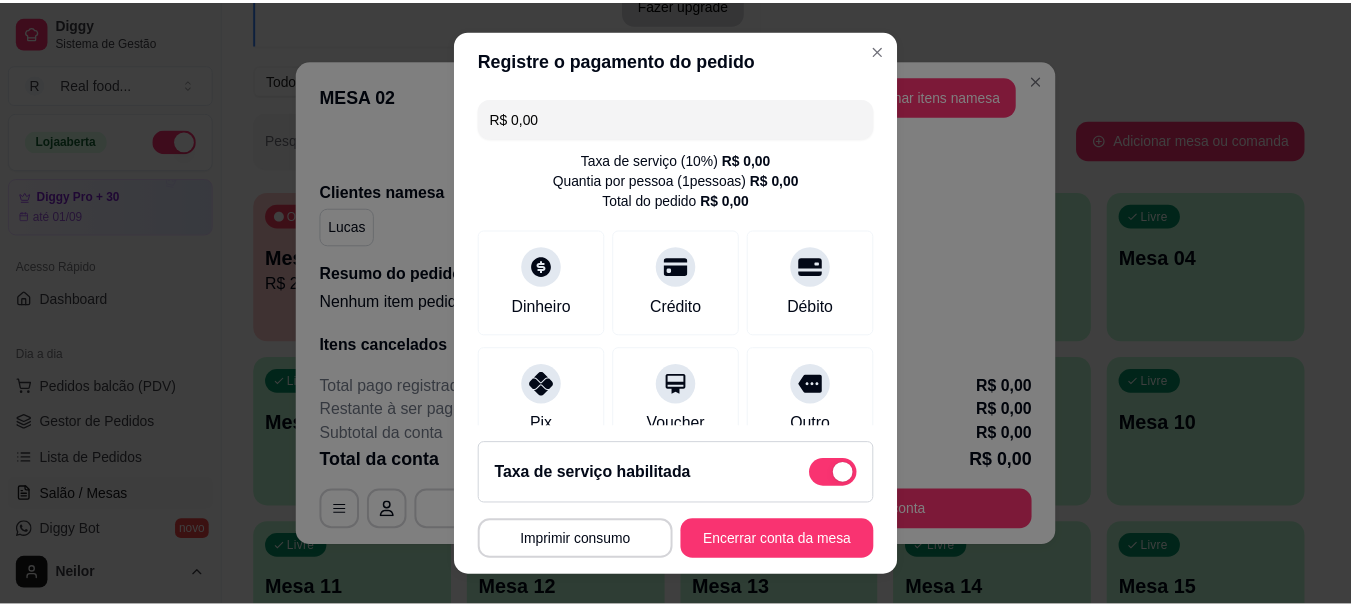 scroll, scrollTop: 177, scrollLeft: 0, axis: vertical 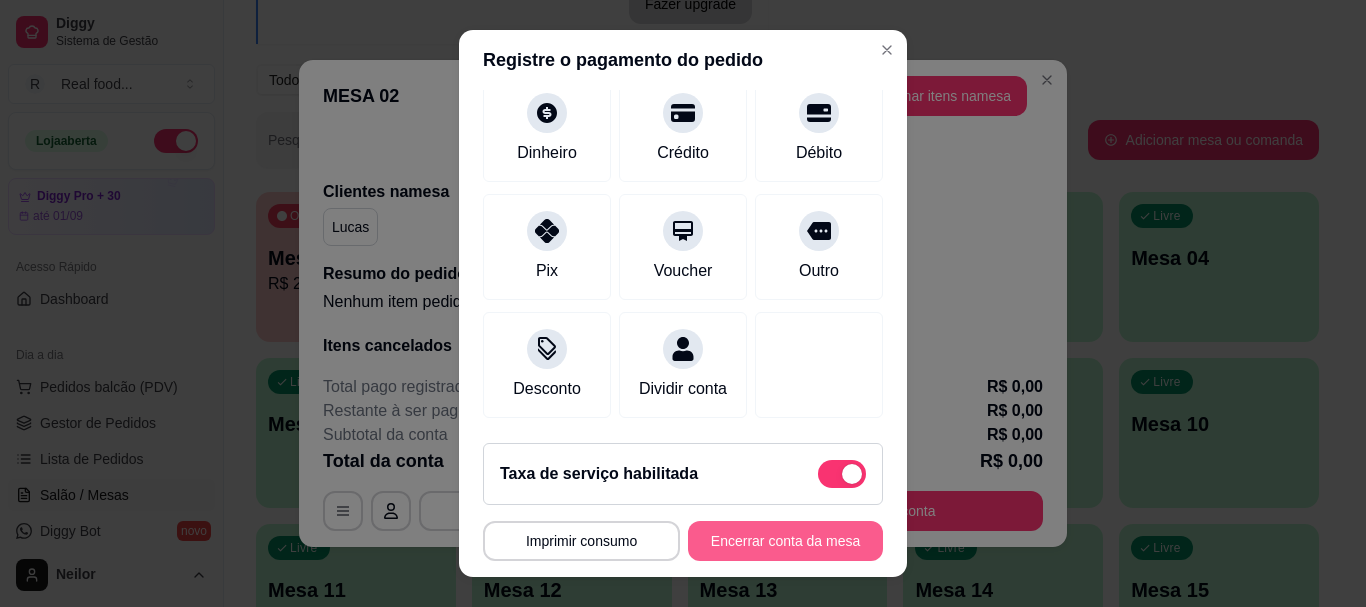 click on "Encerrar conta da mesa" at bounding box center [785, 541] 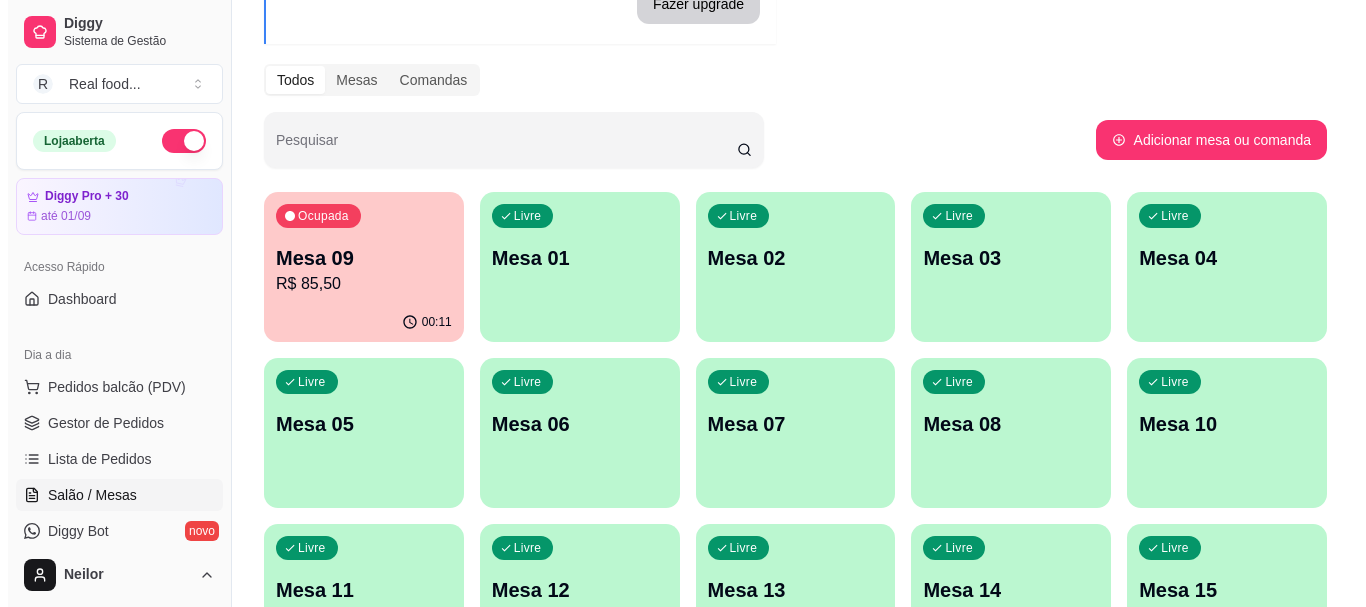 scroll, scrollTop: 300, scrollLeft: 0, axis: vertical 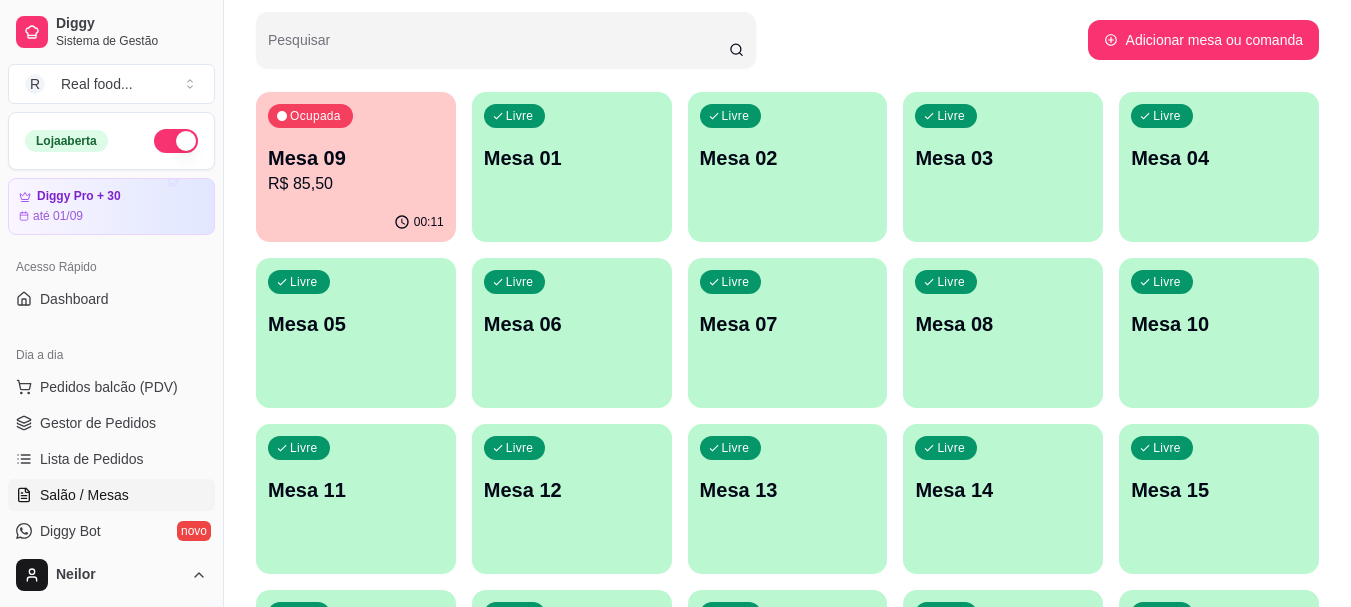 click on "Ocupada Mesa 09 R$ 85,50" at bounding box center [356, 147] 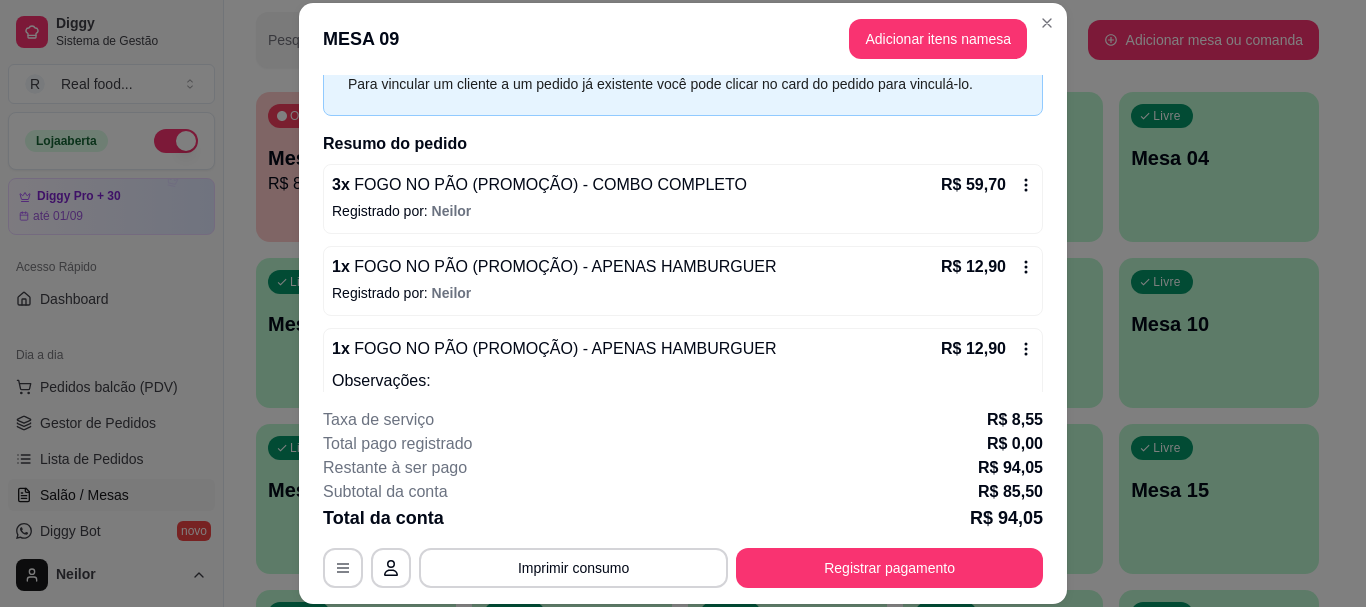 scroll, scrollTop: 170, scrollLeft: 0, axis: vertical 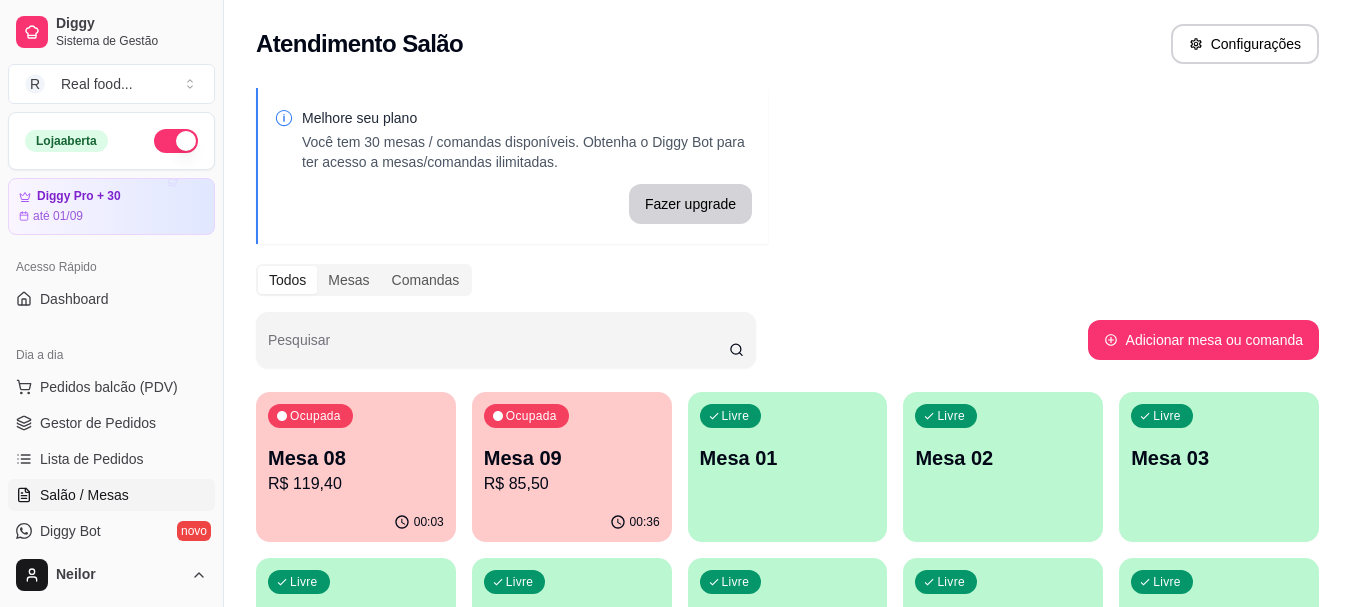 click on "Ocupada Mesa 09 R$ 85,50" at bounding box center (572, 447) 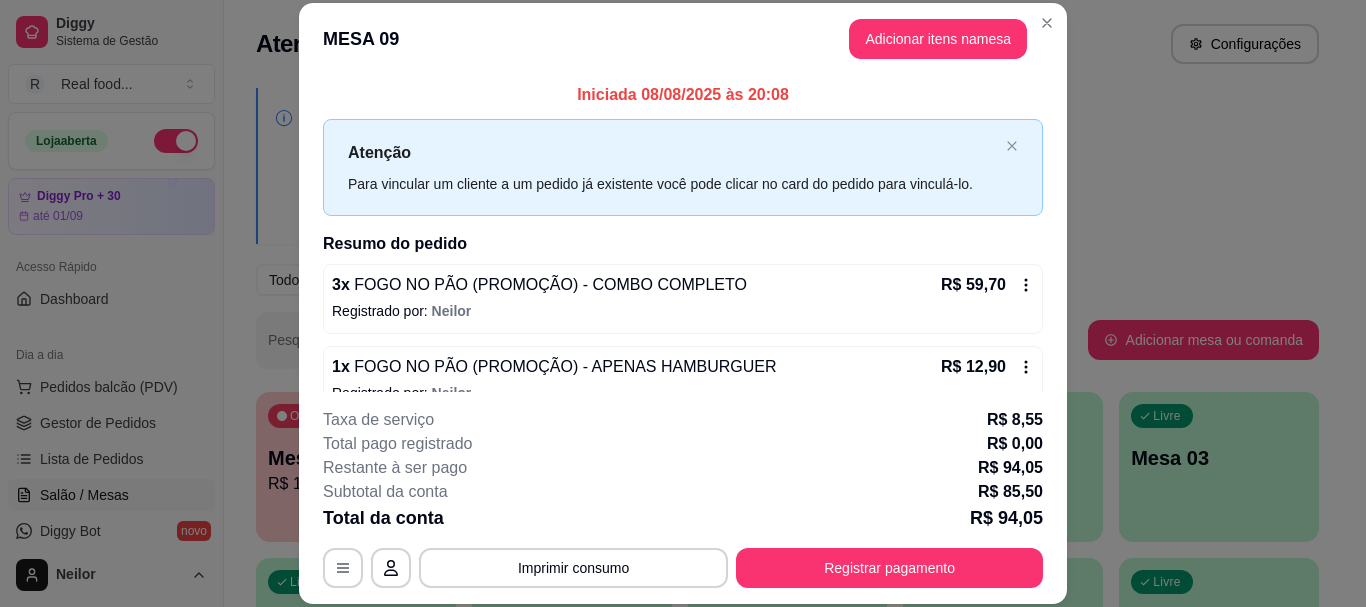 scroll, scrollTop: 170, scrollLeft: 0, axis: vertical 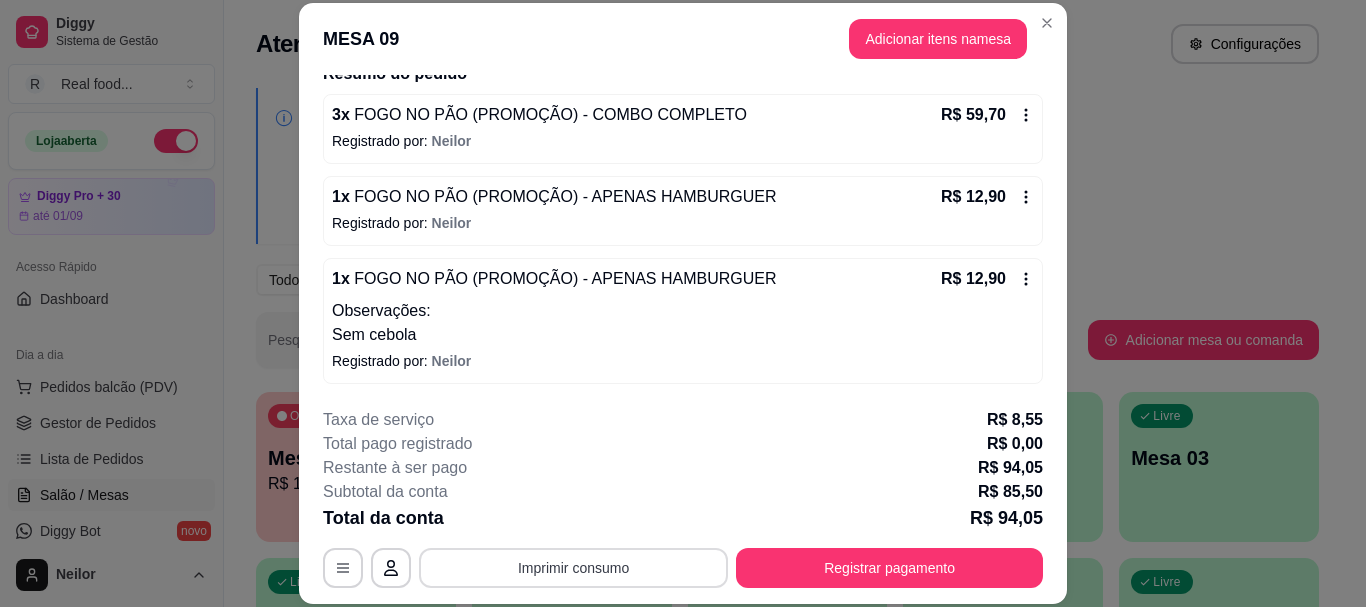 click on "Imprimir consumo" at bounding box center [573, 568] 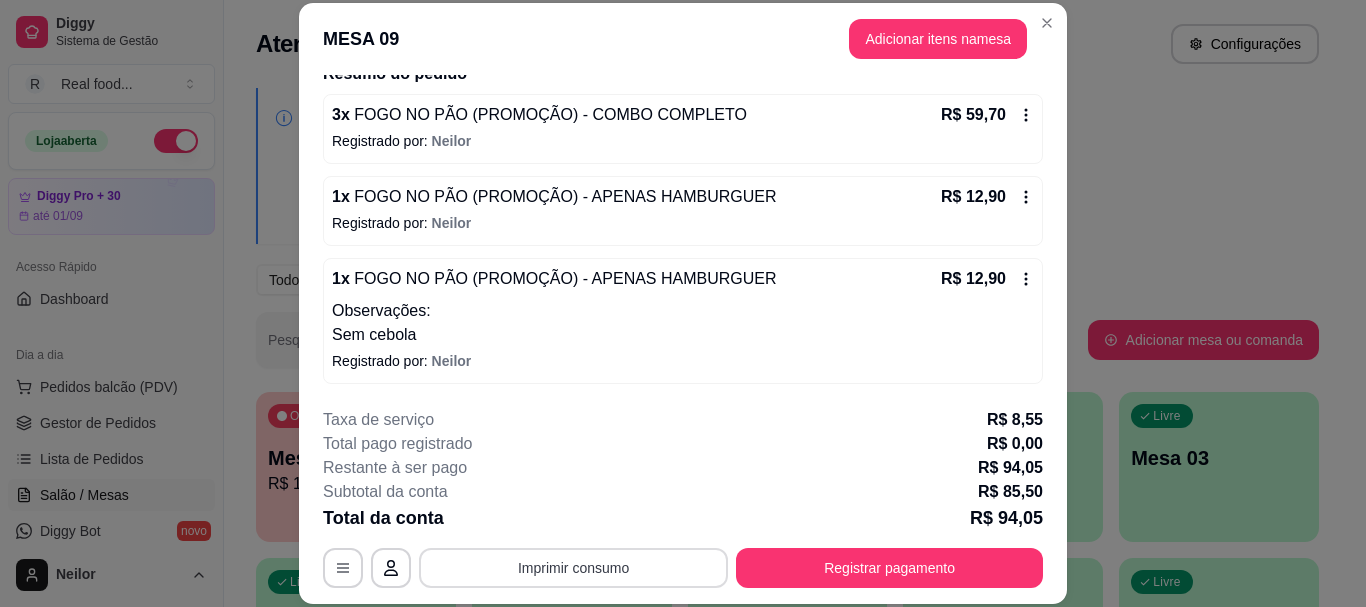 click on "Imprimir consumo" at bounding box center [573, 568] 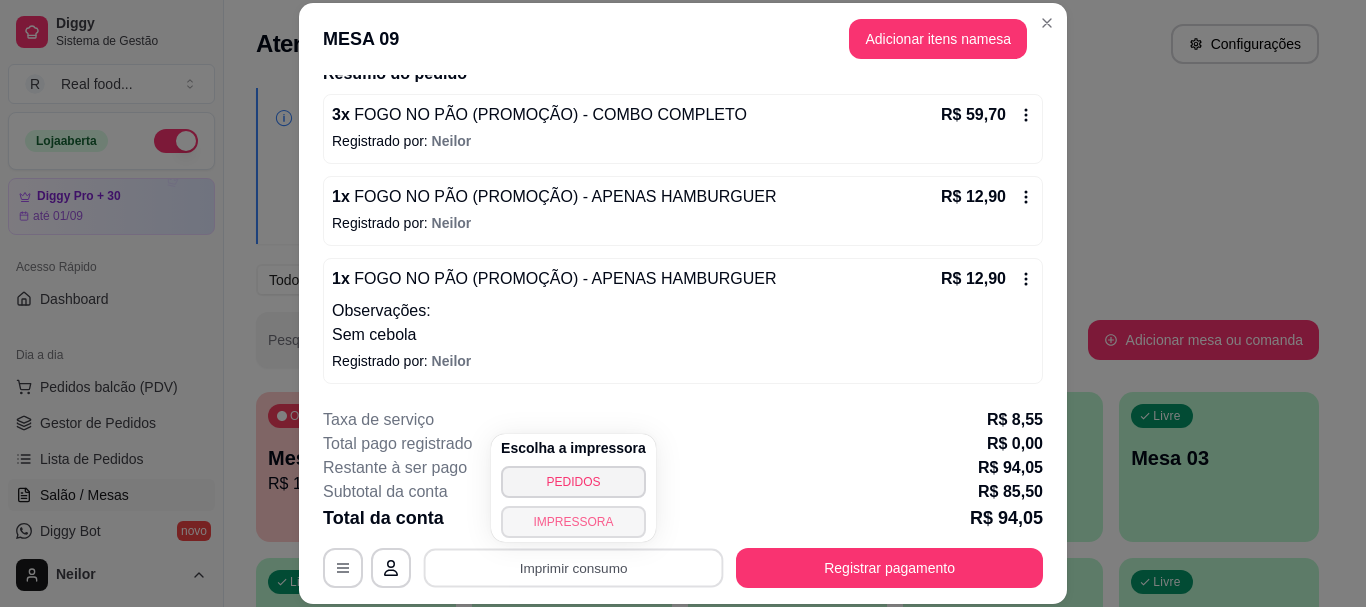 click on "IMPRESSORA" at bounding box center (573, 522) 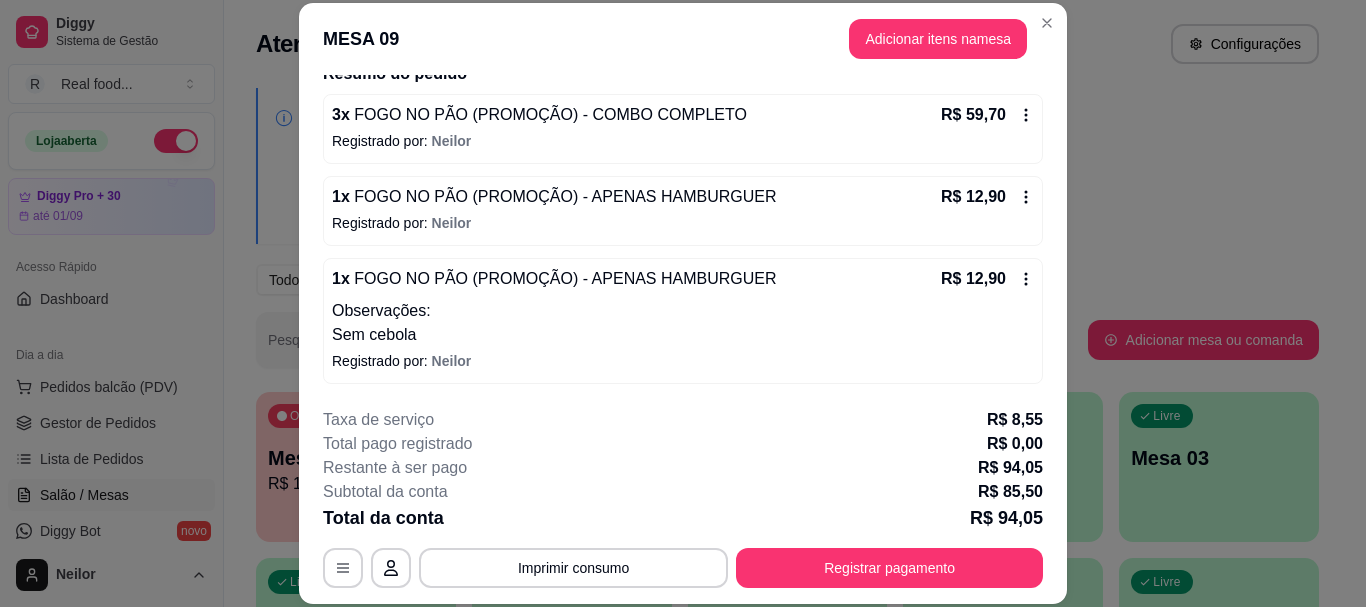 scroll, scrollTop: 70, scrollLeft: 0, axis: vertical 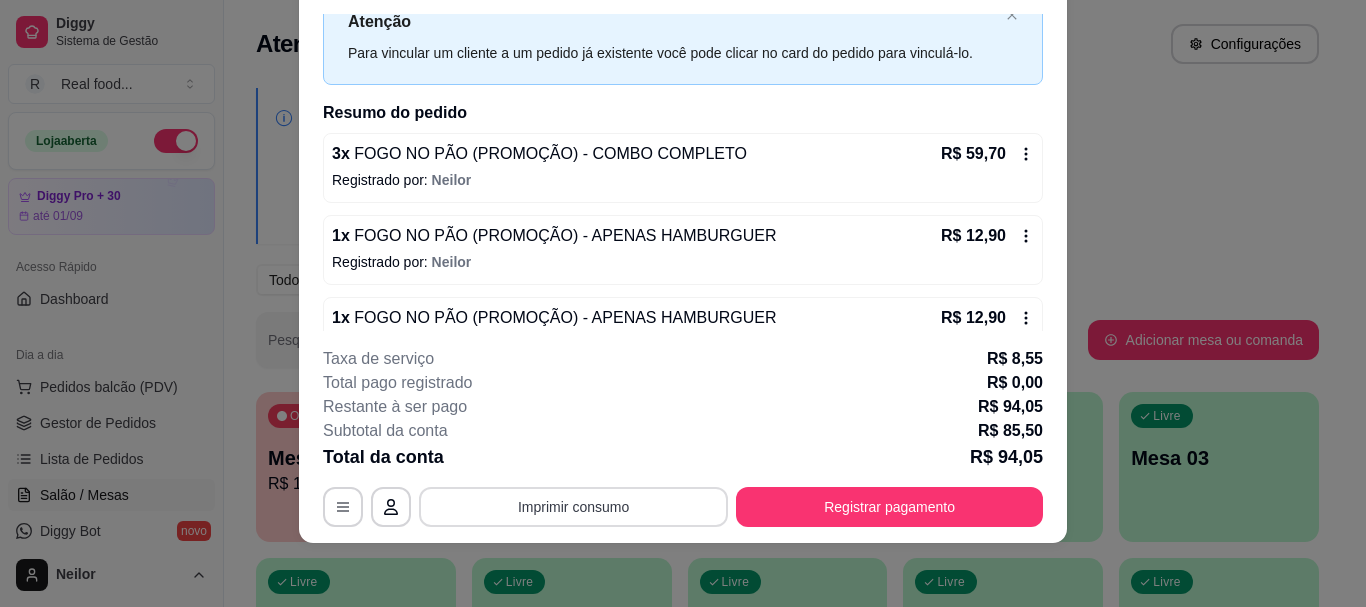 click on "Imprimir consumo" at bounding box center [573, 507] 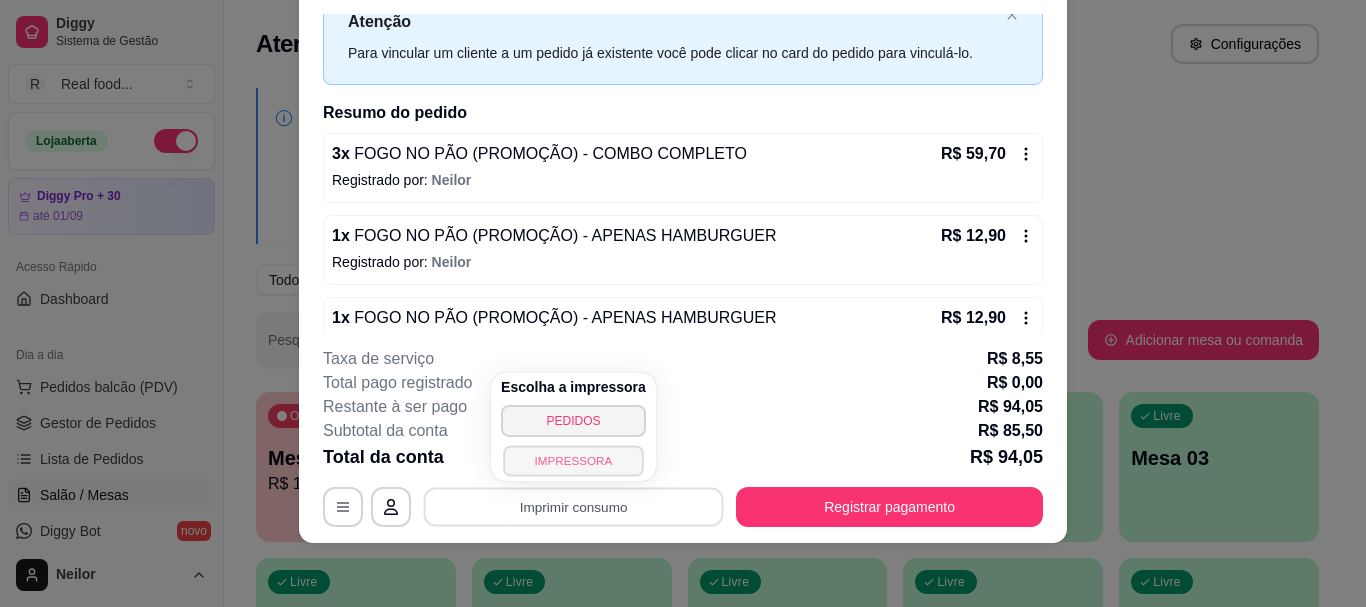 click on "IMPRESSORA" at bounding box center (573, 460) 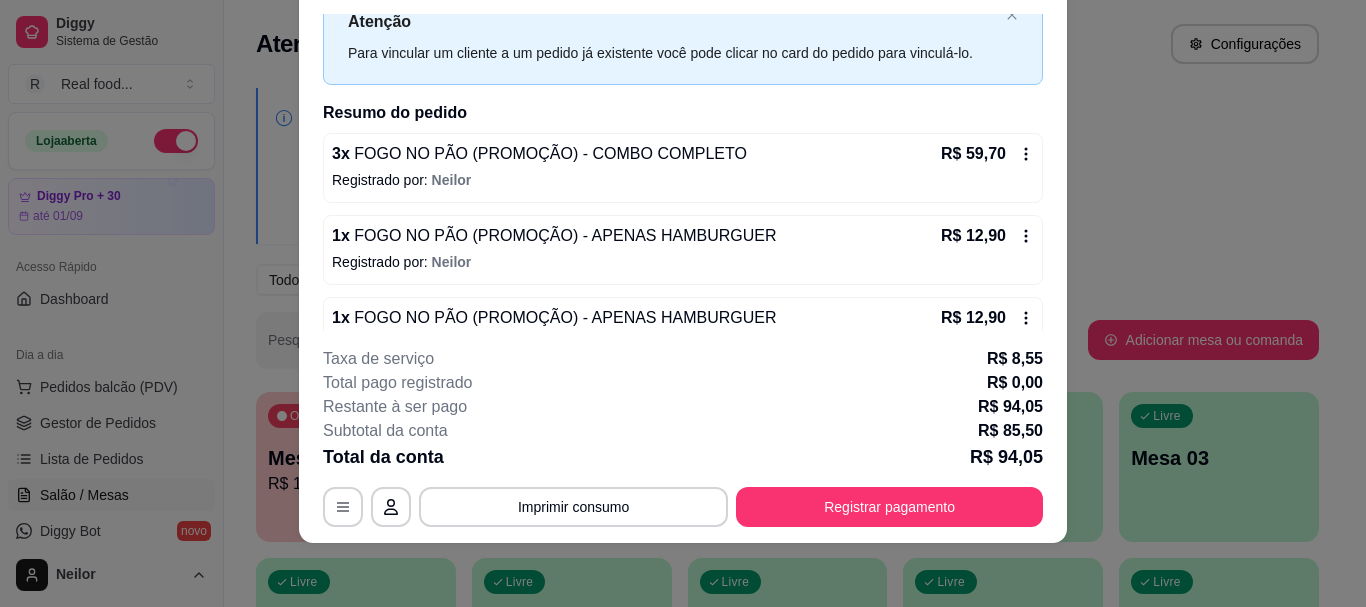 type 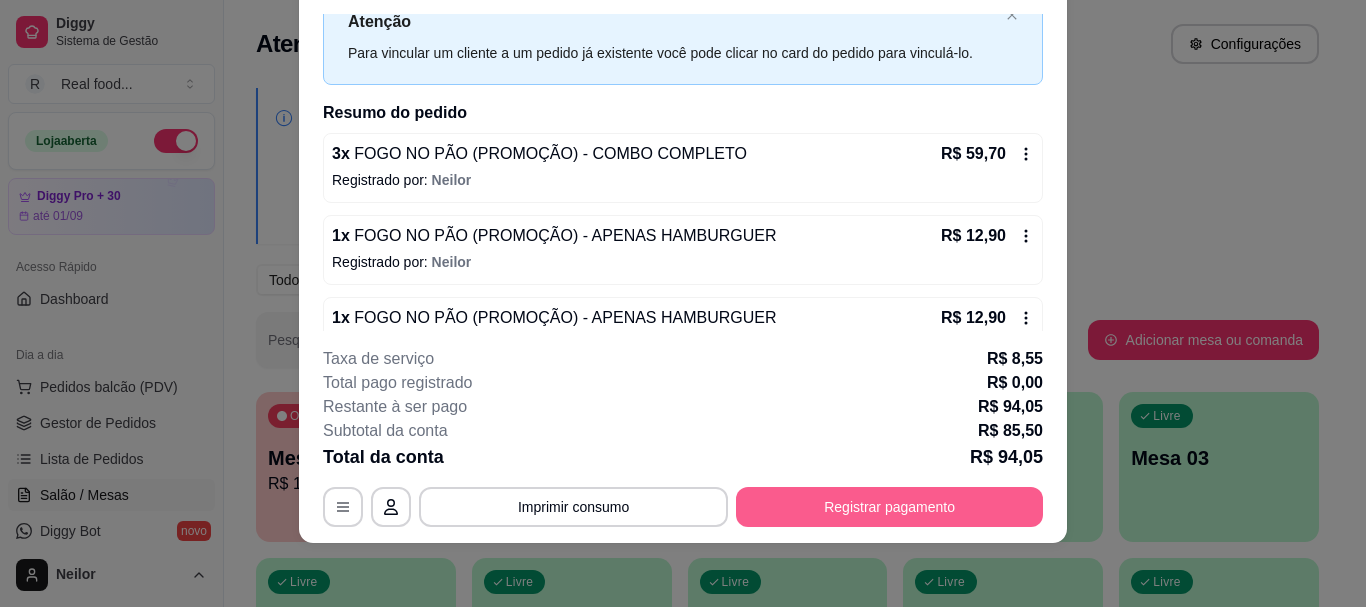click on "Registrar pagamento" at bounding box center (889, 507) 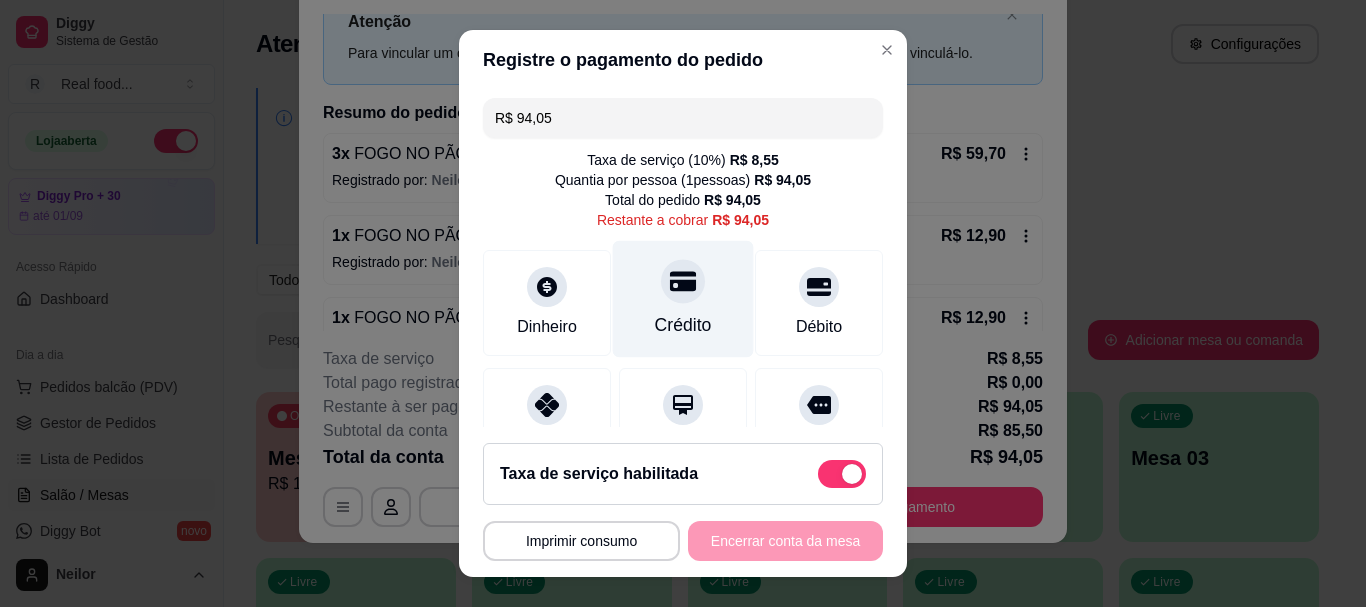 click on "Crédito" at bounding box center (683, 326) 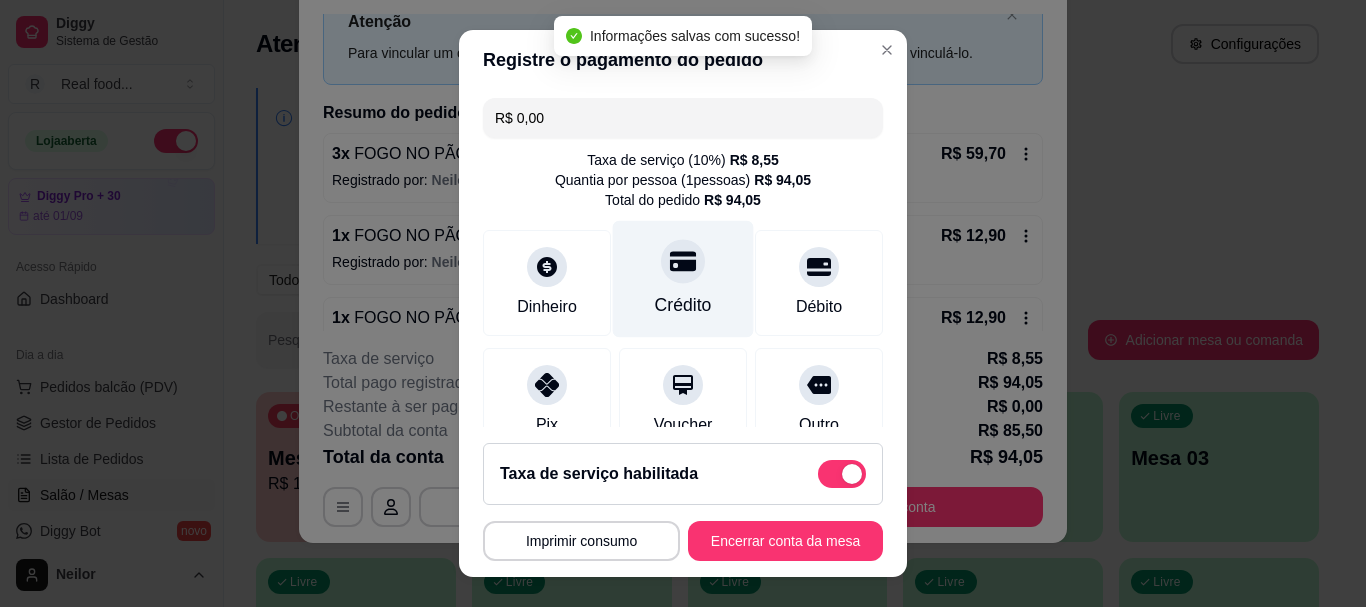 type on "R$ 0,00" 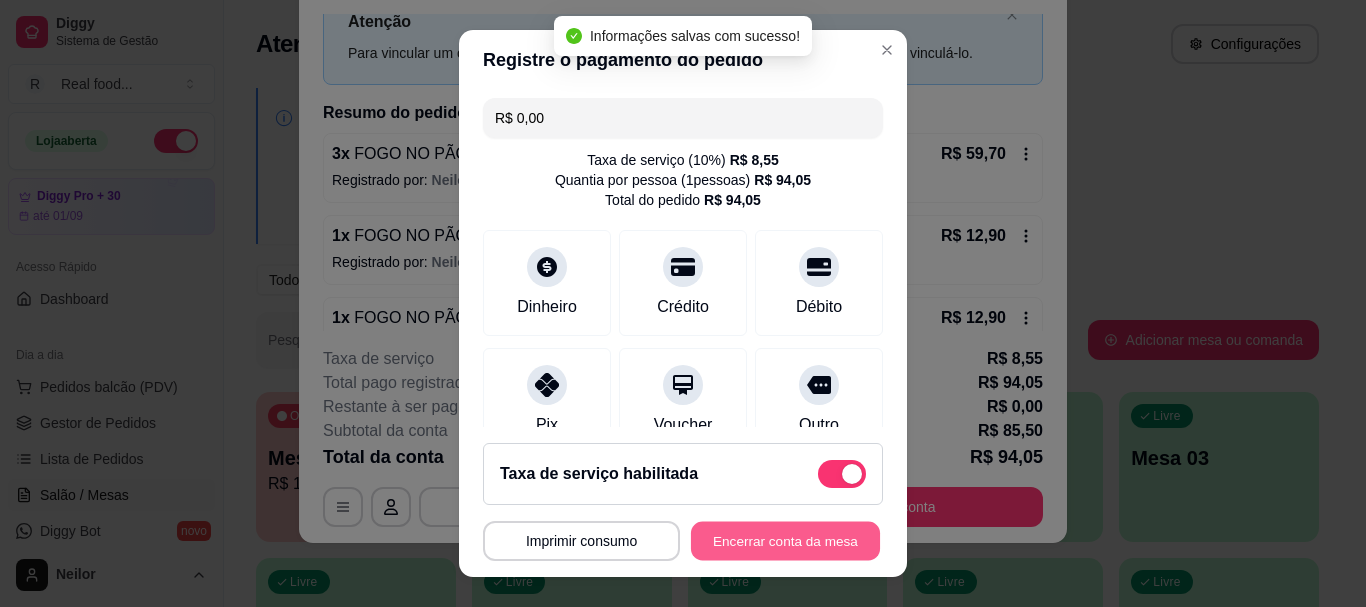 click on "Encerrar conta da mesa" at bounding box center (785, 540) 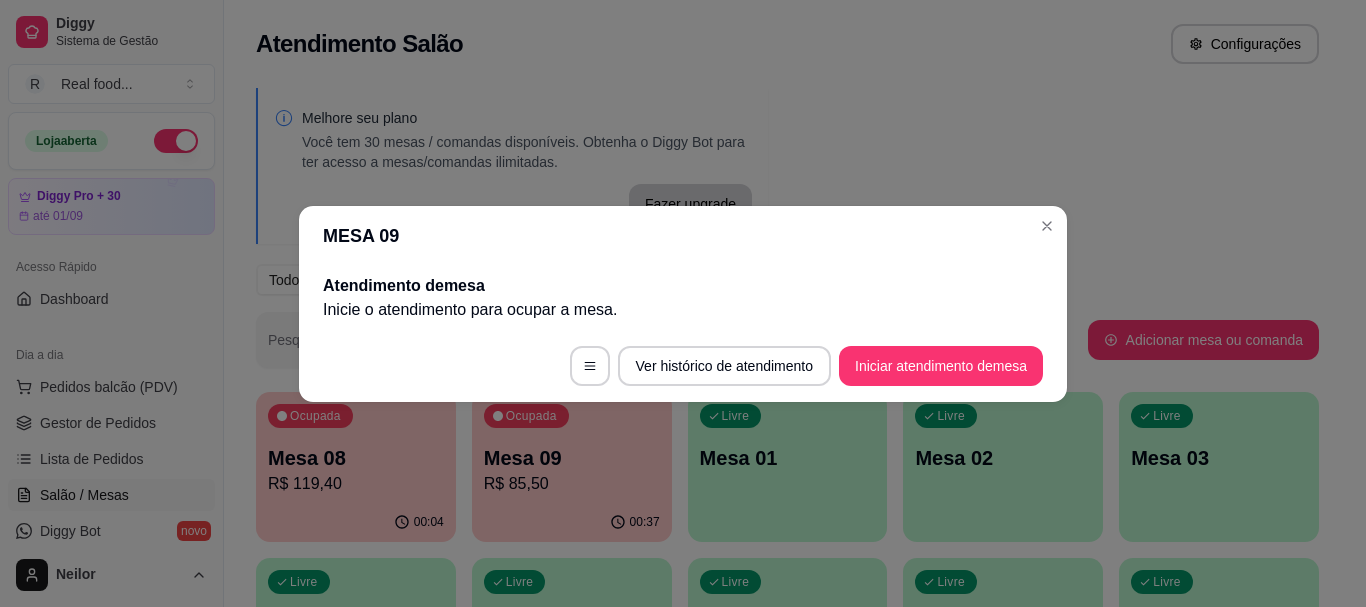 scroll, scrollTop: 0, scrollLeft: 0, axis: both 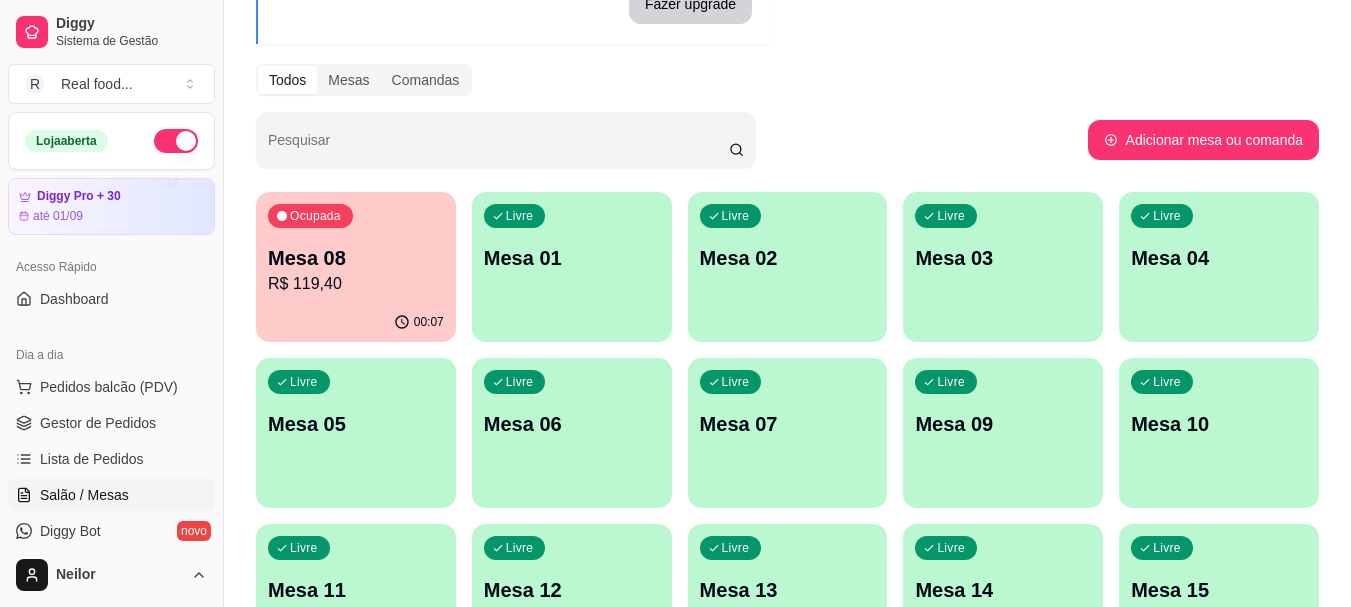 click on "R$ 119,40" at bounding box center (356, 284) 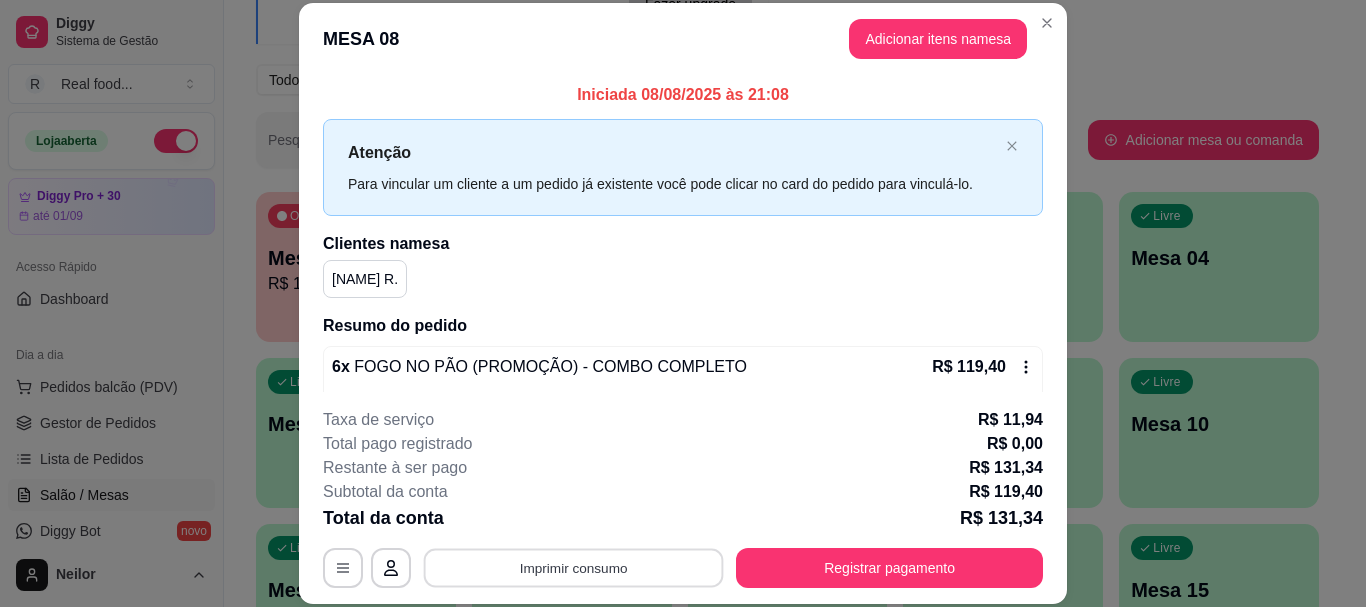 click on "Imprimir consumo" at bounding box center [574, 568] 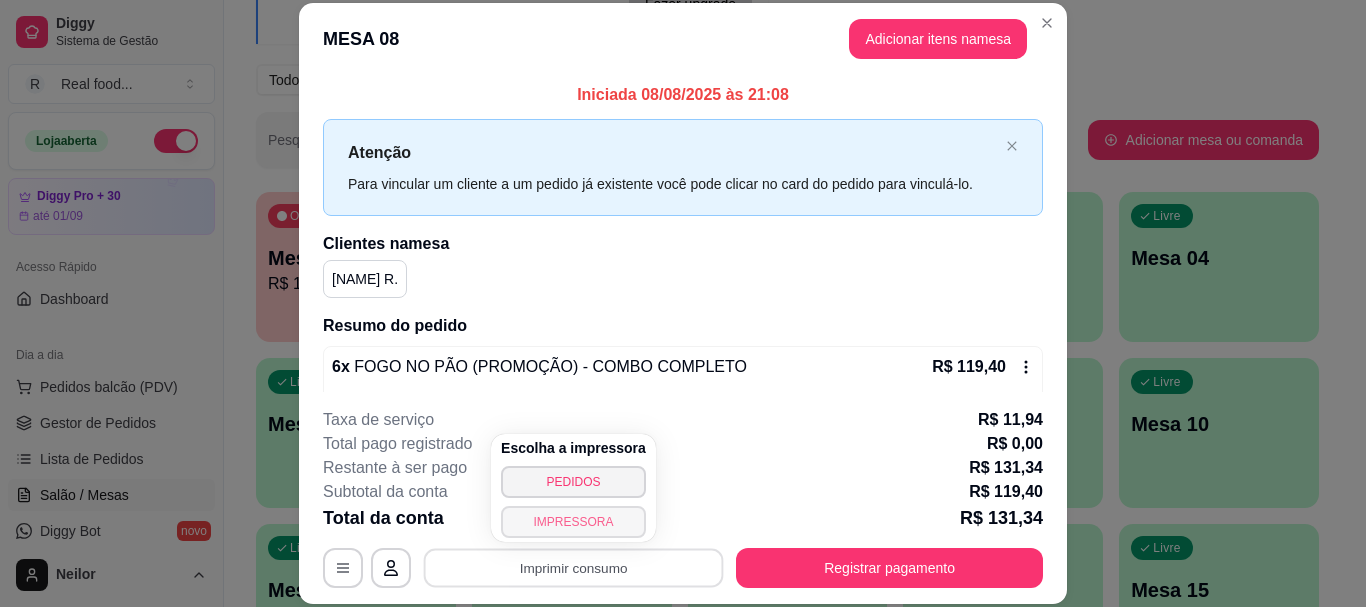 click on "IMPRESSORA" at bounding box center (573, 522) 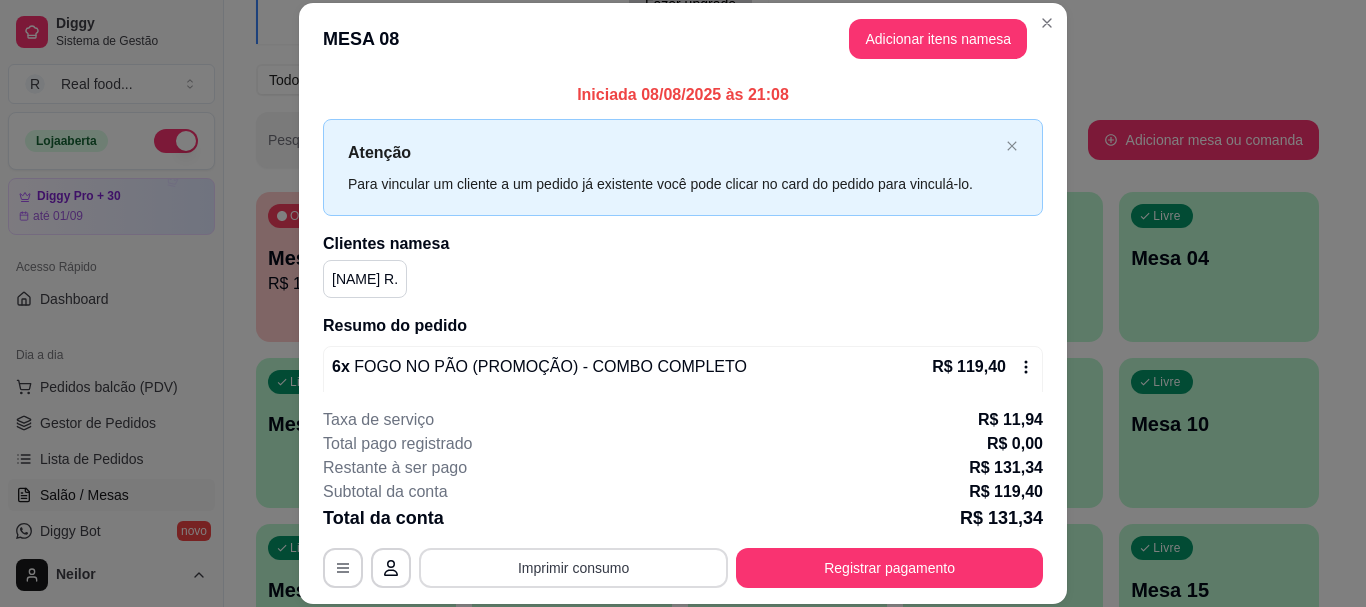click on "Imprimir consumo" at bounding box center [573, 568] 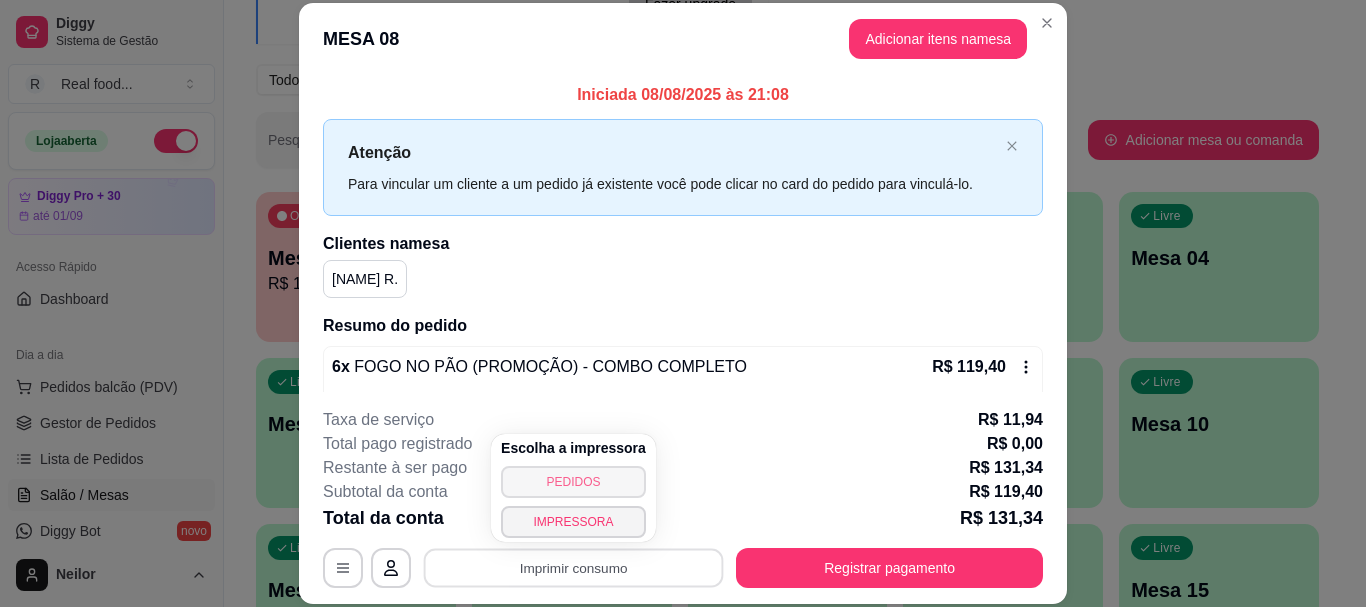 click on "PEDIDOS" at bounding box center [573, 482] 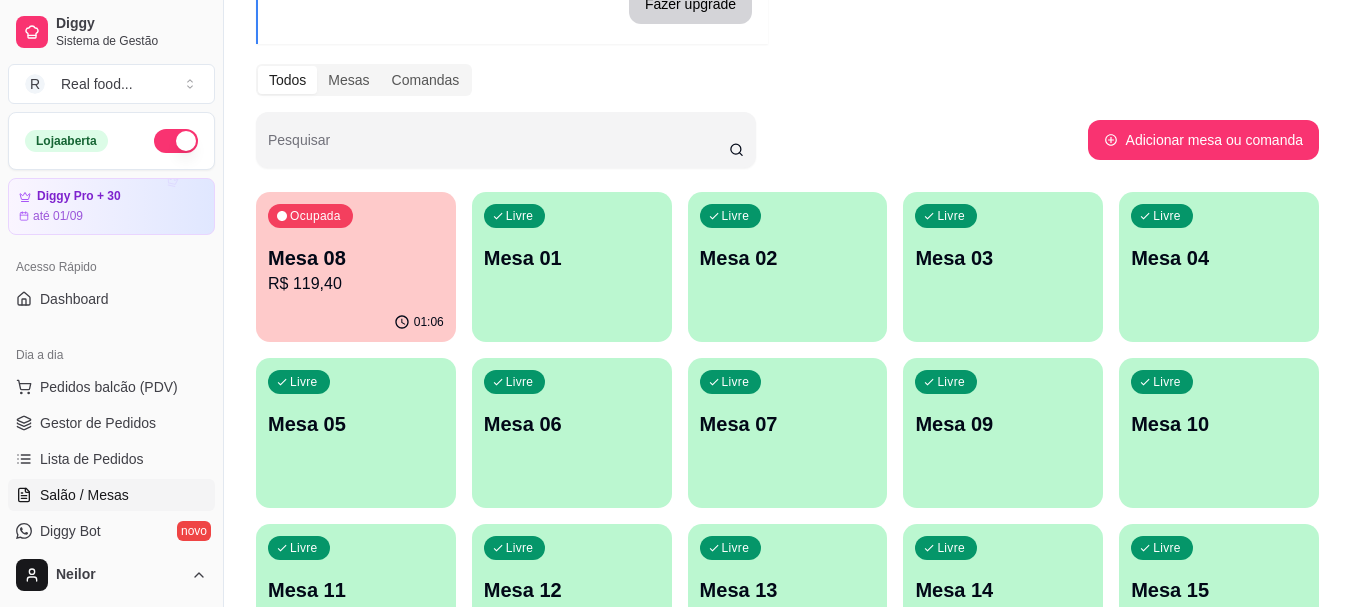 click on "Ocupada Mesa 08 R$ 119,40" at bounding box center [356, 247] 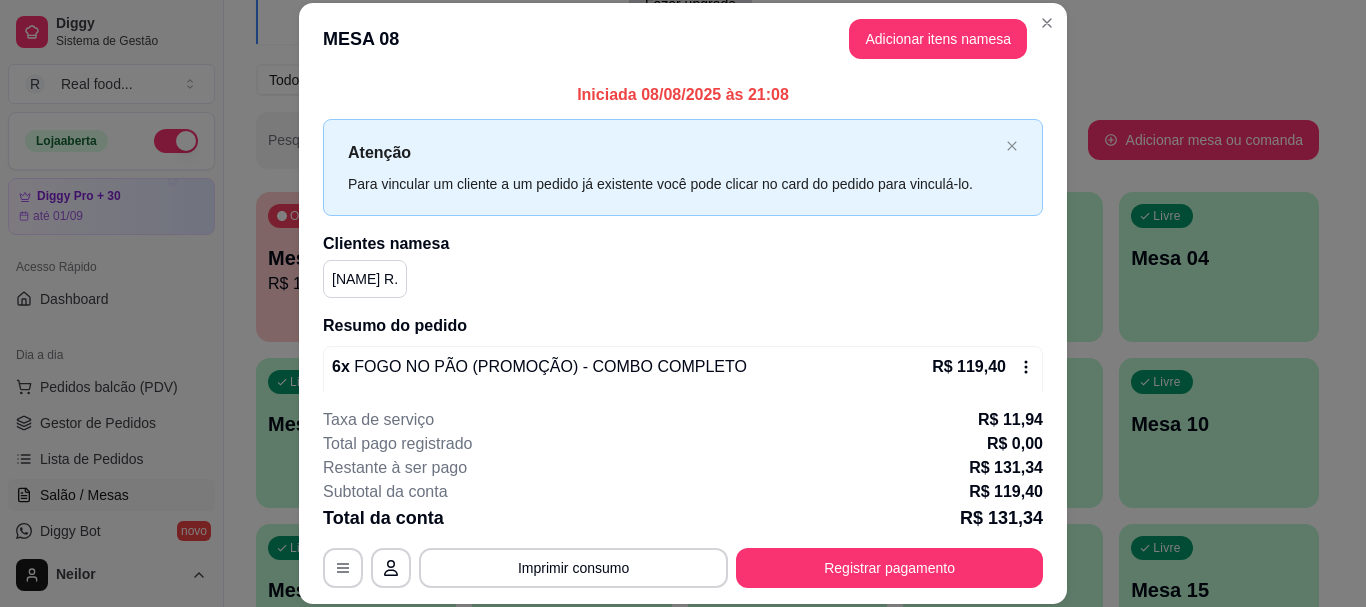 scroll, scrollTop: 88, scrollLeft: 0, axis: vertical 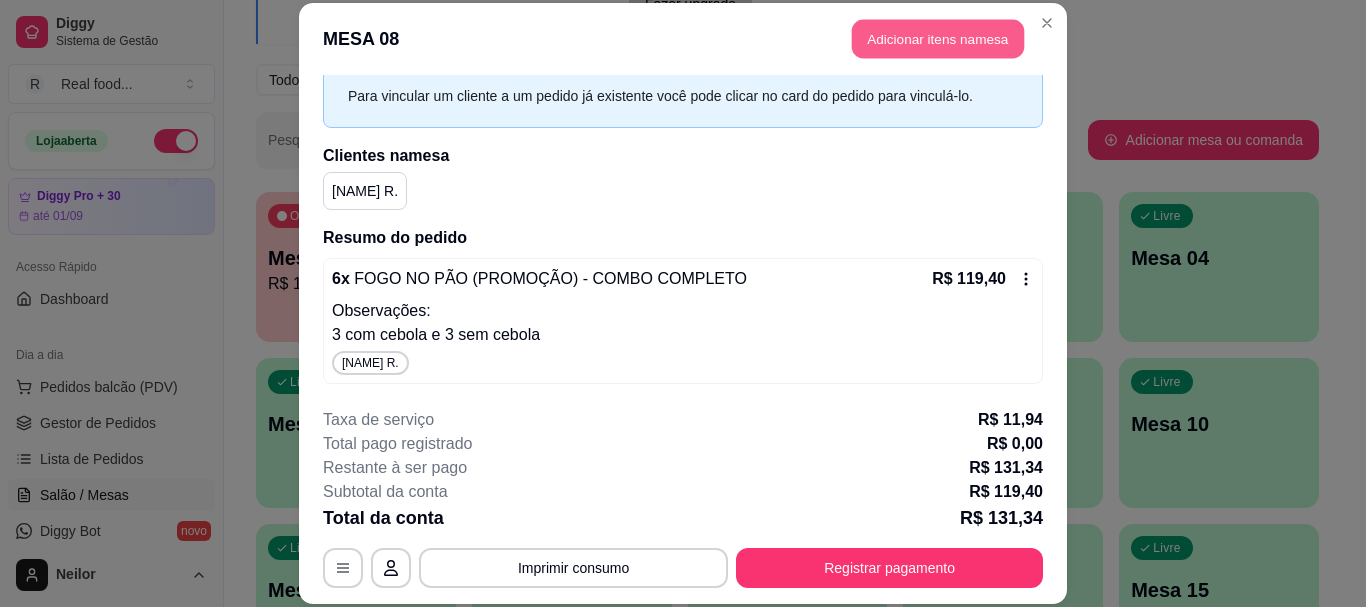 click on "Adicionar itens na  mesa" at bounding box center (938, 39) 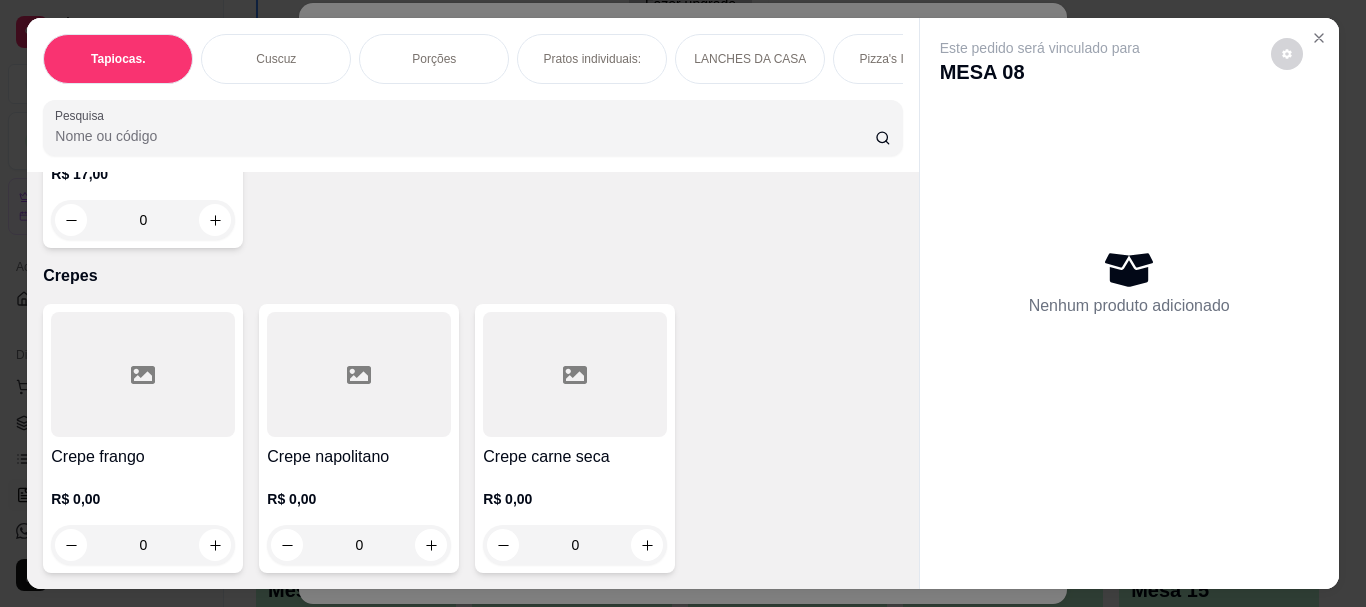 scroll, scrollTop: 6700, scrollLeft: 0, axis: vertical 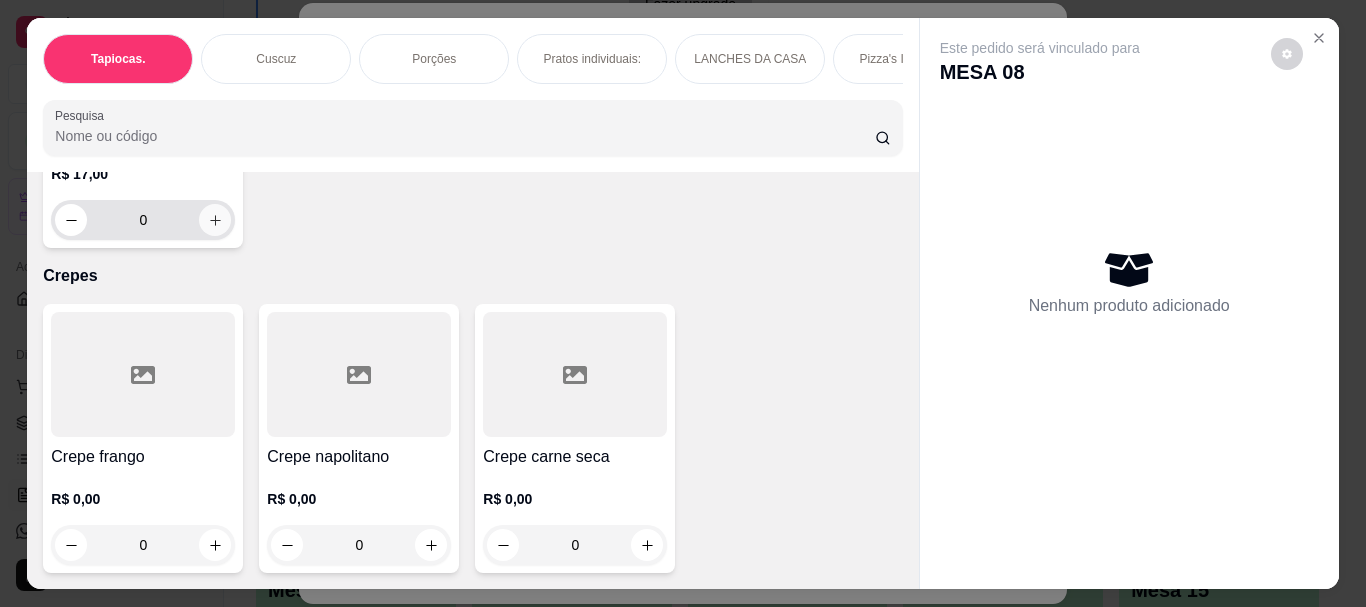 click at bounding box center [215, 220] 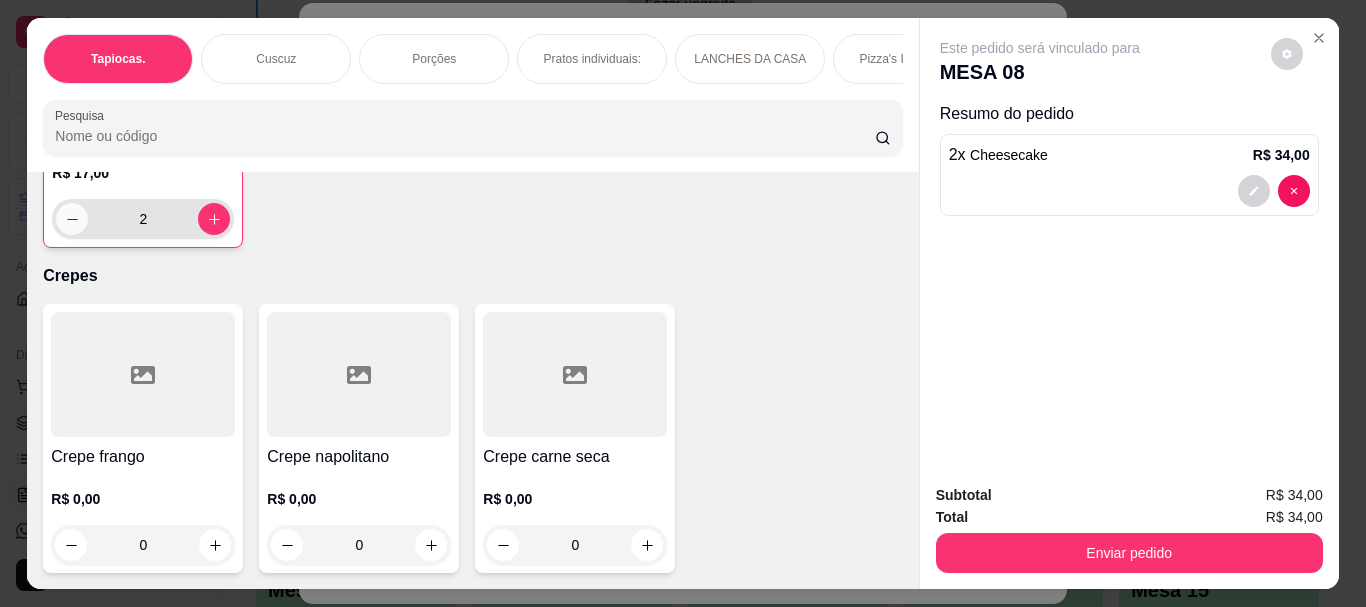click 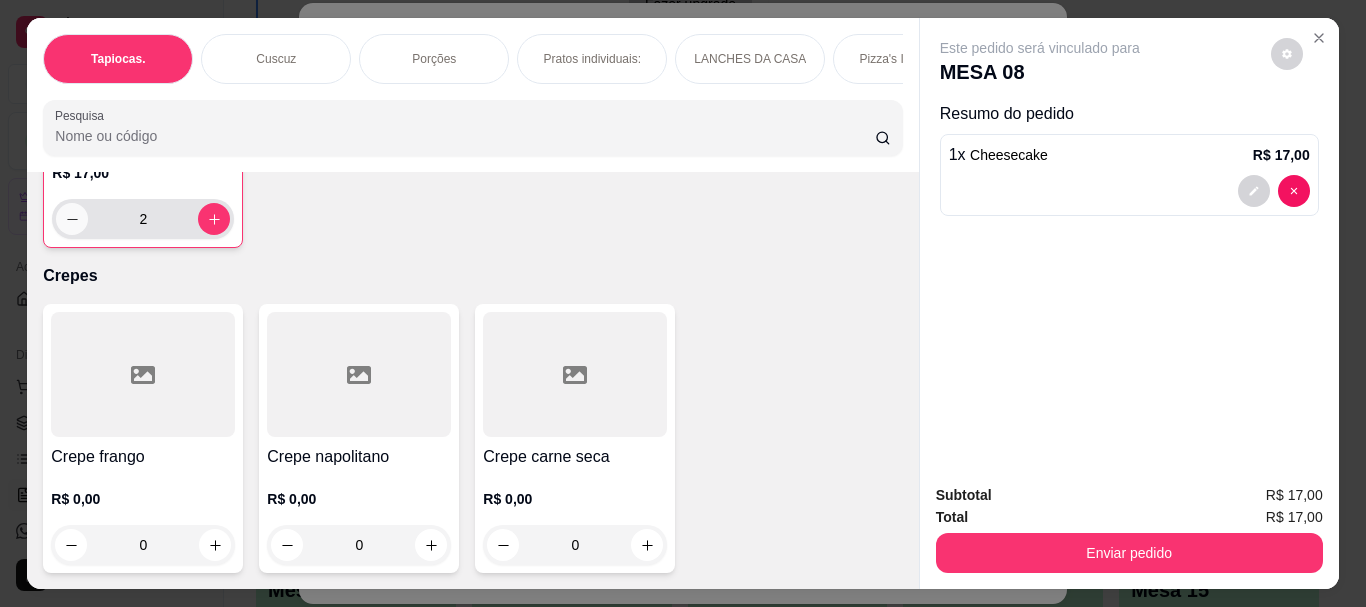 type on "1" 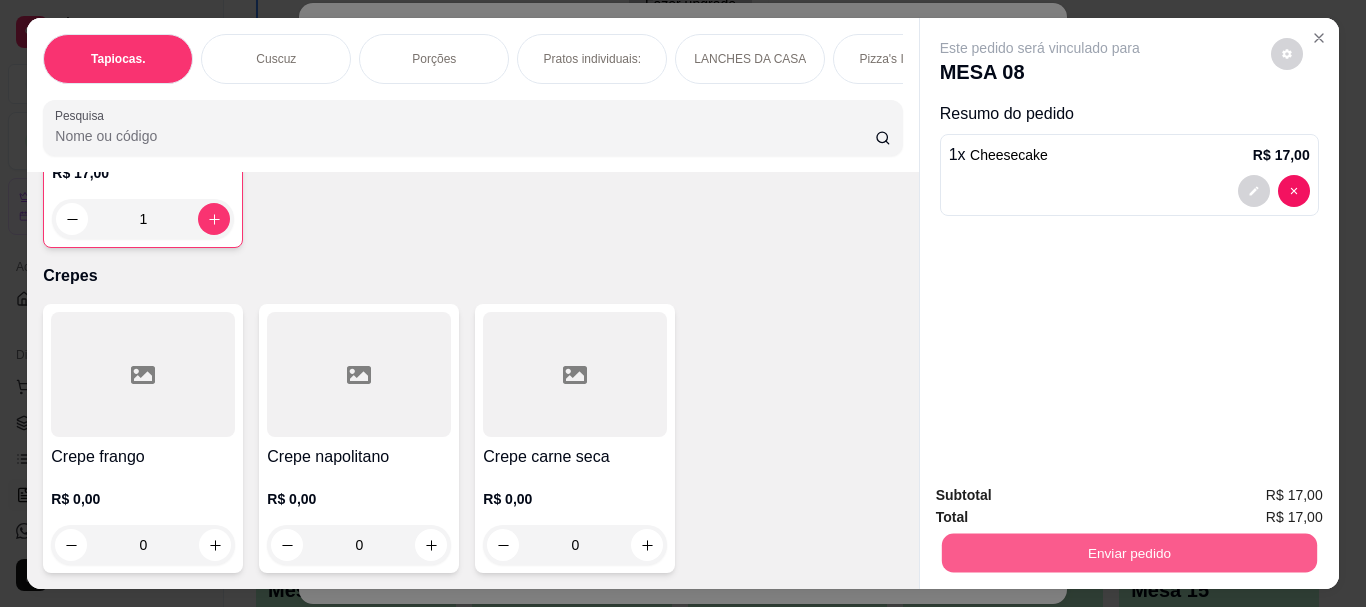 click on "Enviar pedido" at bounding box center (1128, 552) 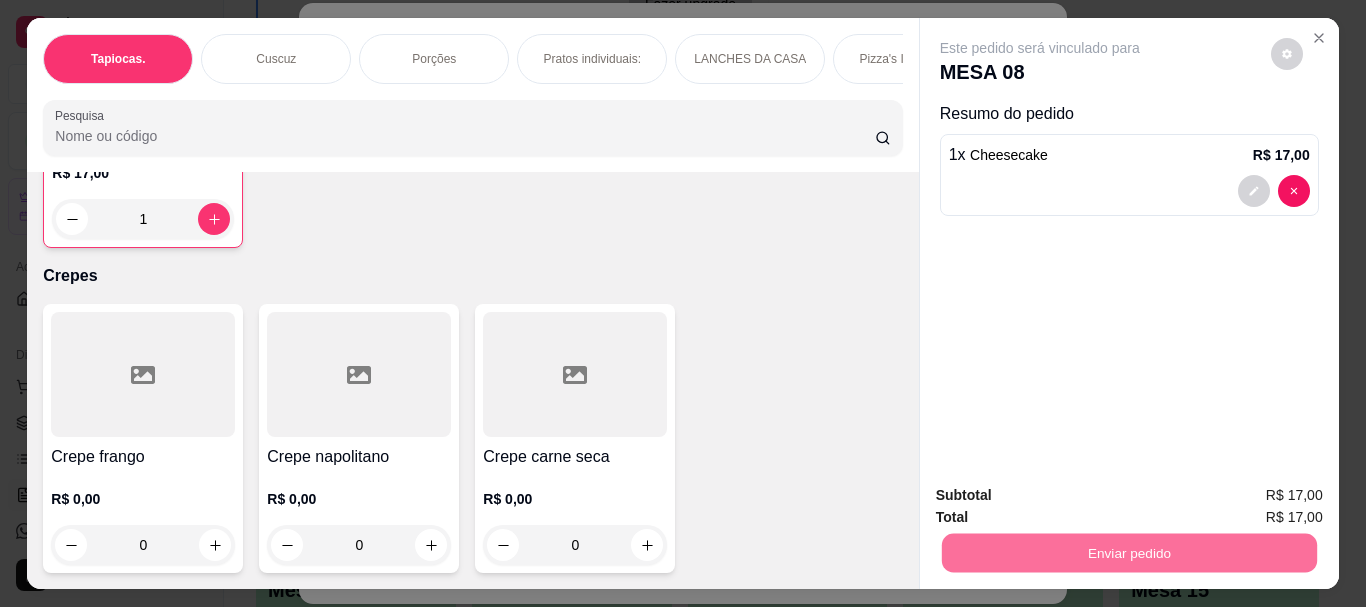 click on "Não registrar e enviar pedido" at bounding box center [1063, 496] 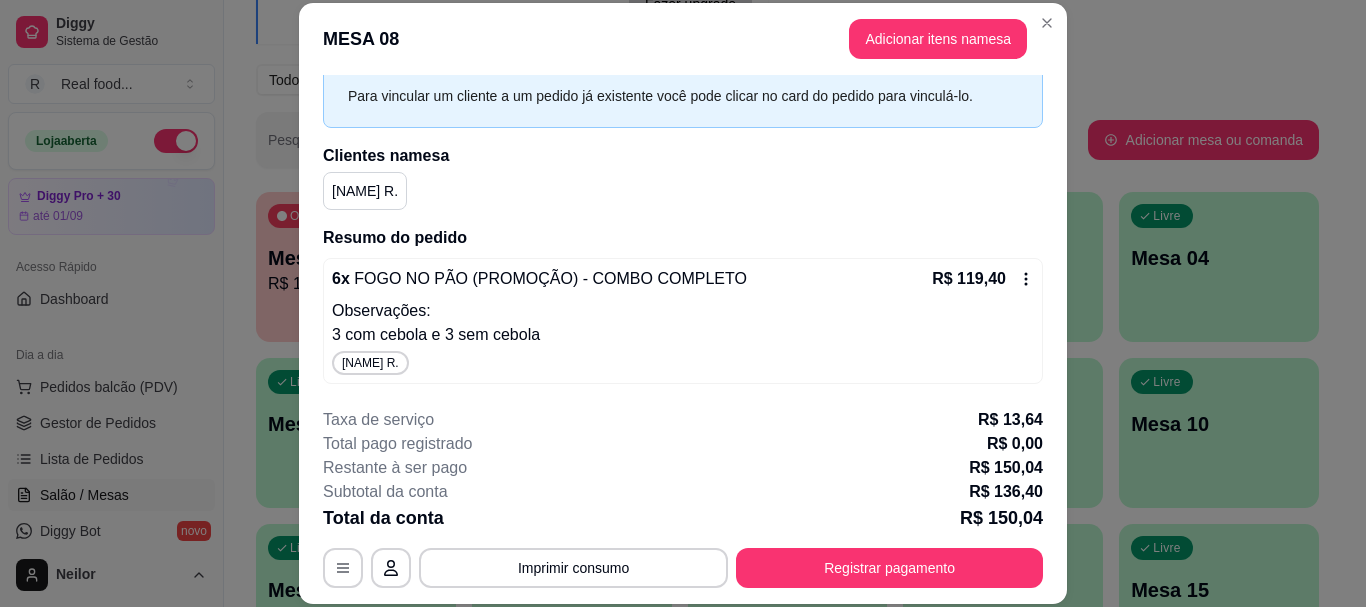 scroll, scrollTop: 170, scrollLeft: 0, axis: vertical 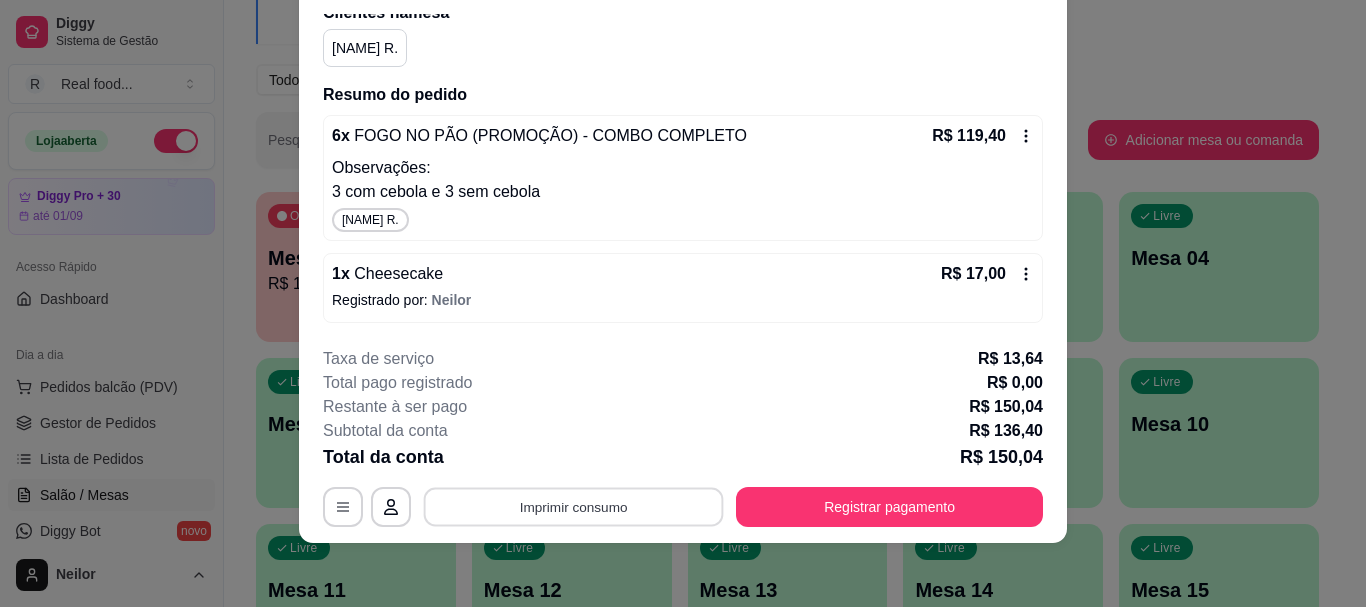 click on "Imprimir consumo" at bounding box center (574, 507) 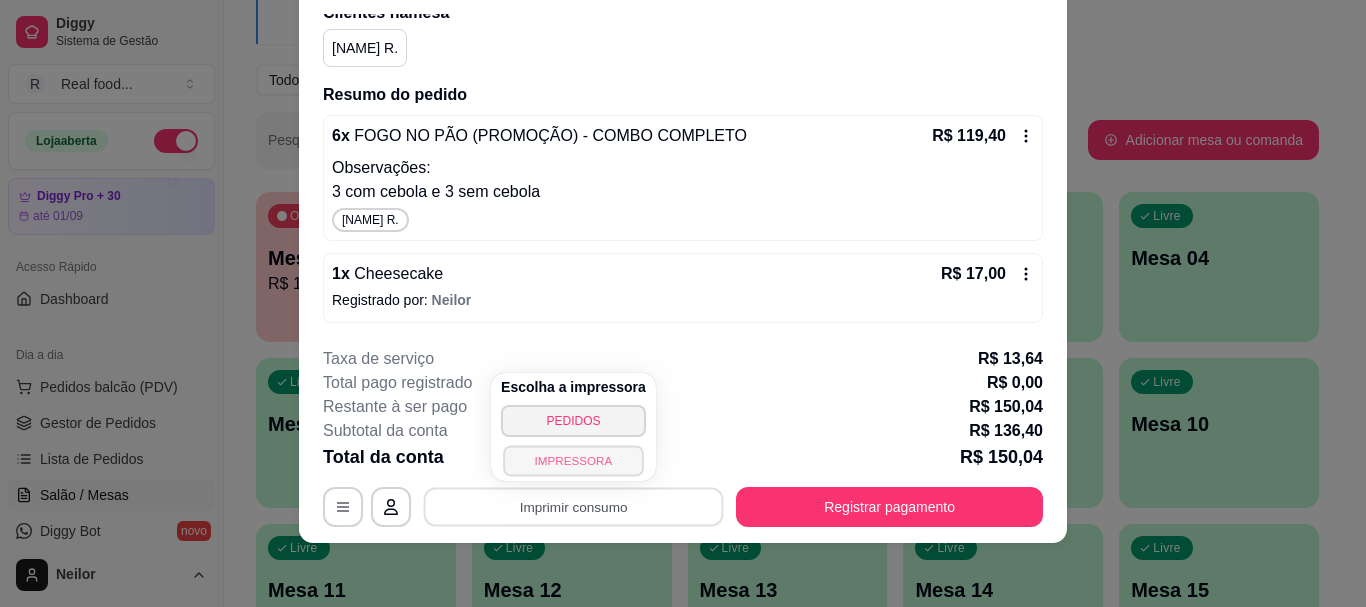 click on "IMPRESSORA" at bounding box center (573, 460) 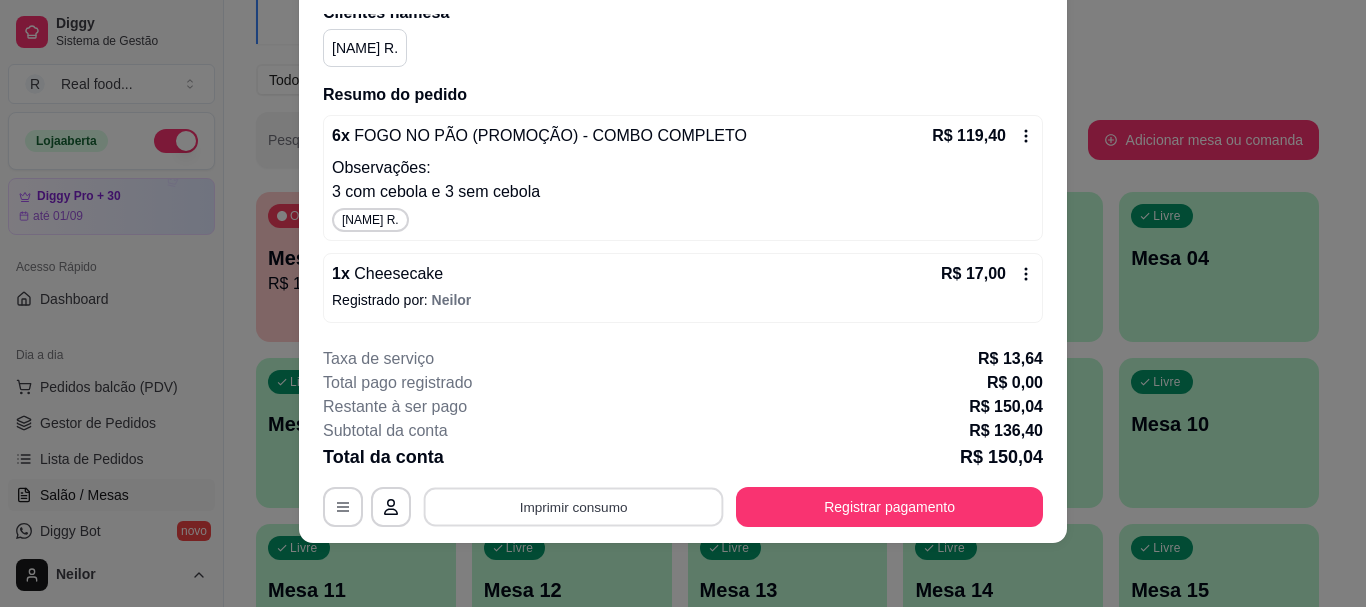 click on "Imprimir consumo" at bounding box center [574, 507] 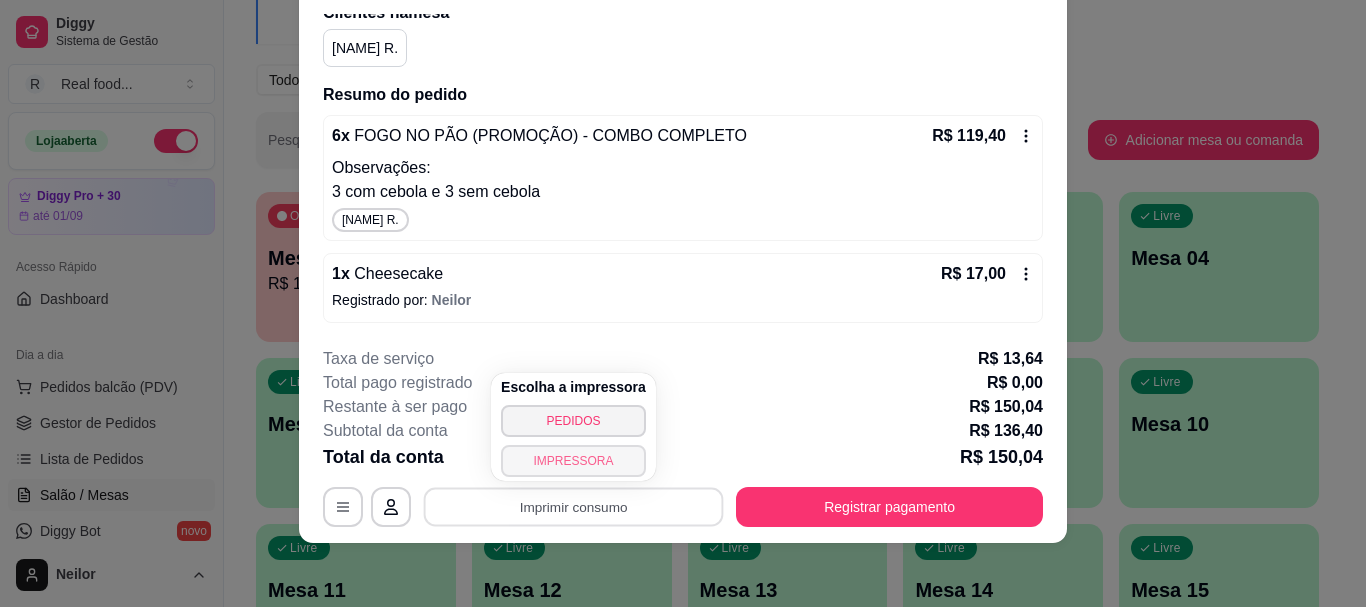 click on "IMPRESSORA" at bounding box center [573, 461] 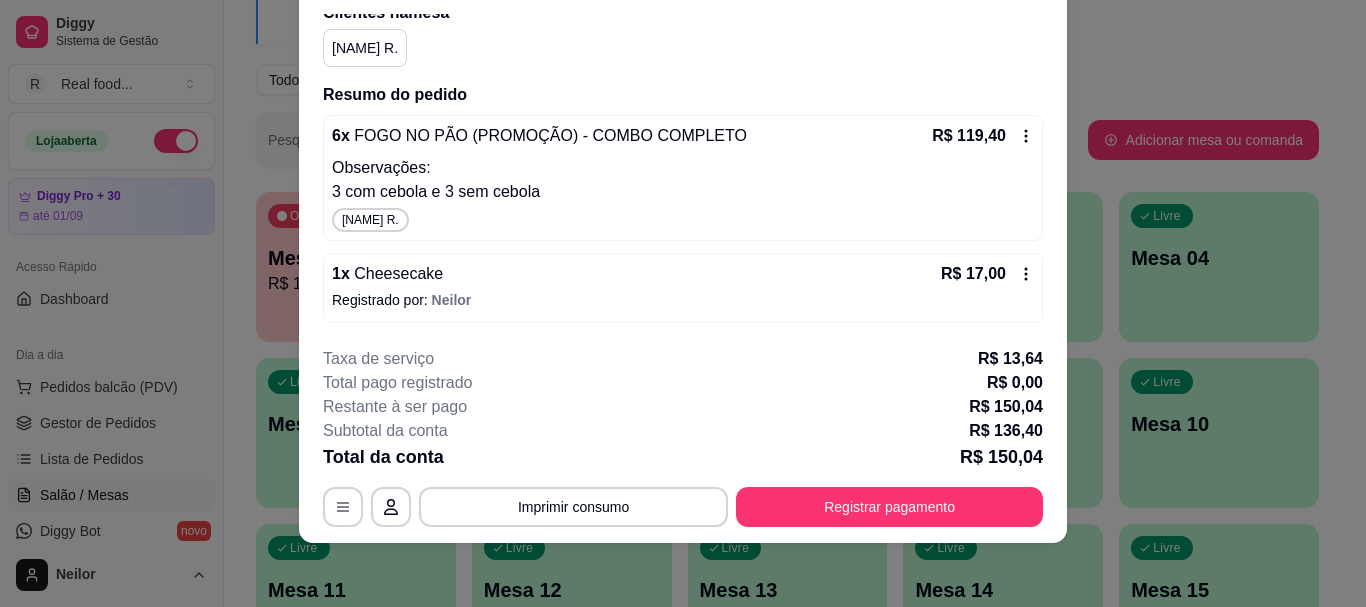 scroll, scrollTop: 0, scrollLeft: 0, axis: both 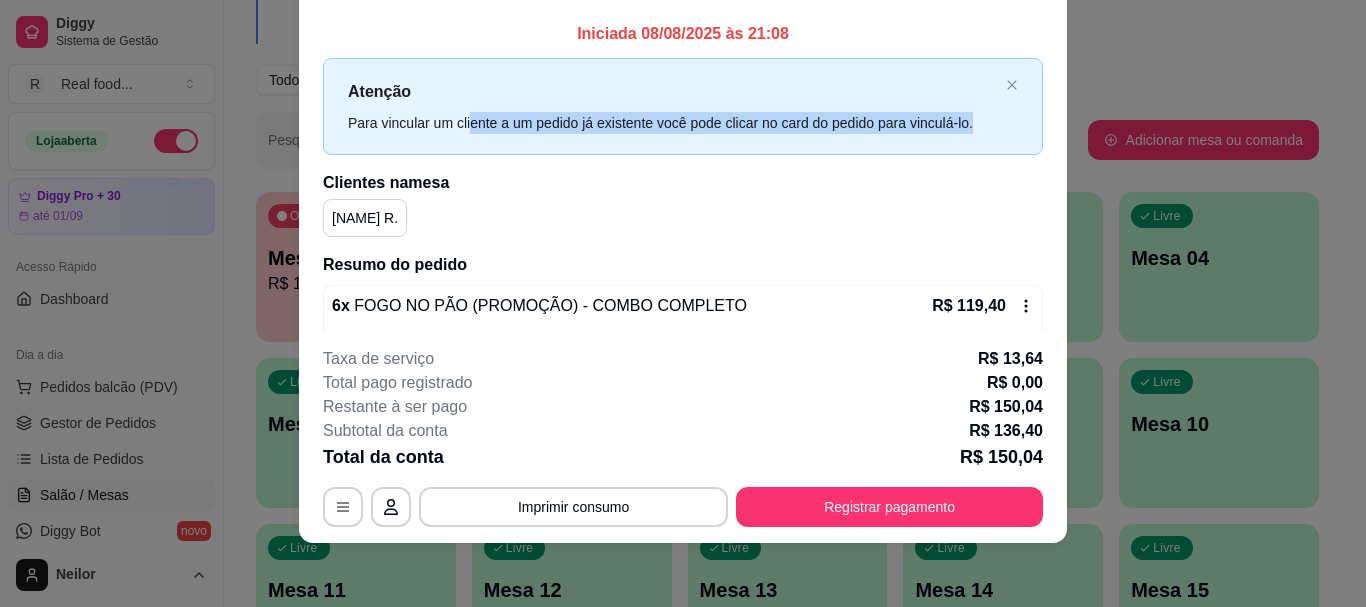 drag, startPoint x: 459, startPoint y: 133, endPoint x: 959, endPoint y: 119, distance: 500.19595 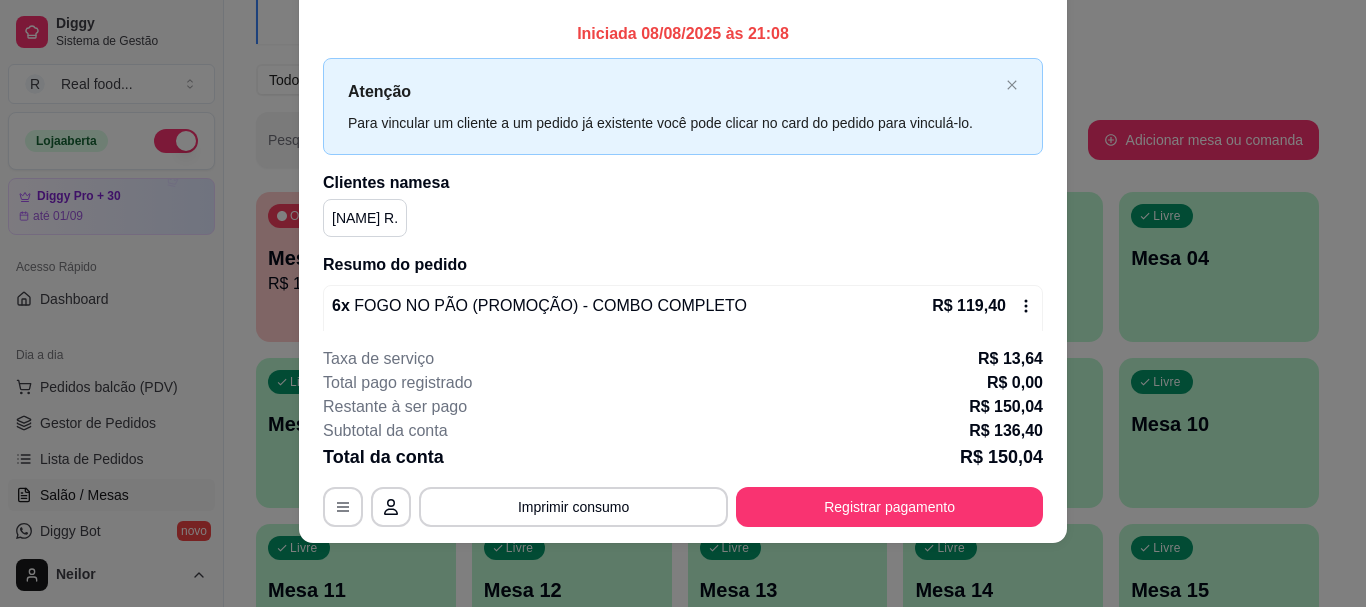 click on "Atenção Para vincular um cliente a um pedido já existente você pode clicar no card do pedido para vinculá-lo." at bounding box center (683, 106) 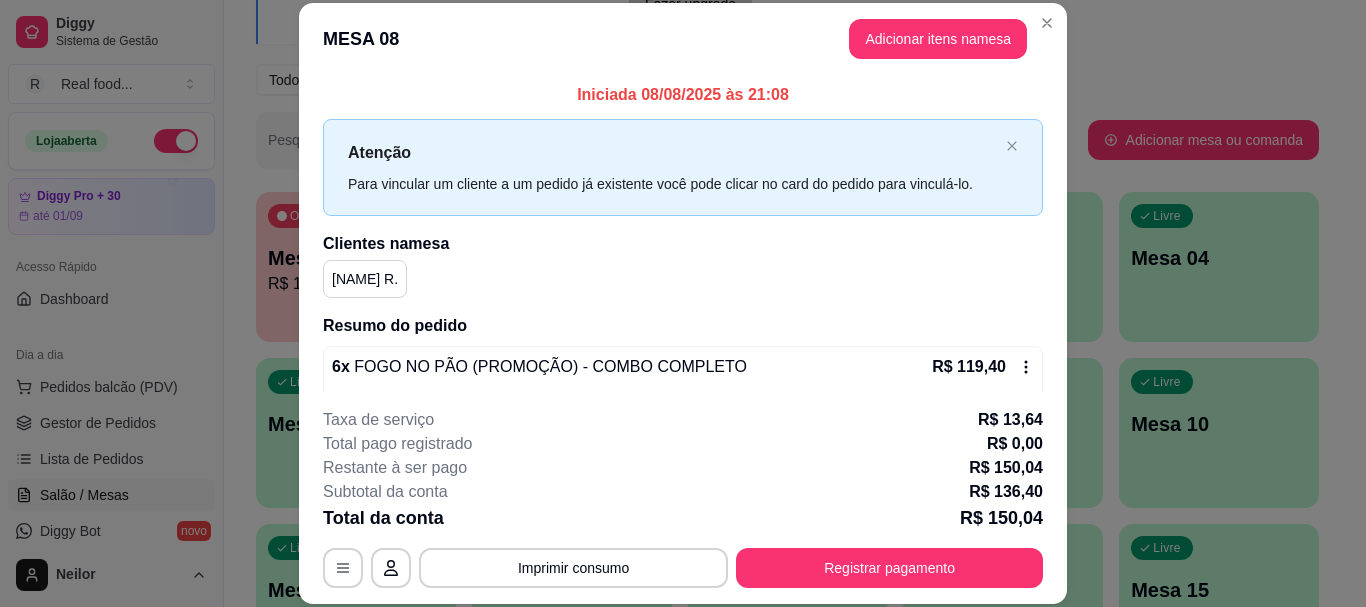 scroll, scrollTop: 170, scrollLeft: 0, axis: vertical 